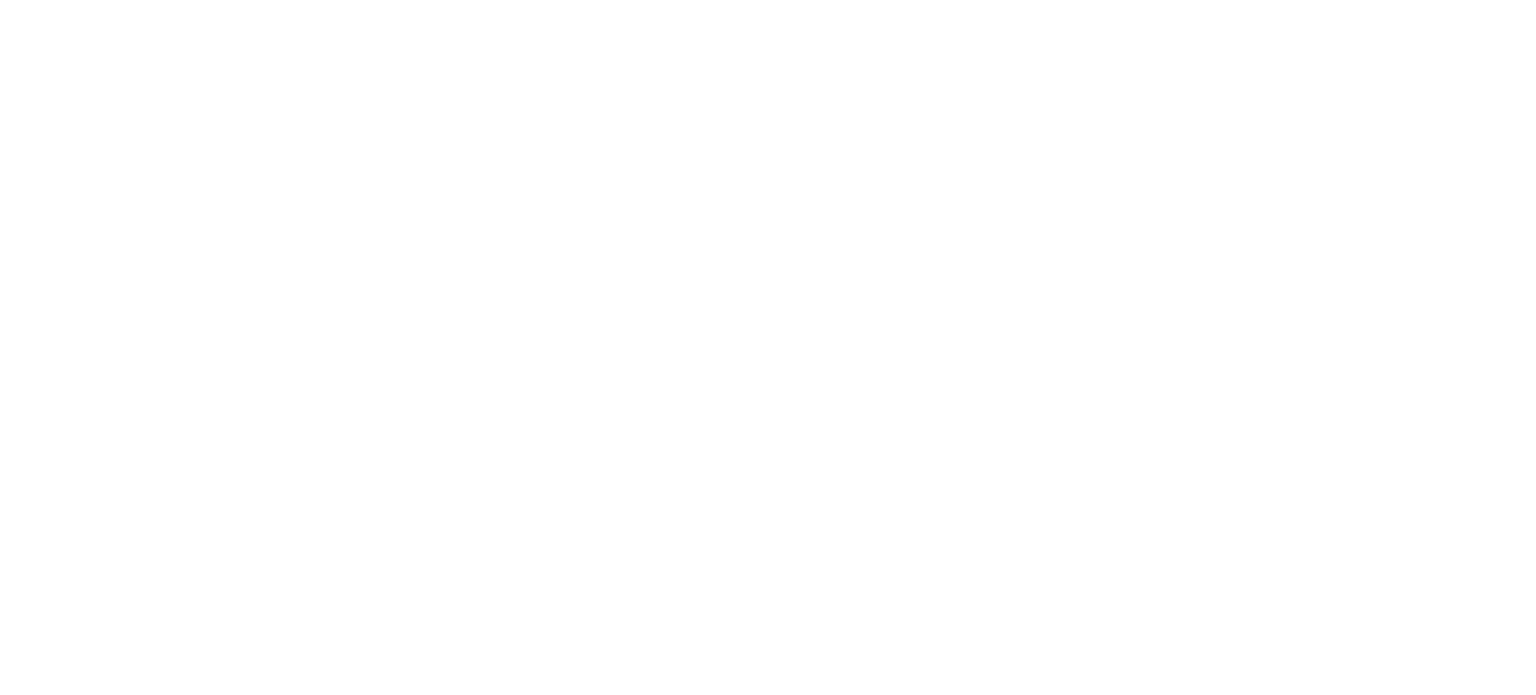 scroll, scrollTop: 0, scrollLeft: 0, axis: both 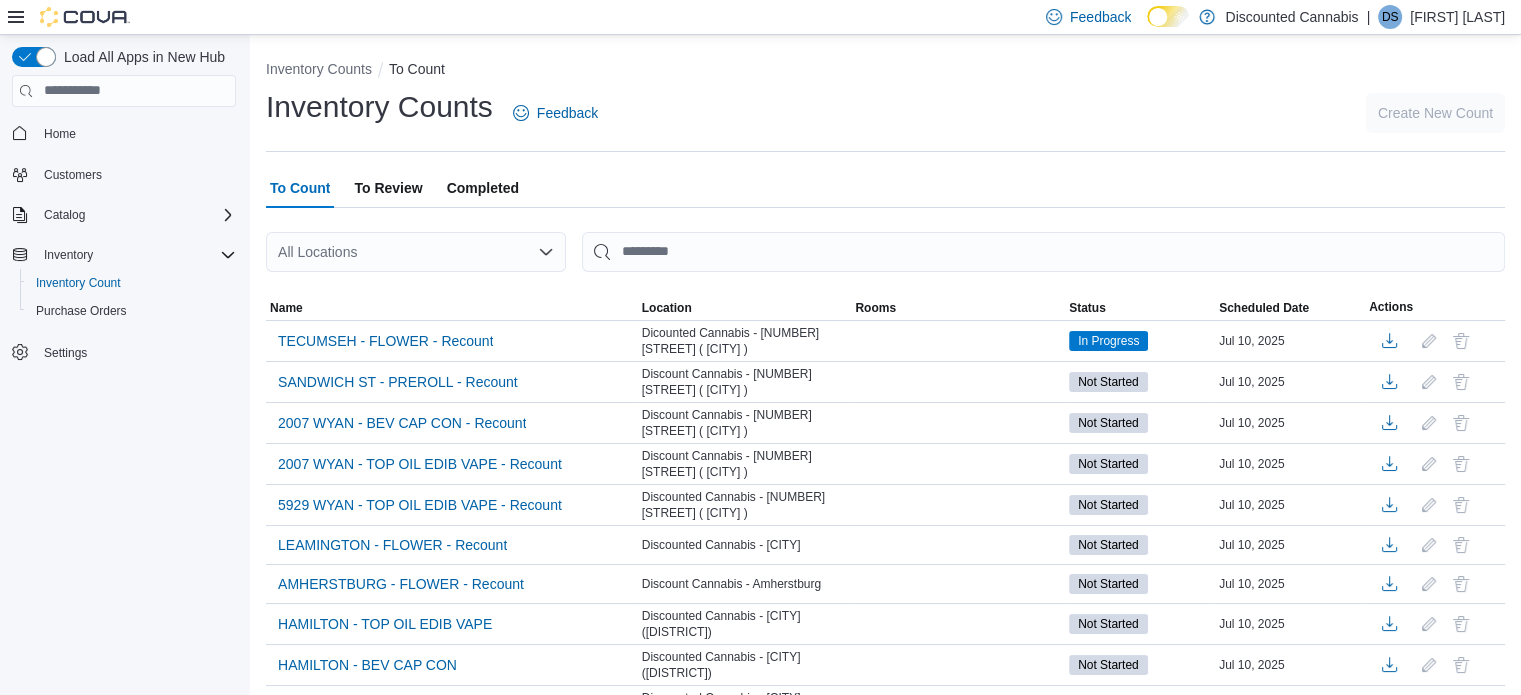 click on "All Locations" at bounding box center [416, 252] 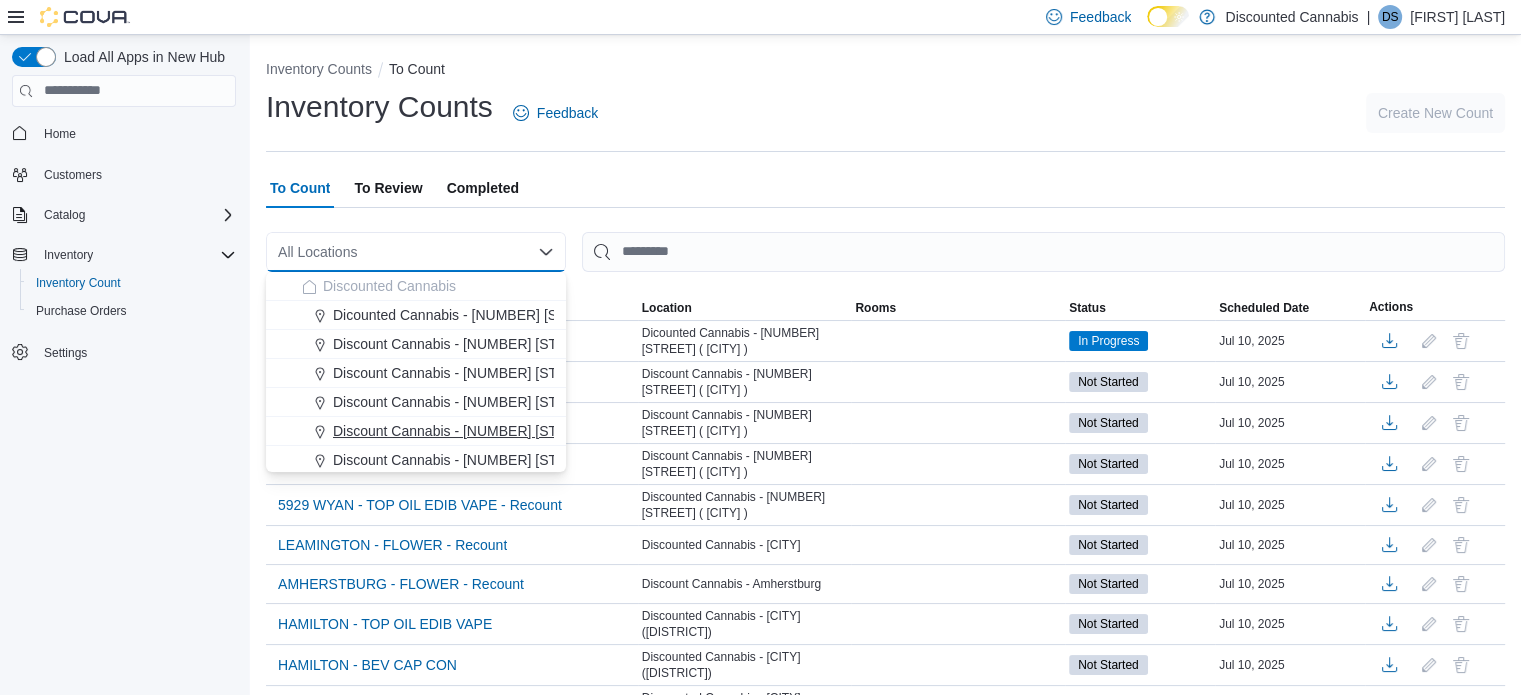 click on "Discount Cannabis - [NUMBER] [STREET] ( [CITY] )" at bounding box center (496, 431) 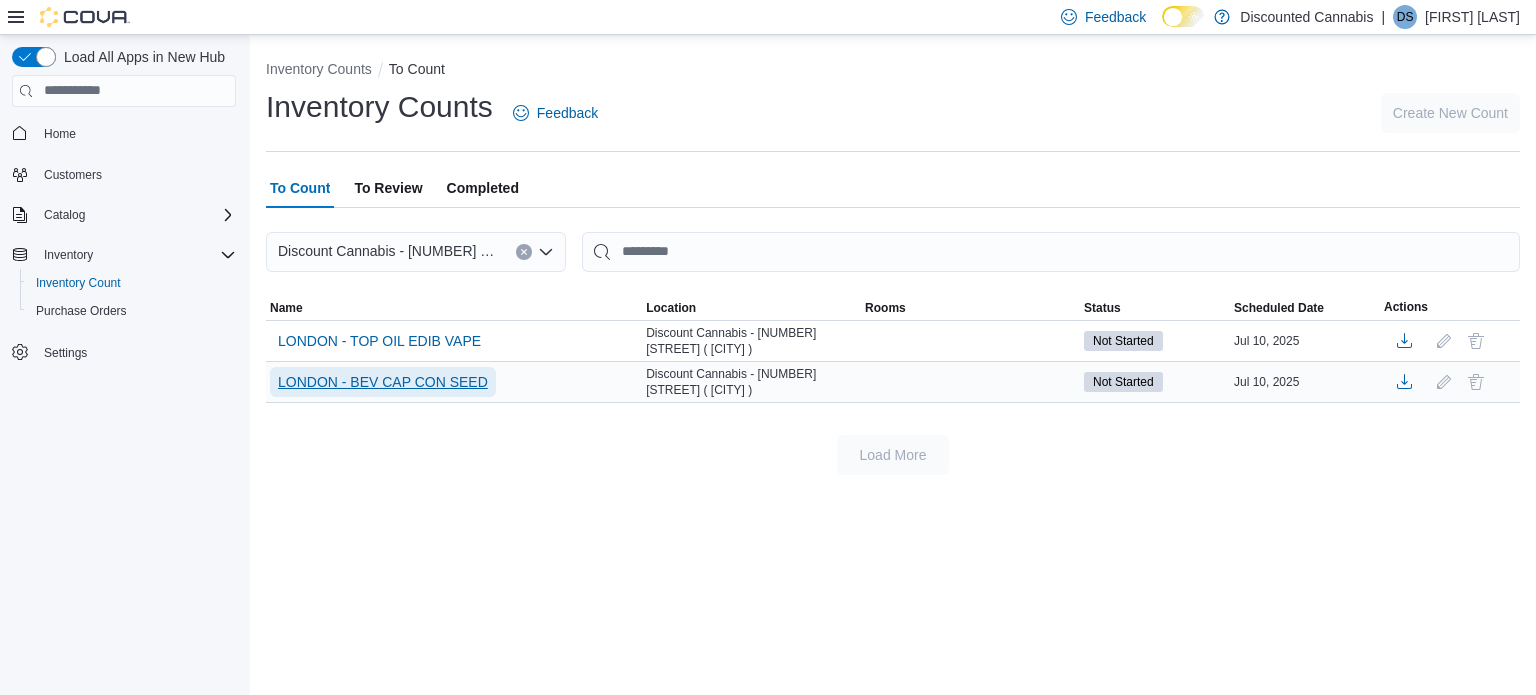 click on "LONDON - BEV CAP CON SEED" at bounding box center (383, 382) 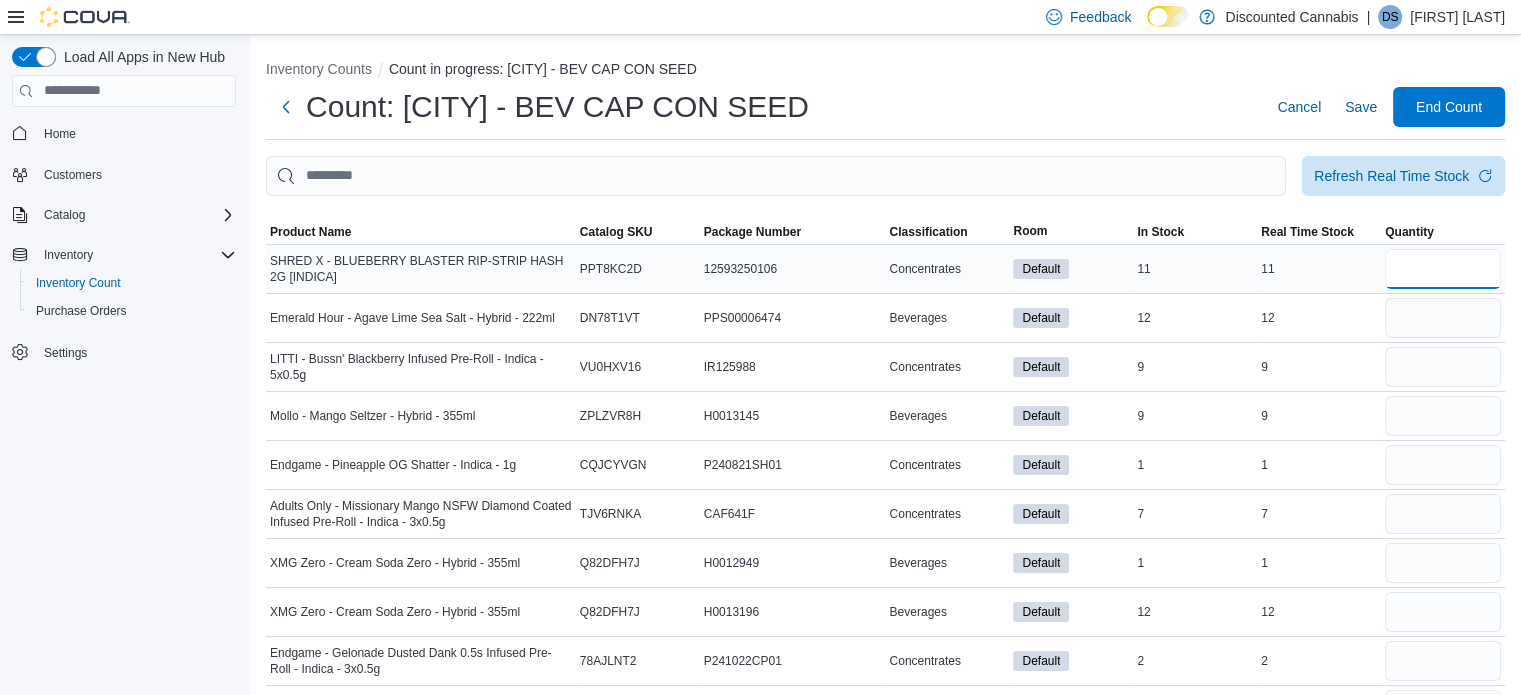 click at bounding box center (1443, 269) 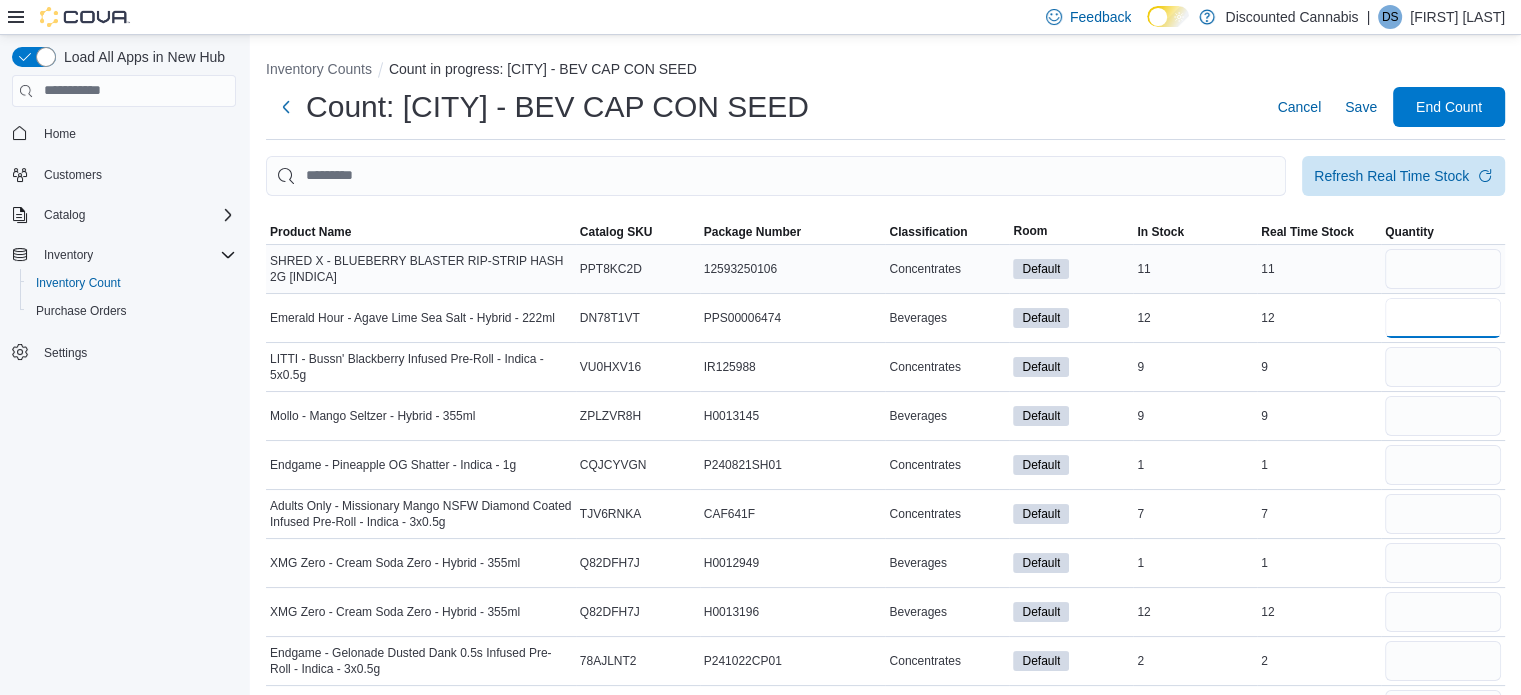 type 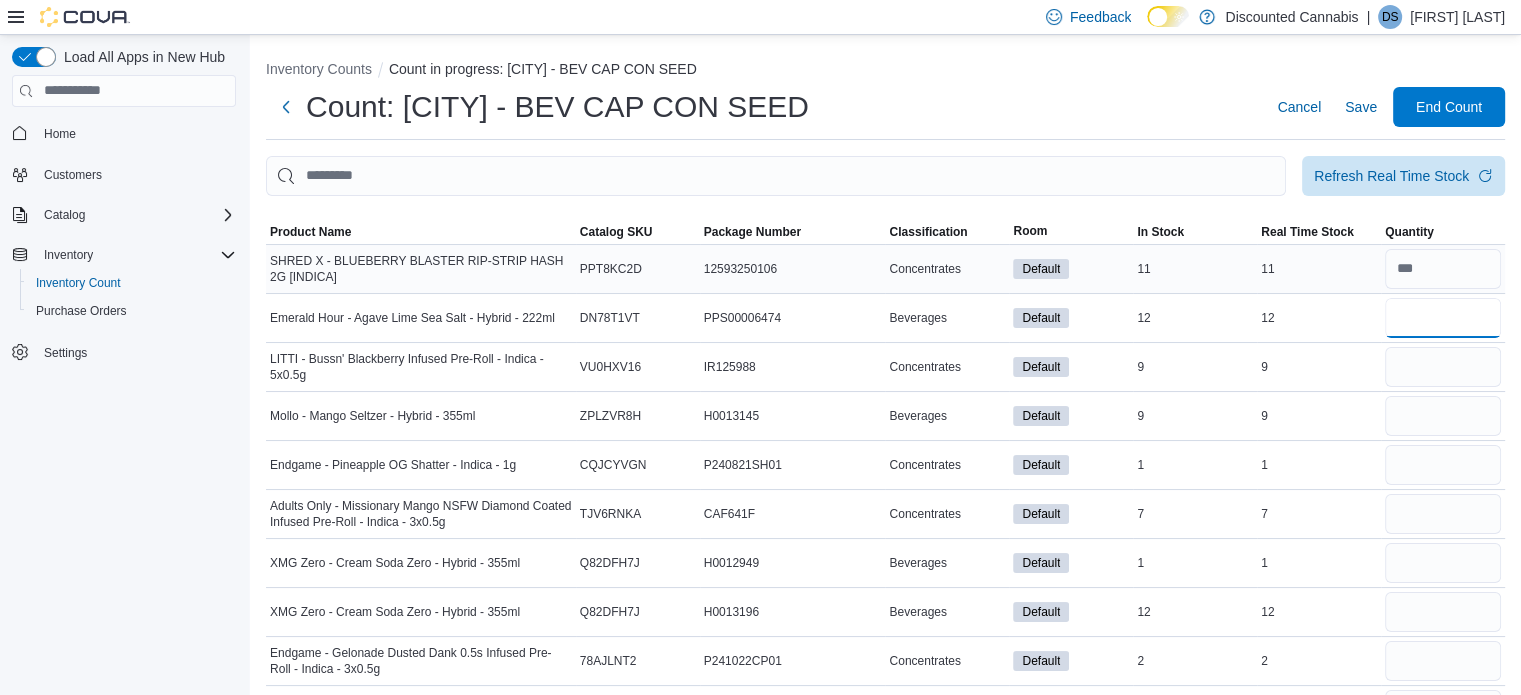 type on "**" 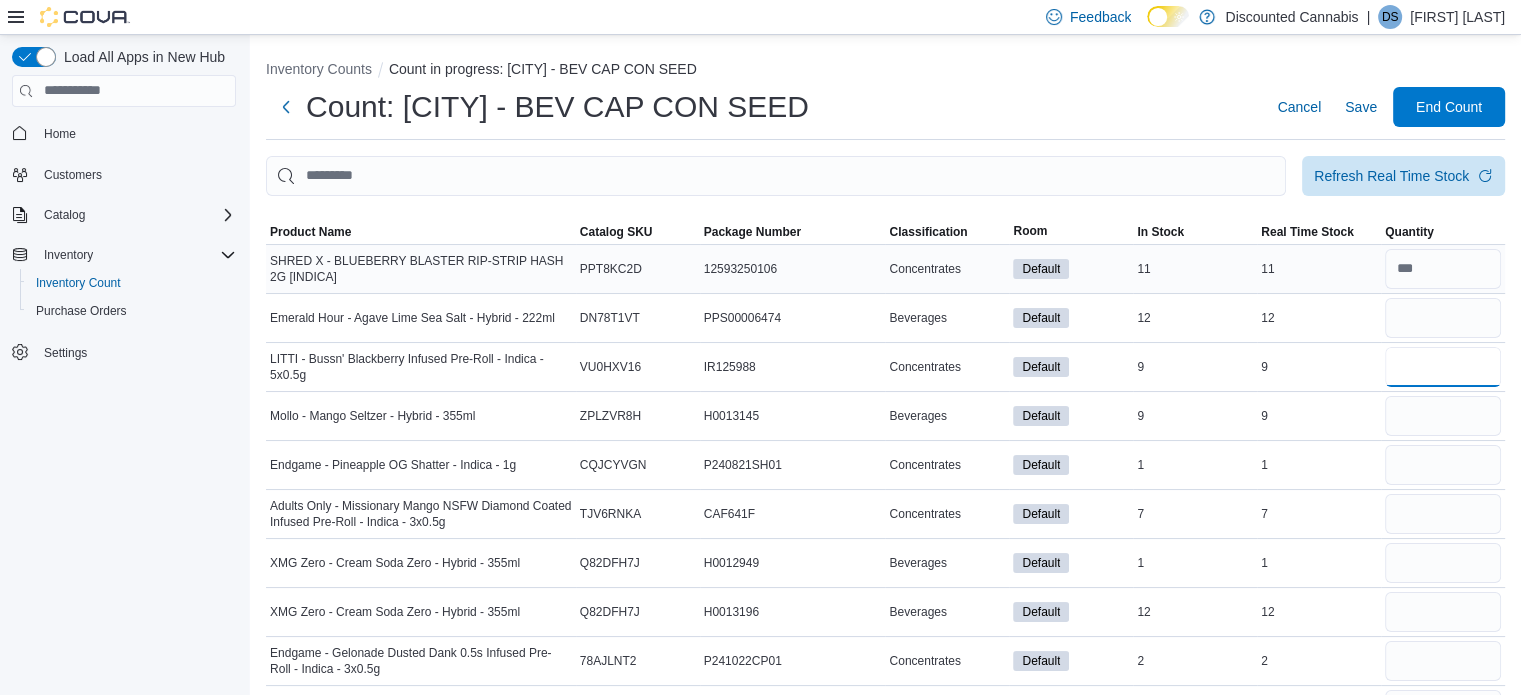 type 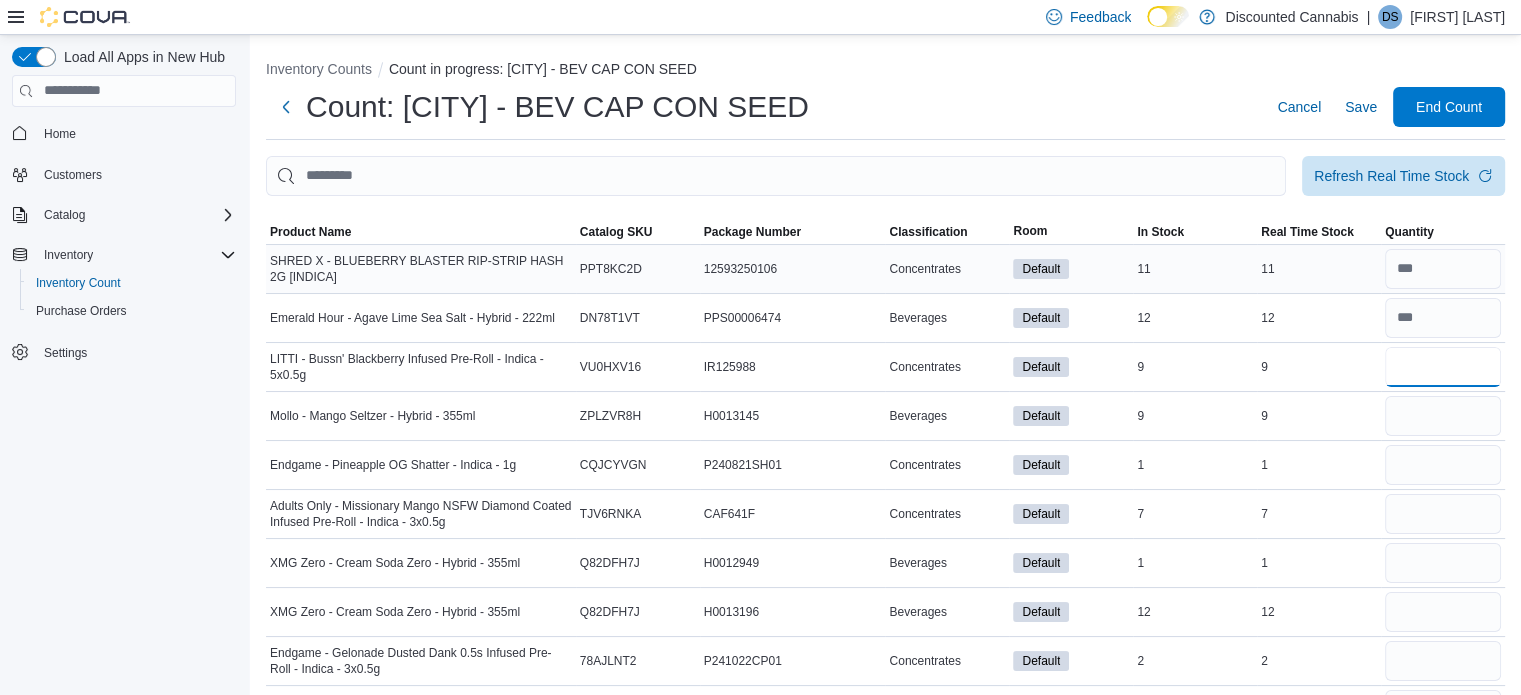 type on "*" 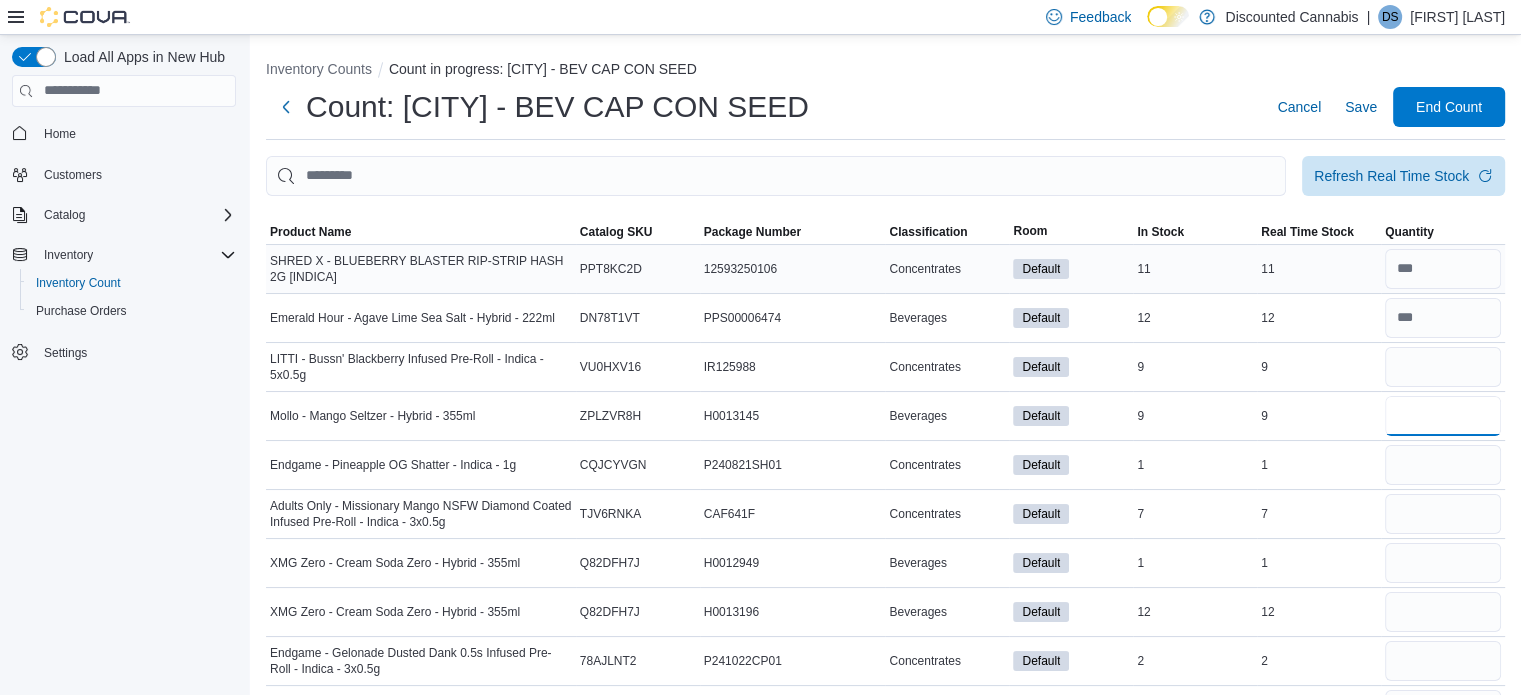 type 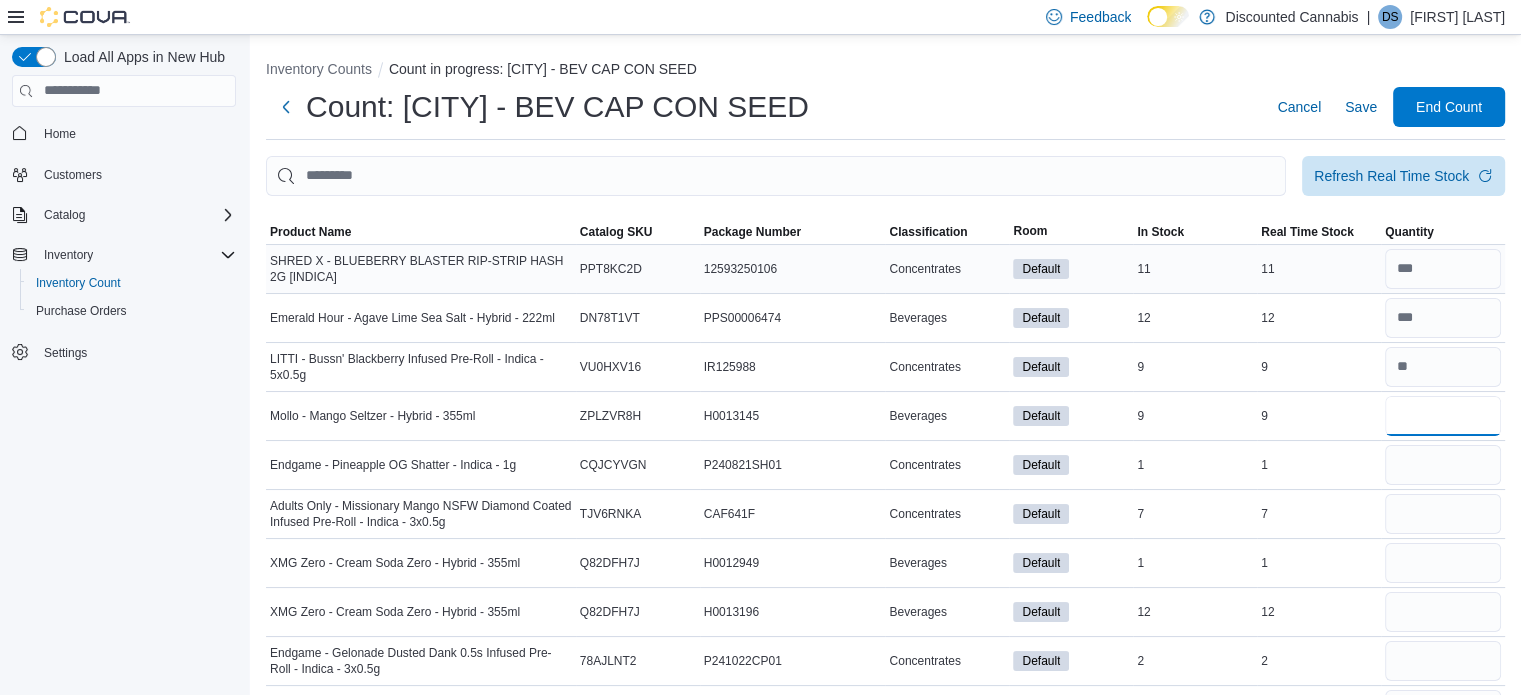 type on "*" 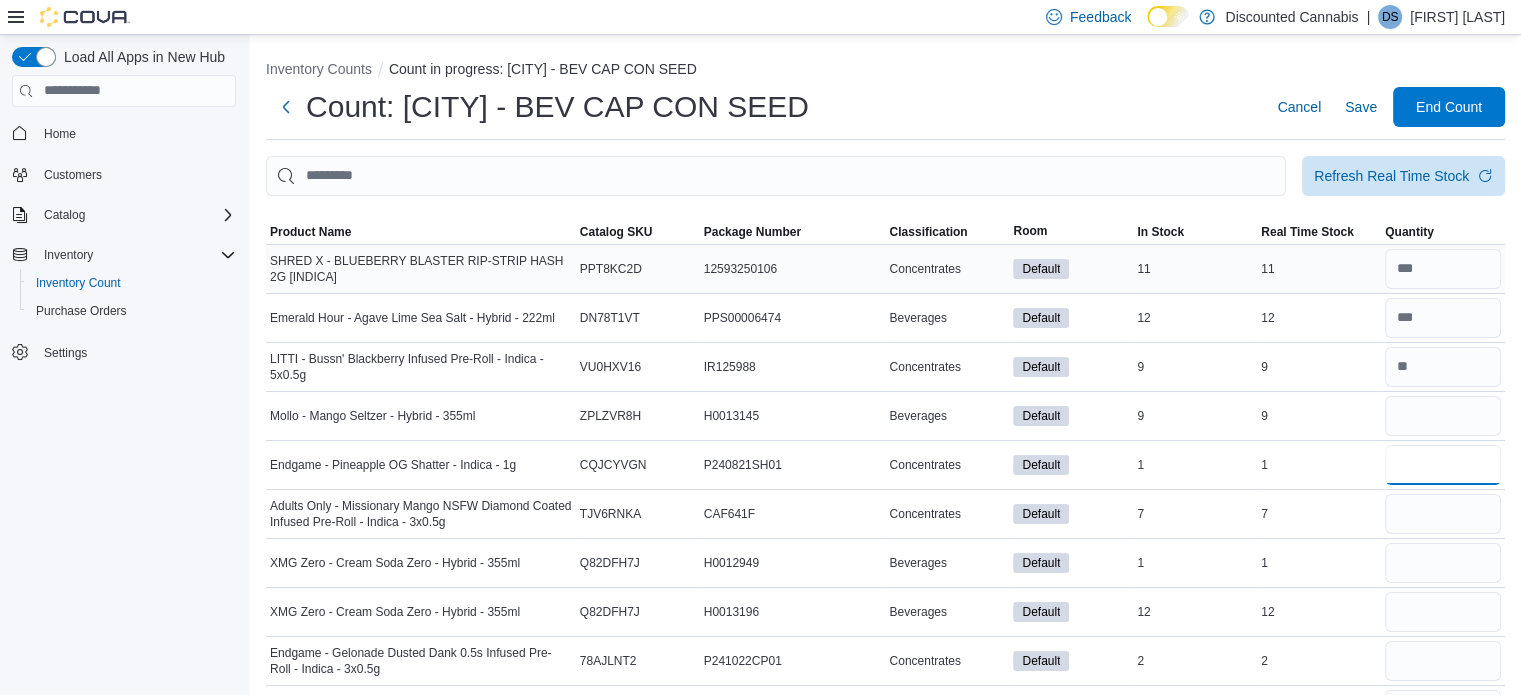 type 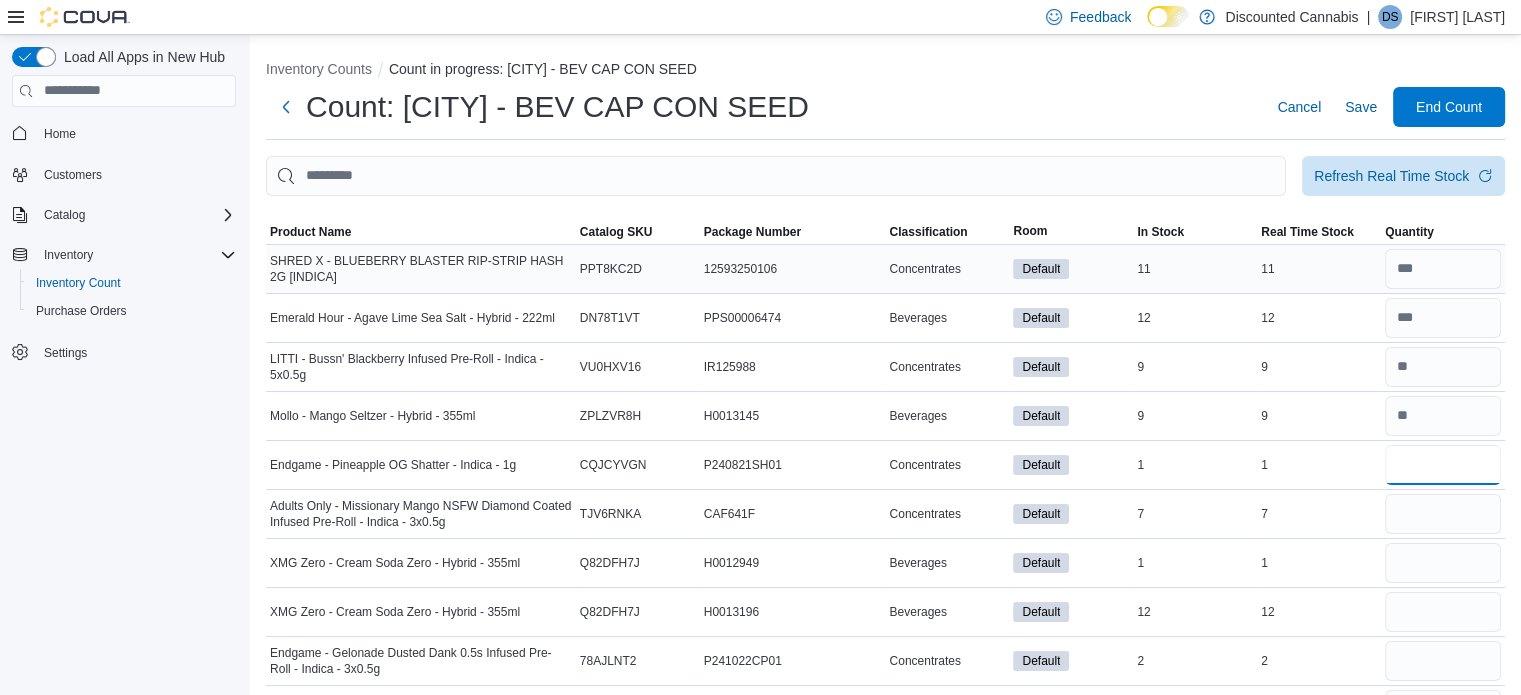 type on "*" 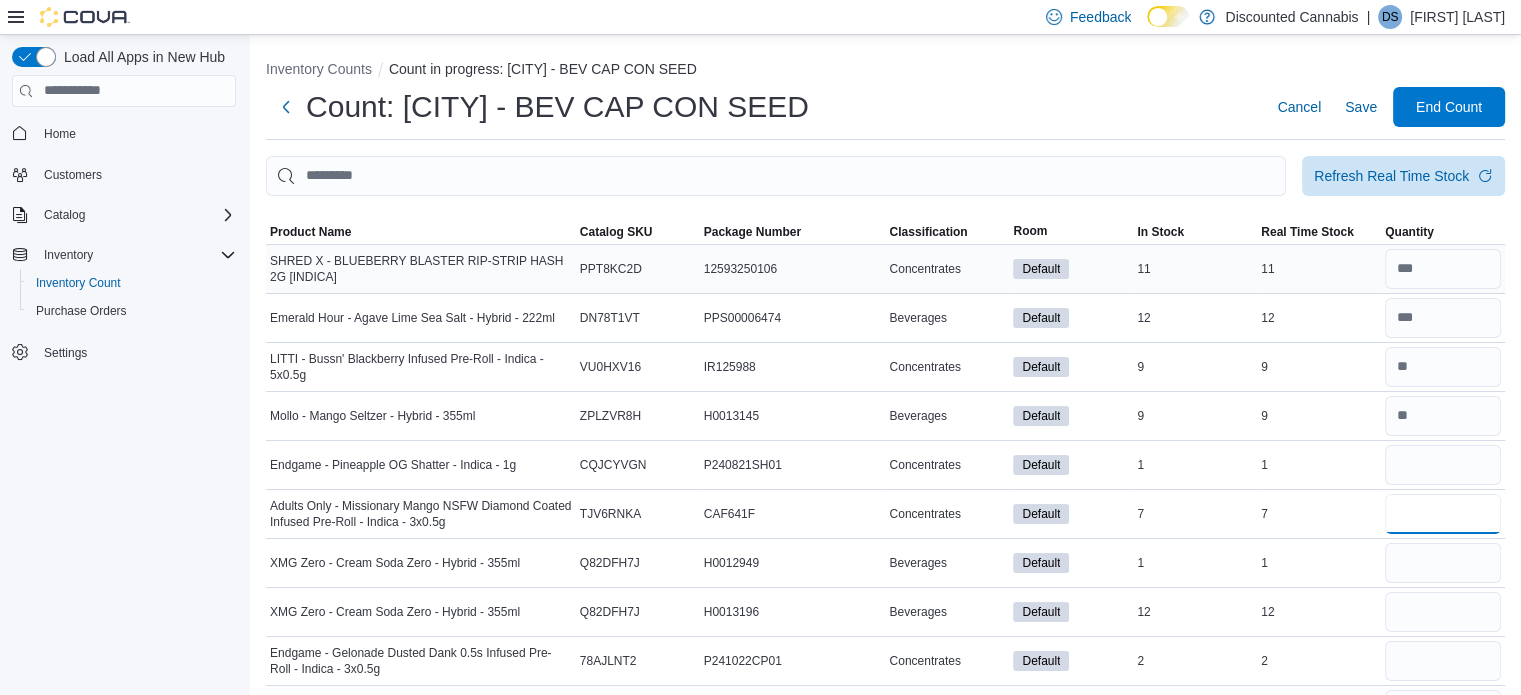 type 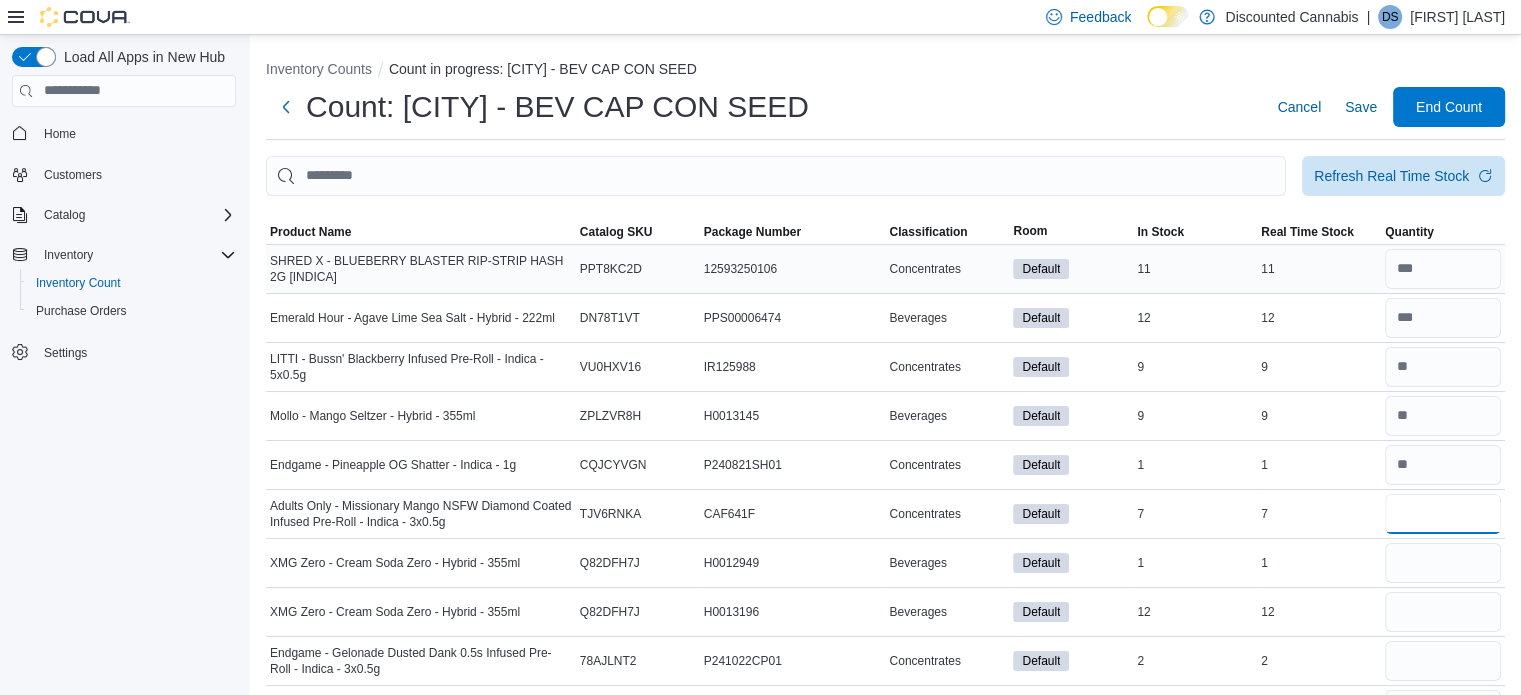 type on "*" 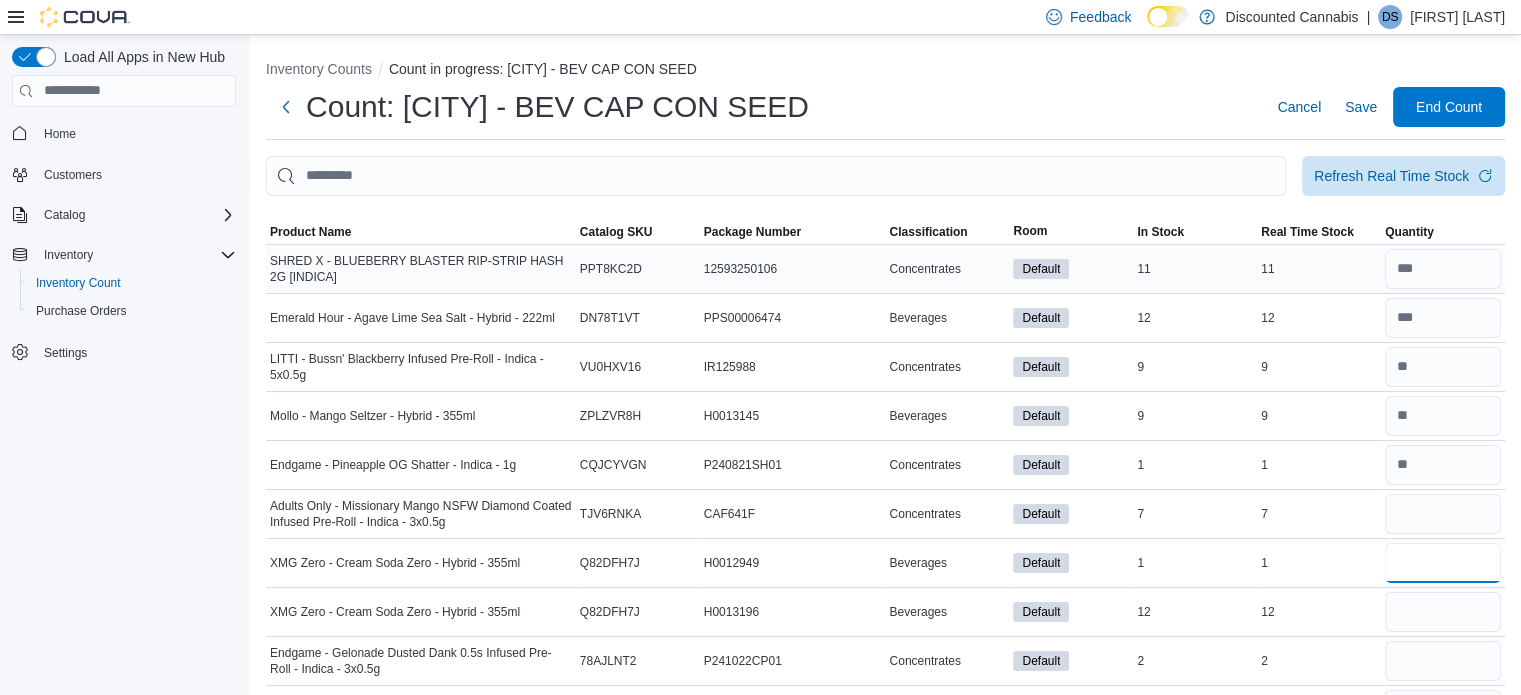 type 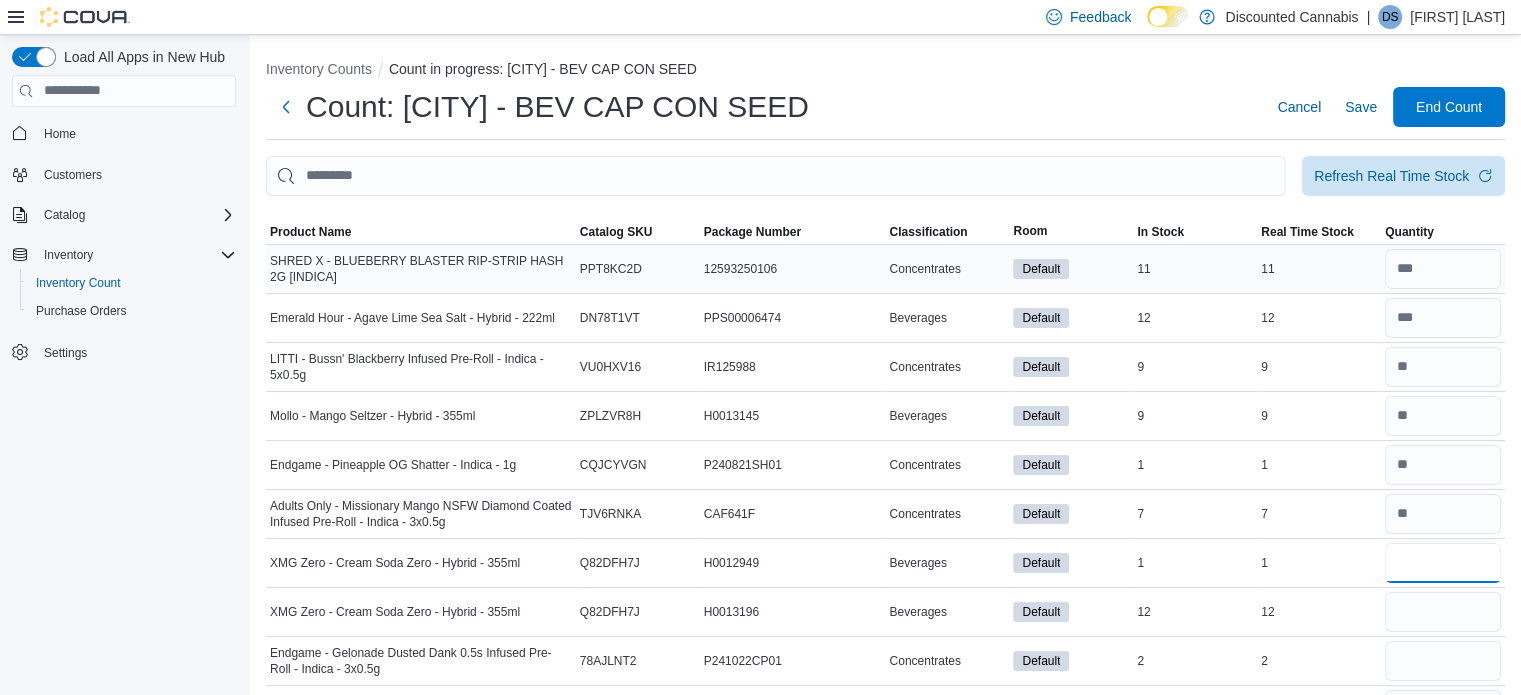type on "*" 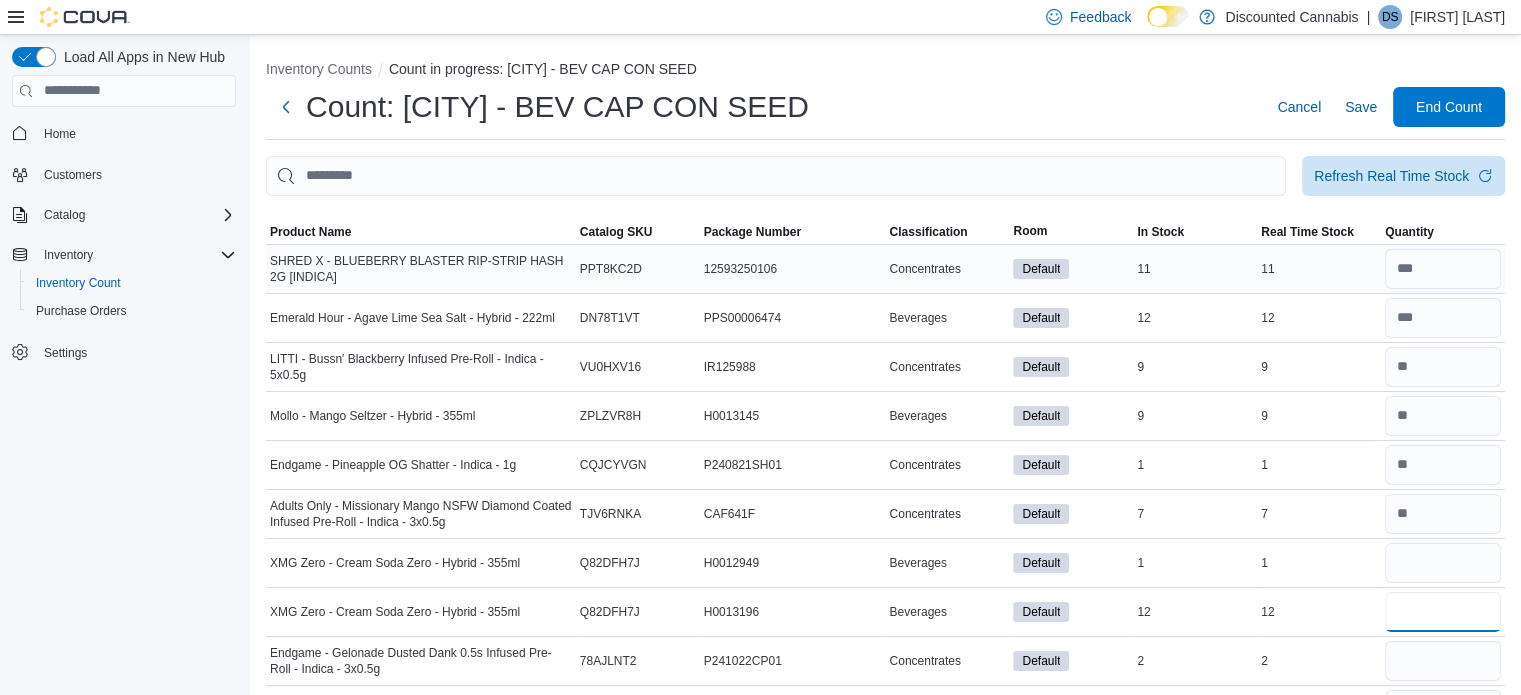 type 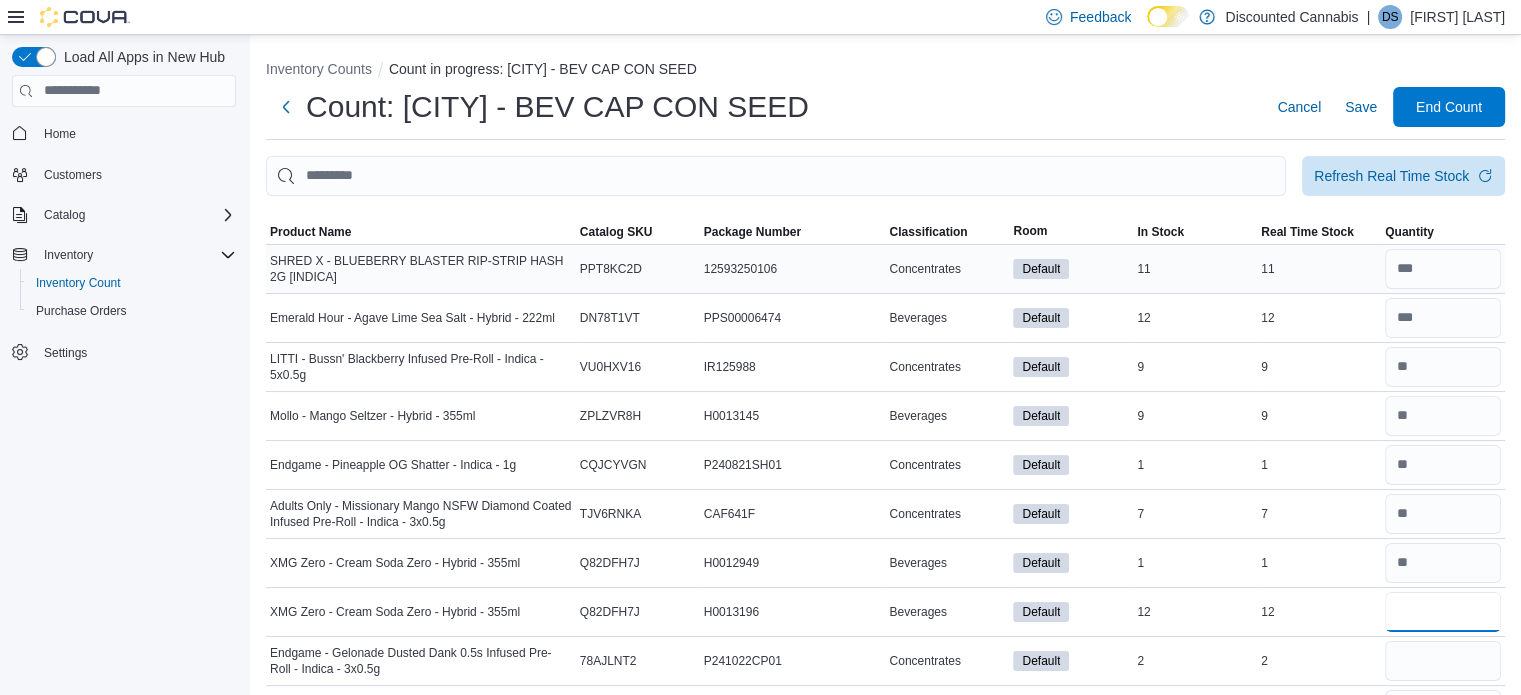 type on "**" 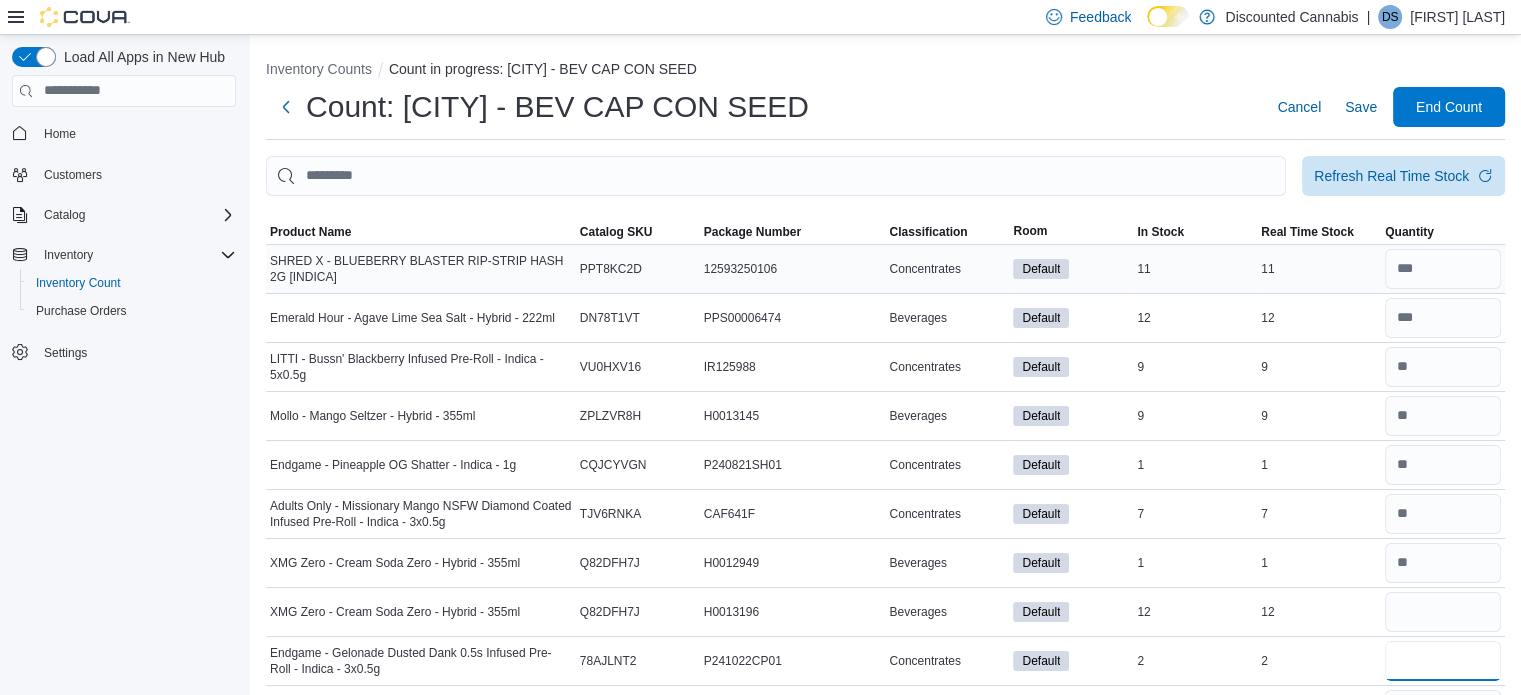 type 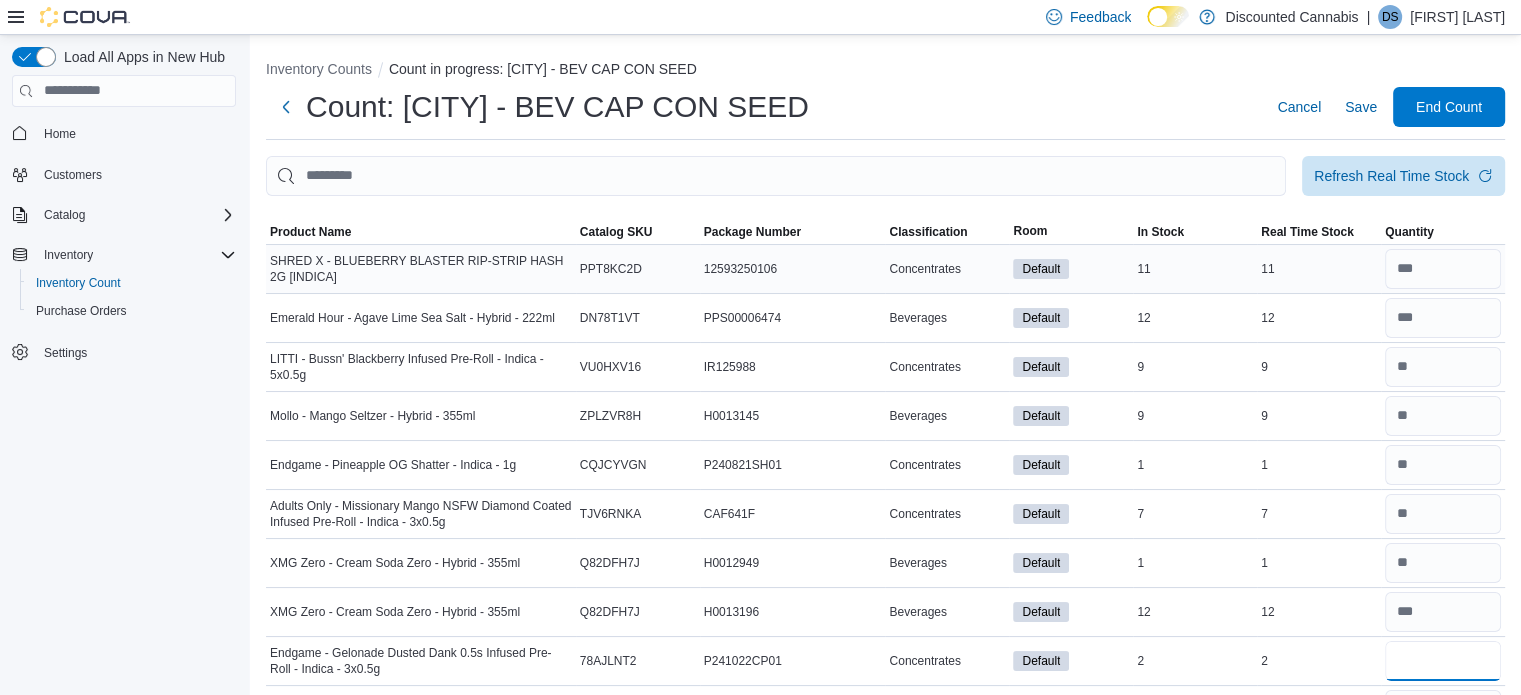 type on "*" 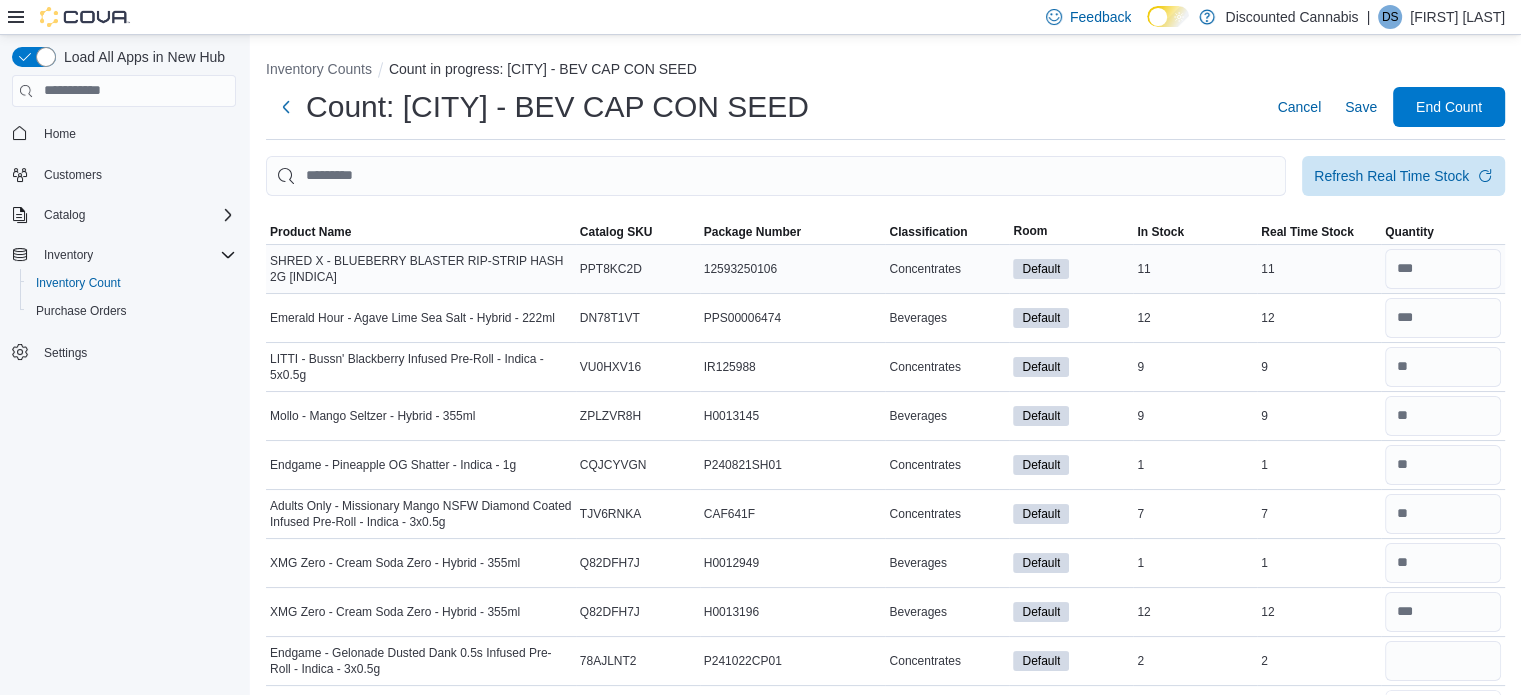 type 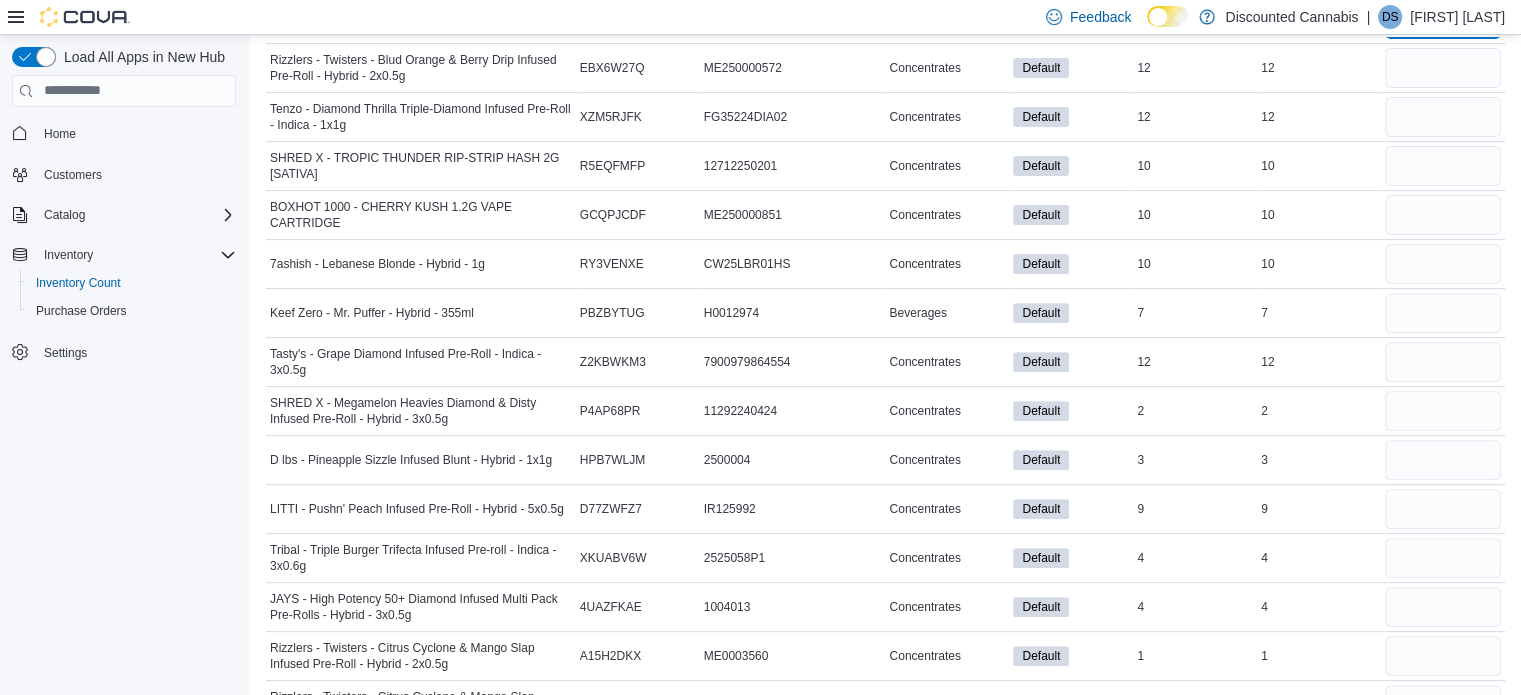scroll, scrollTop: 0, scrollLeft: 0, axis: both 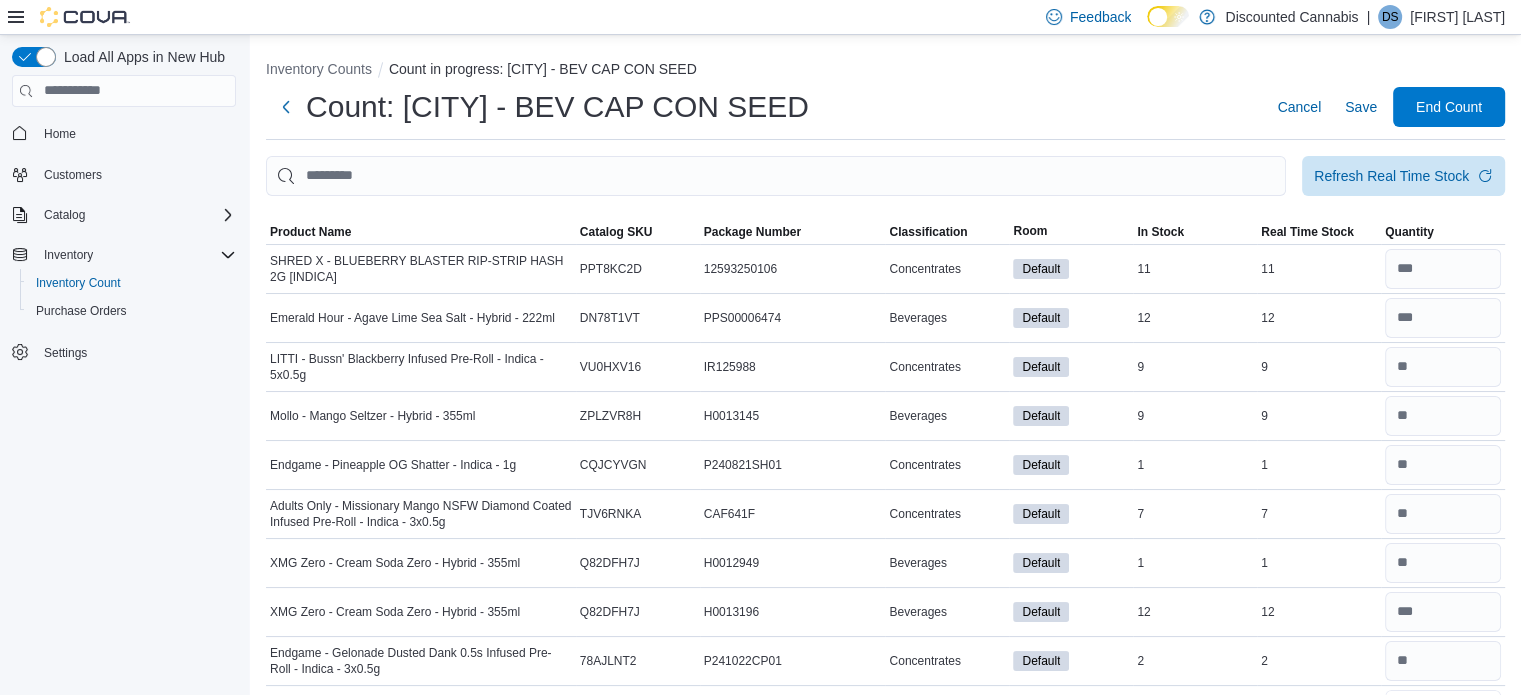 type on "*" 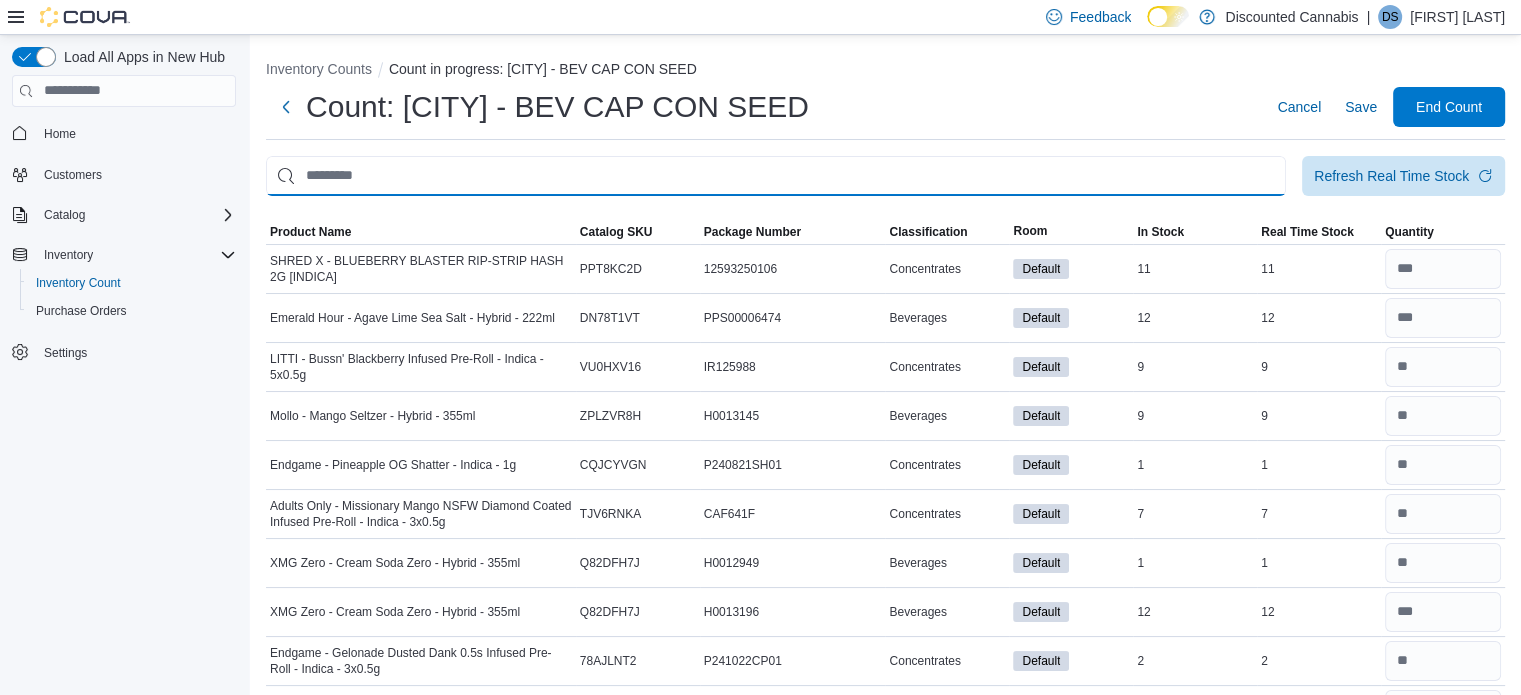 type 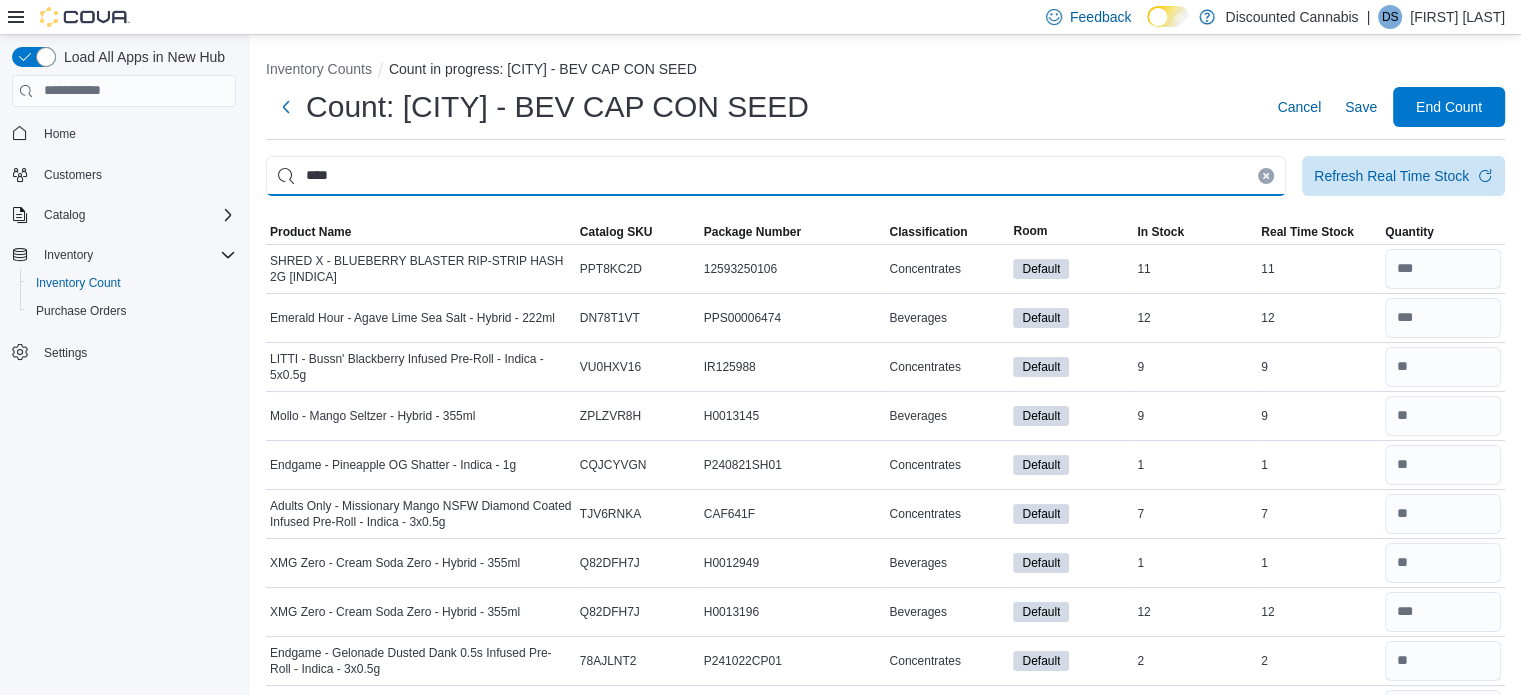 type on "****" 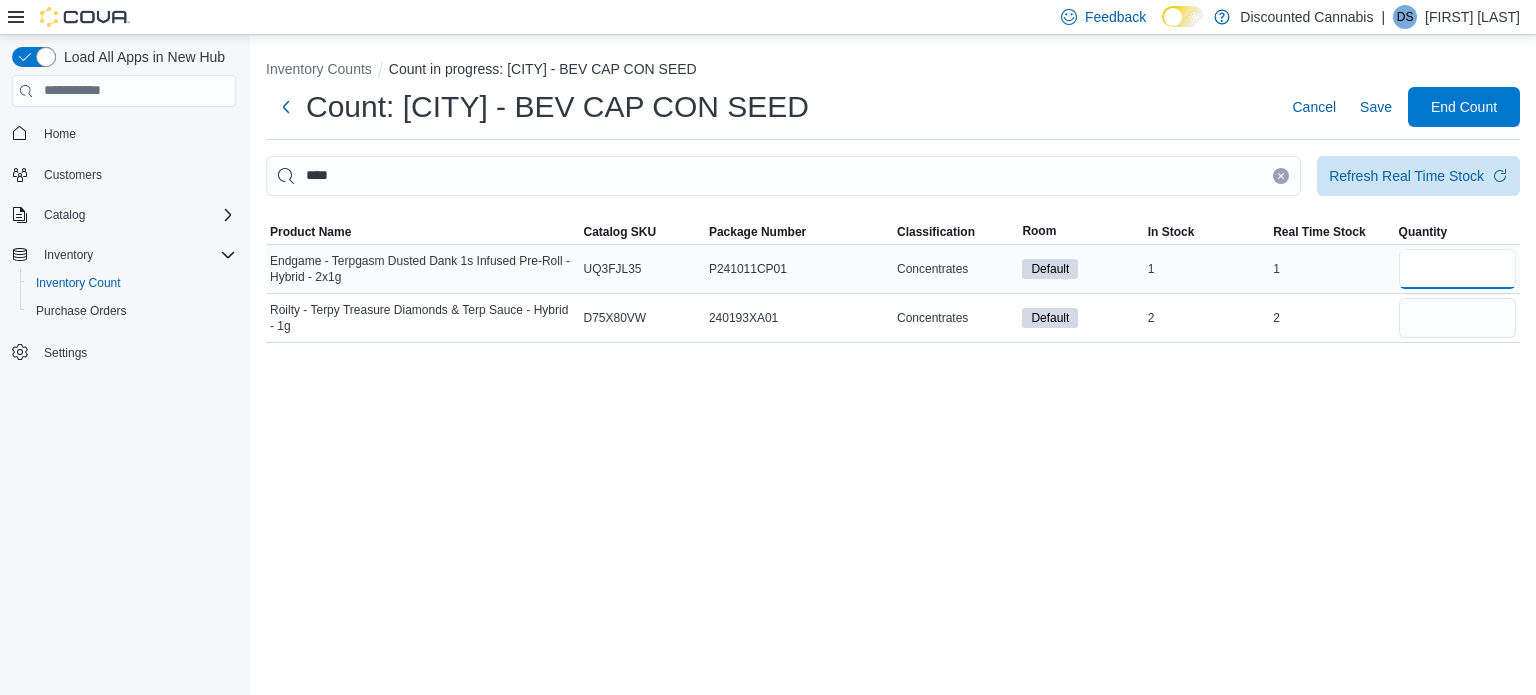 click at bounding box center (1457, 269) 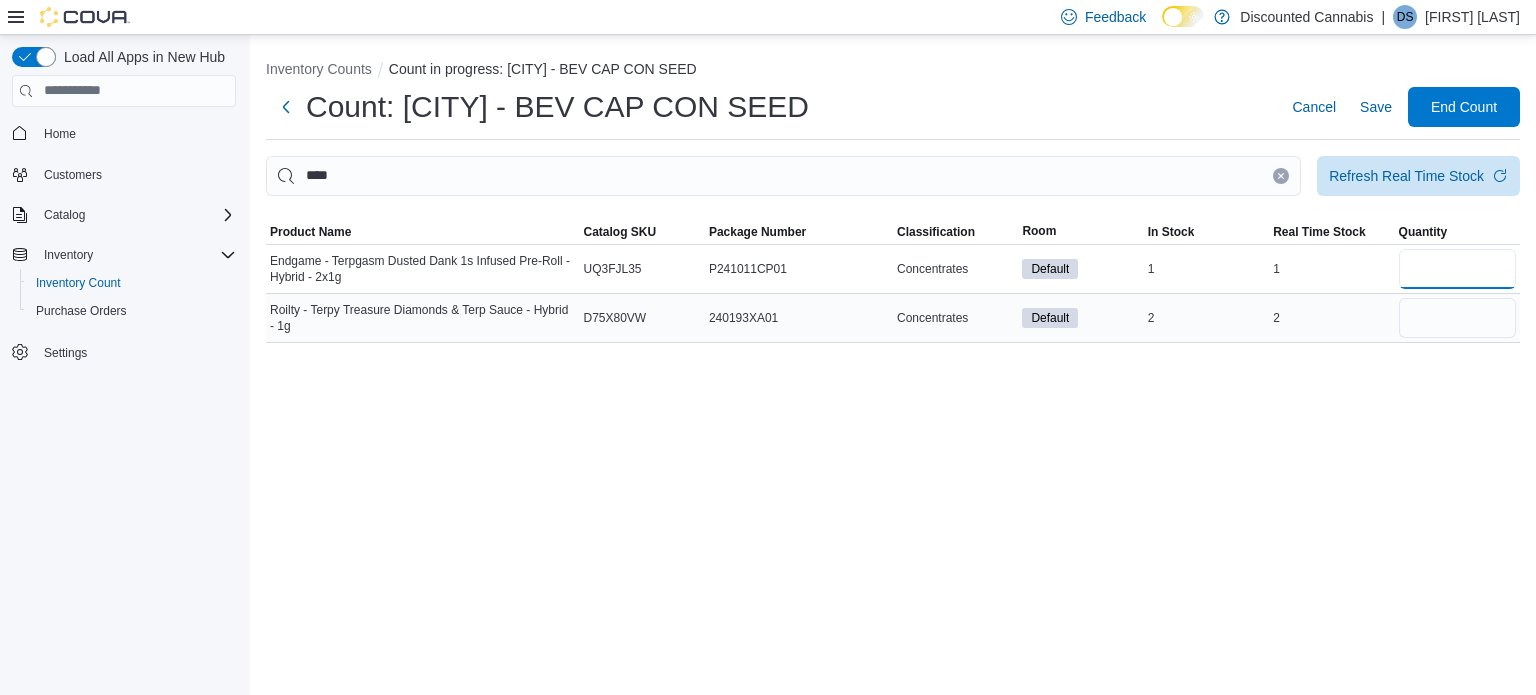 type on "*" 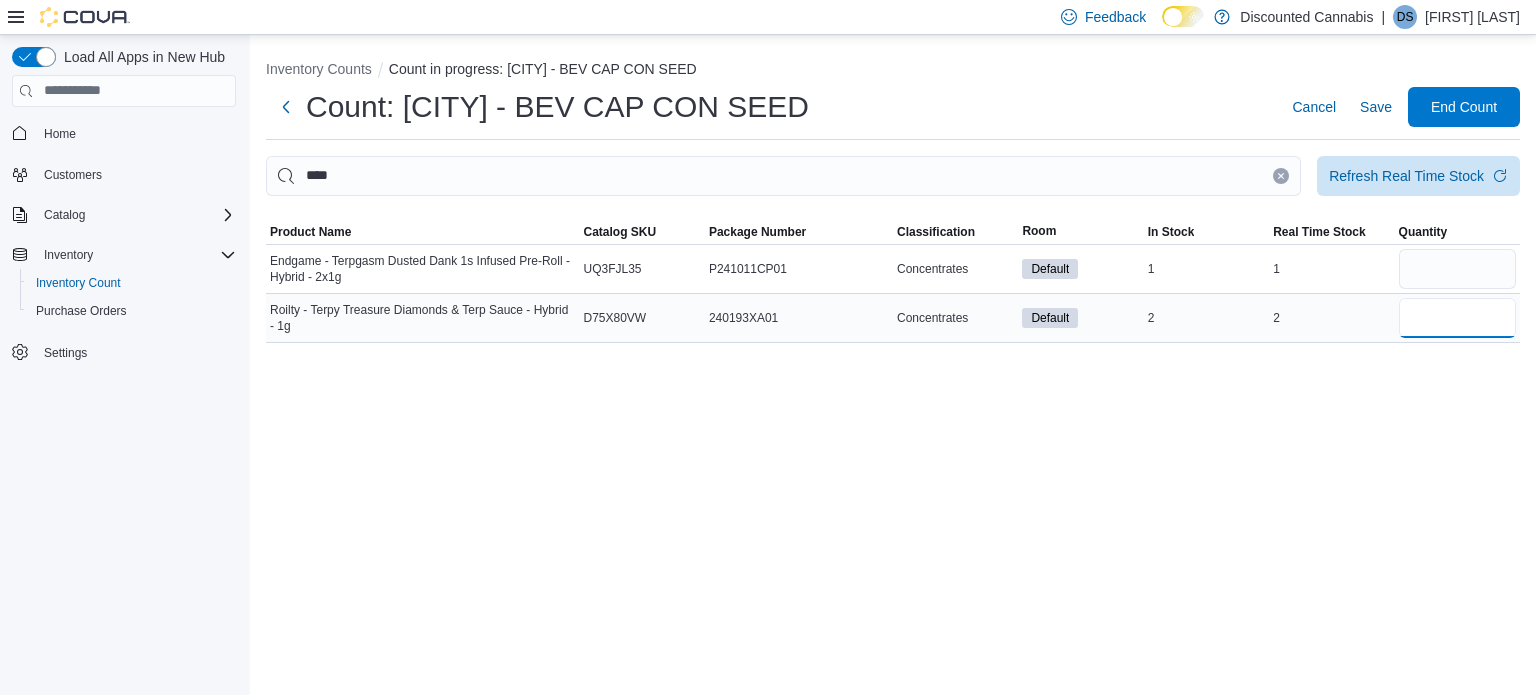 type 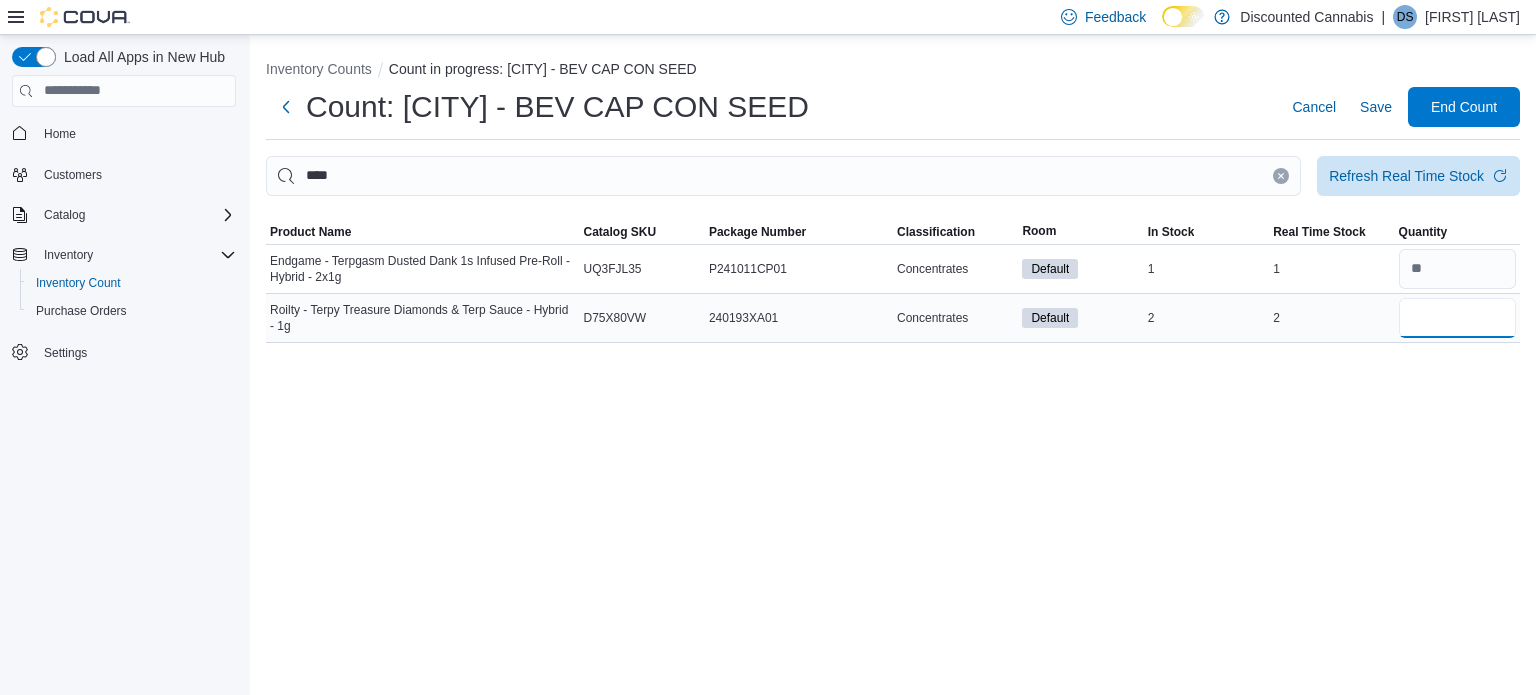 click on "*" at bounding box center (1457, 318) 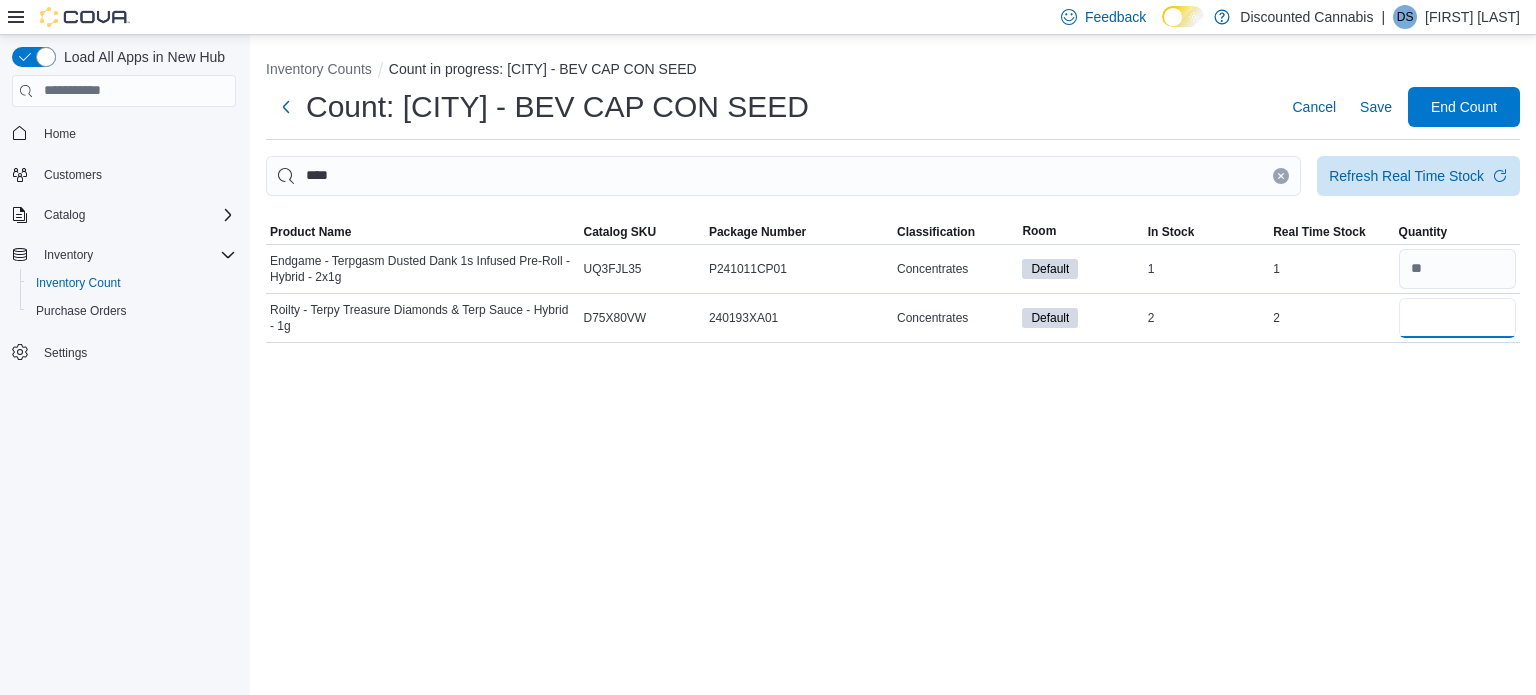 type on "*" 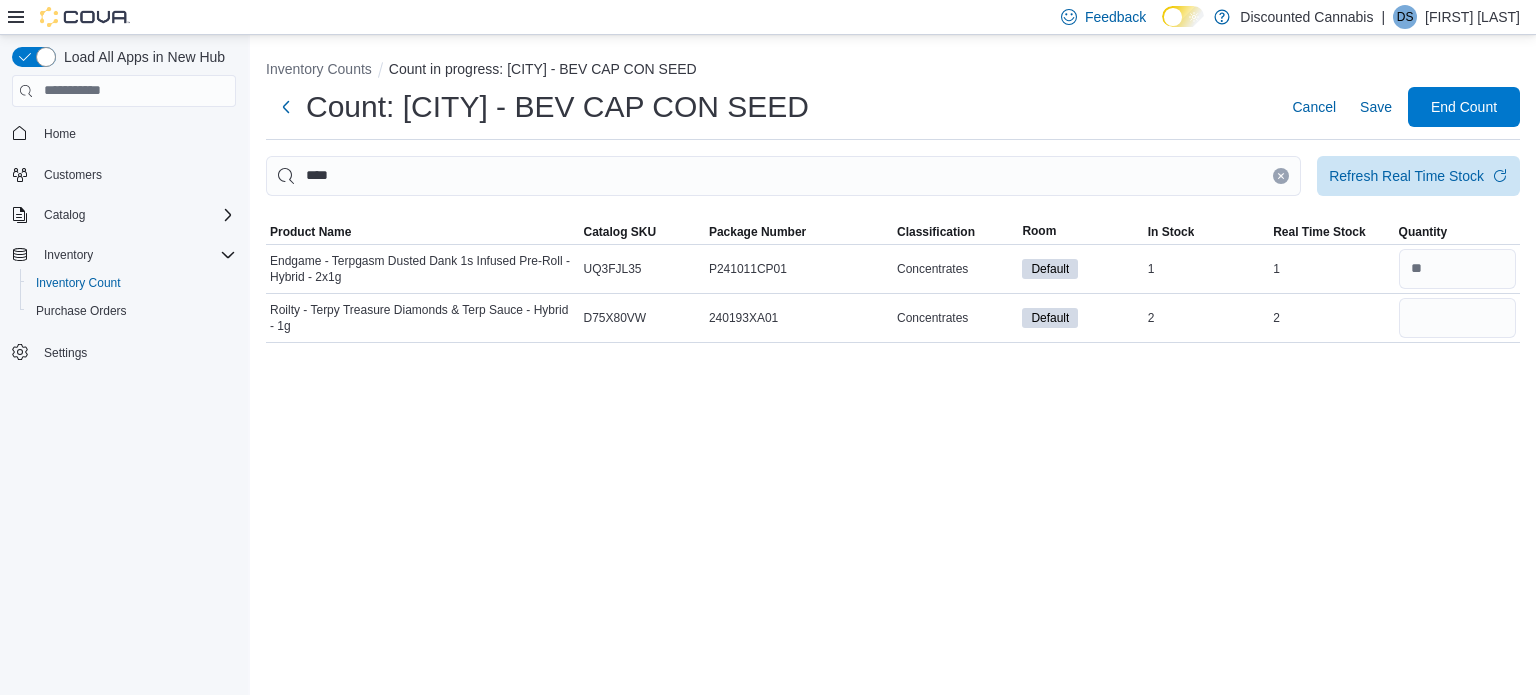 type 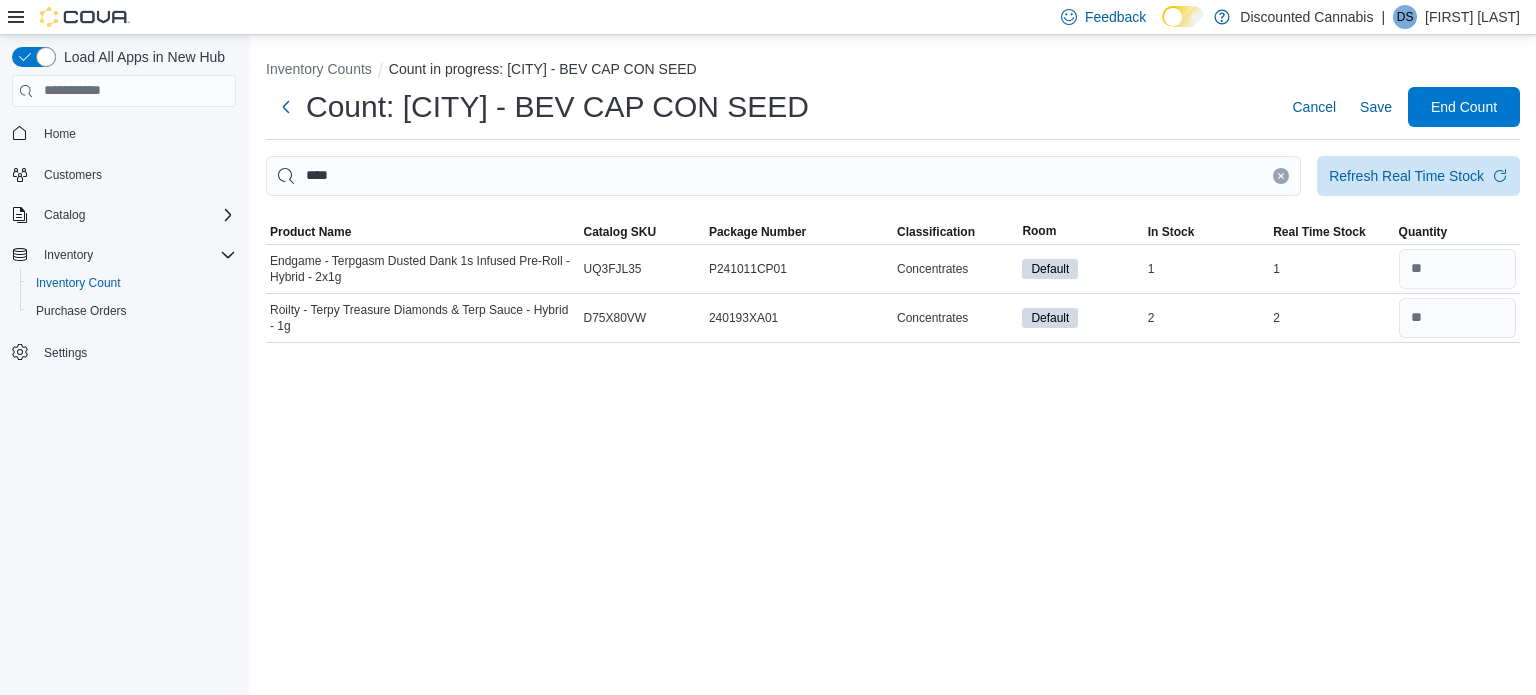 click at bounding box center [1281, 176] 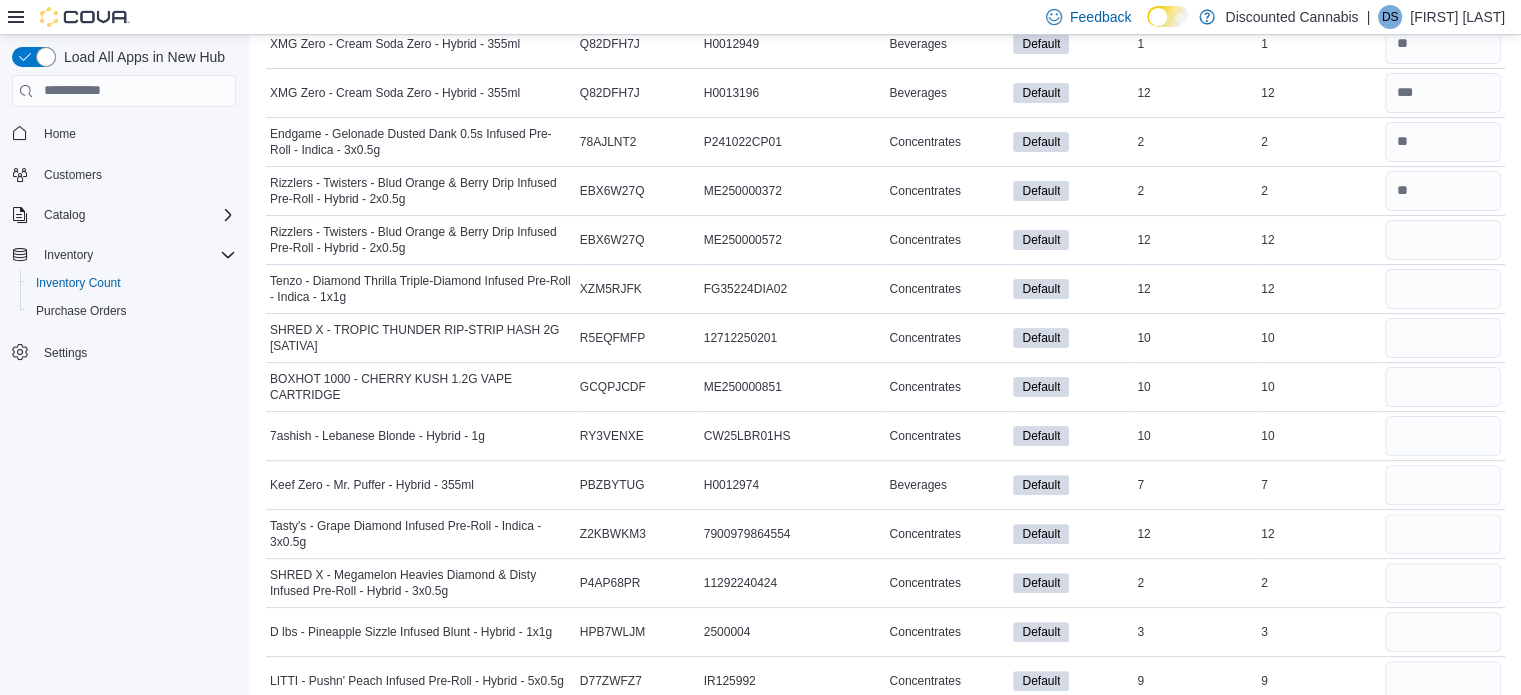 scroll, scrollTop: 595, scrollLeft: 0, axis: vertical 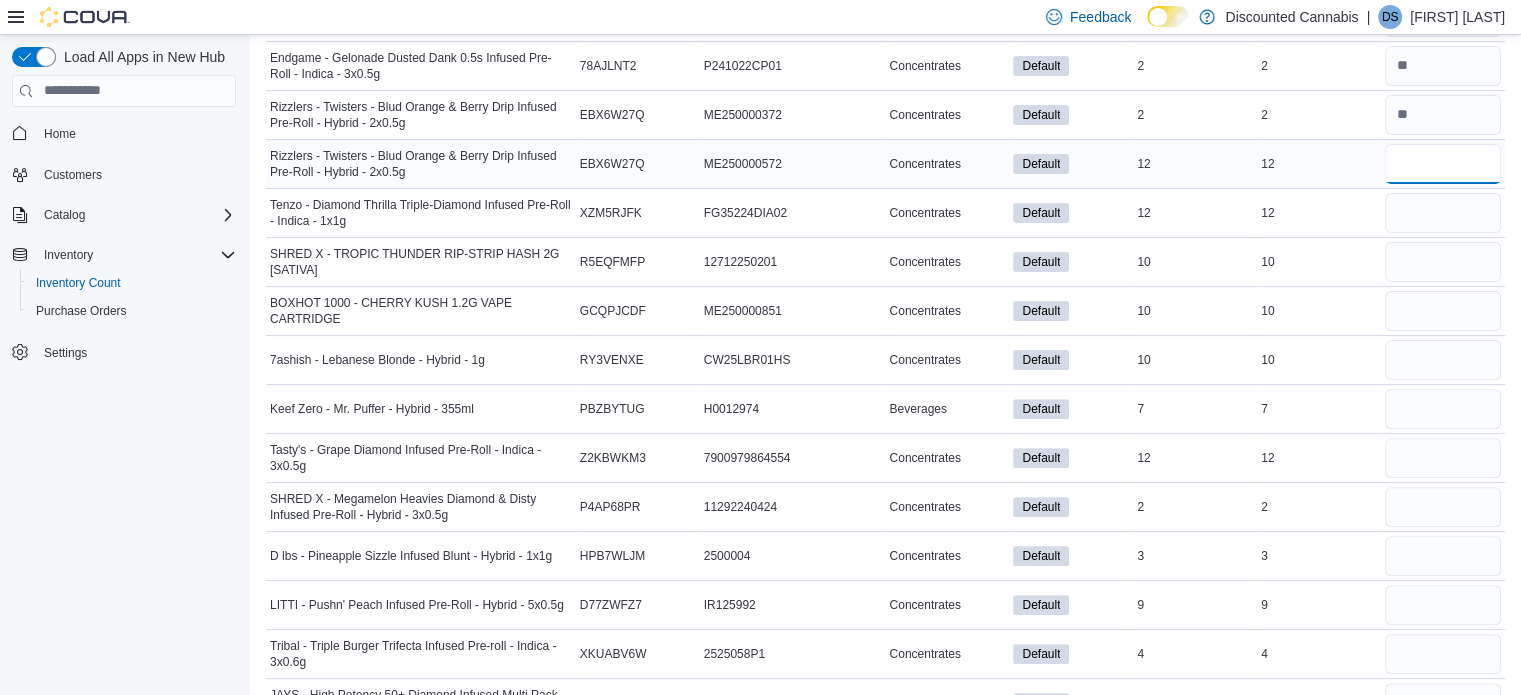 click at bounding box center (1443, 164) 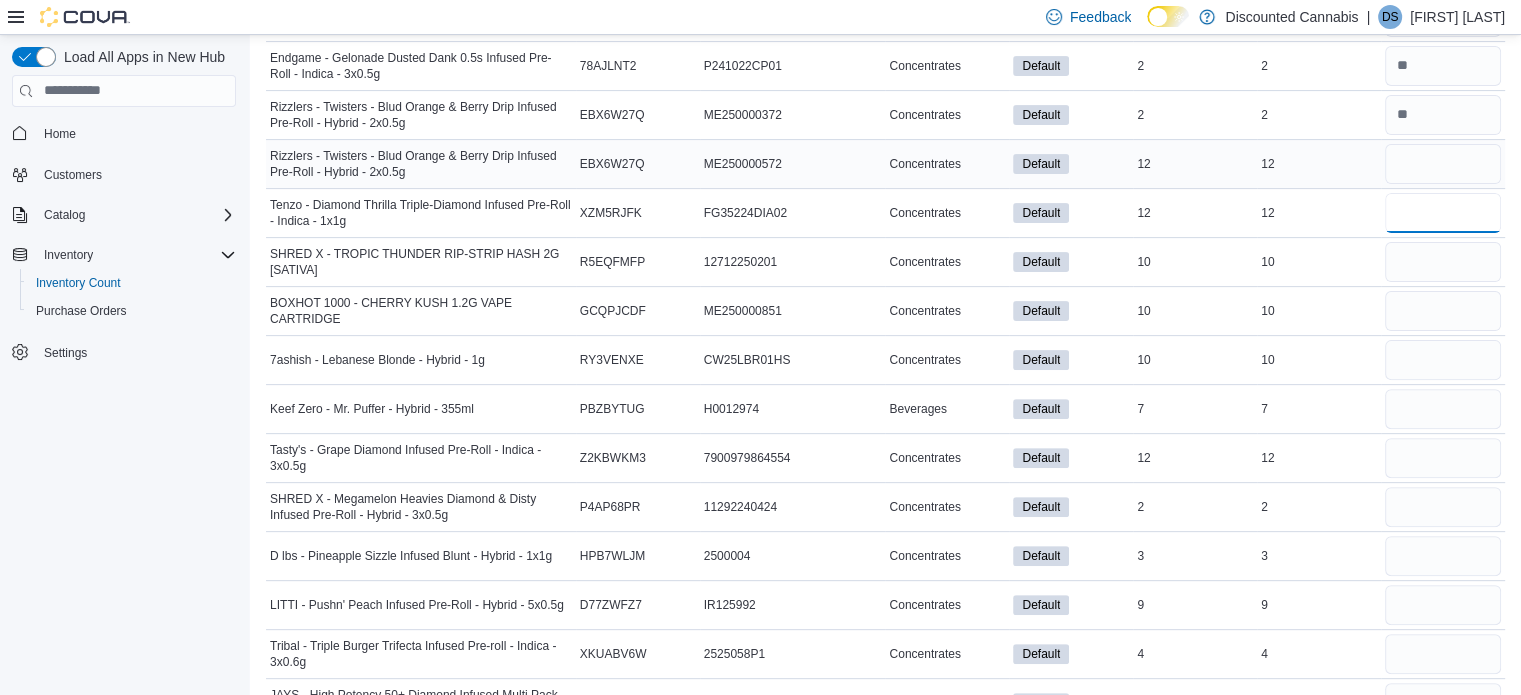 type 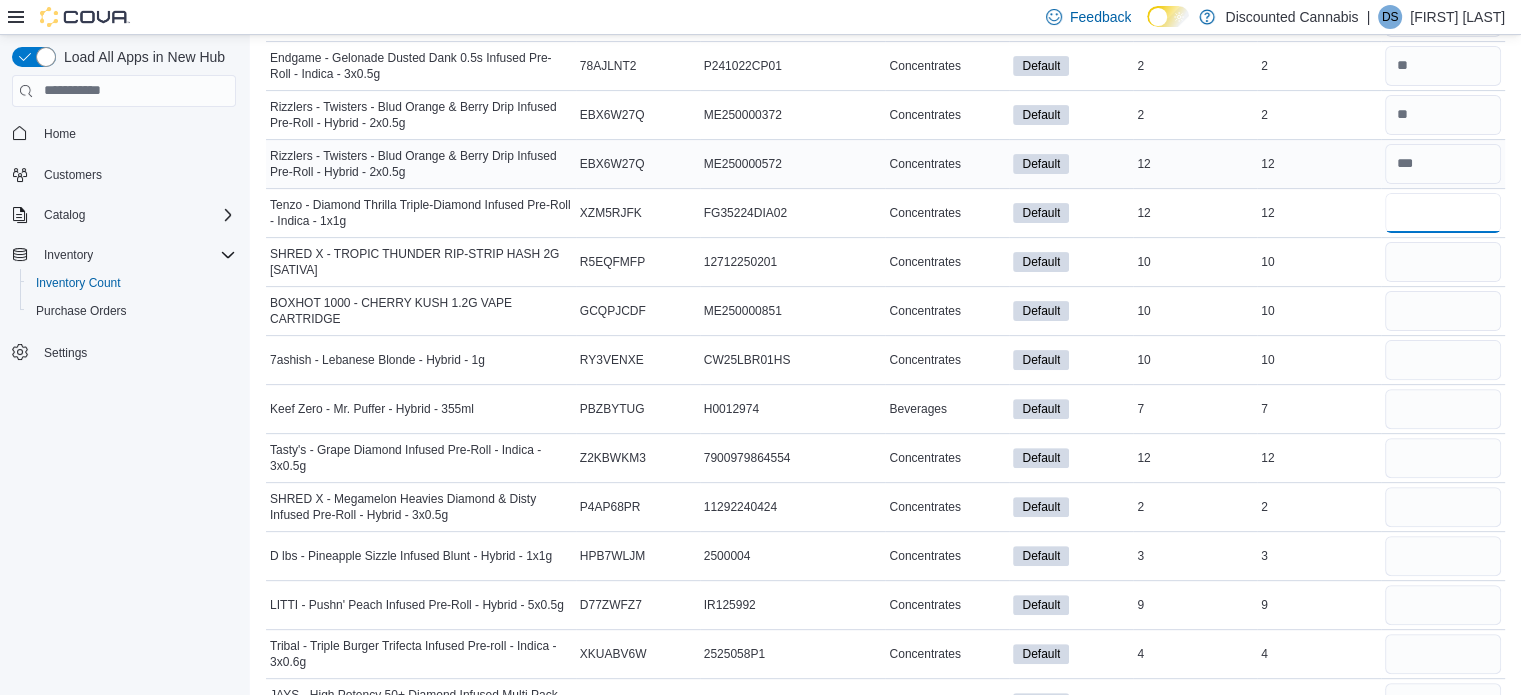 type on "**" 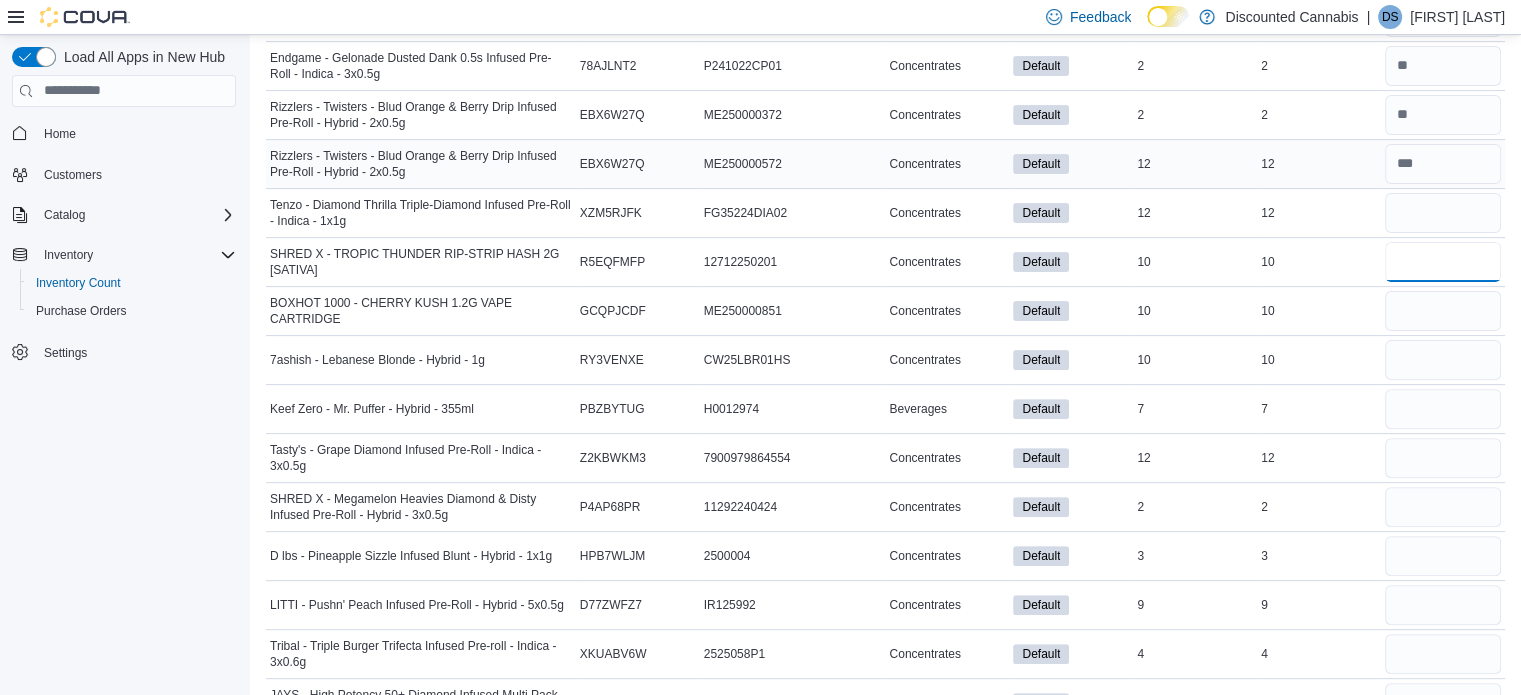 type 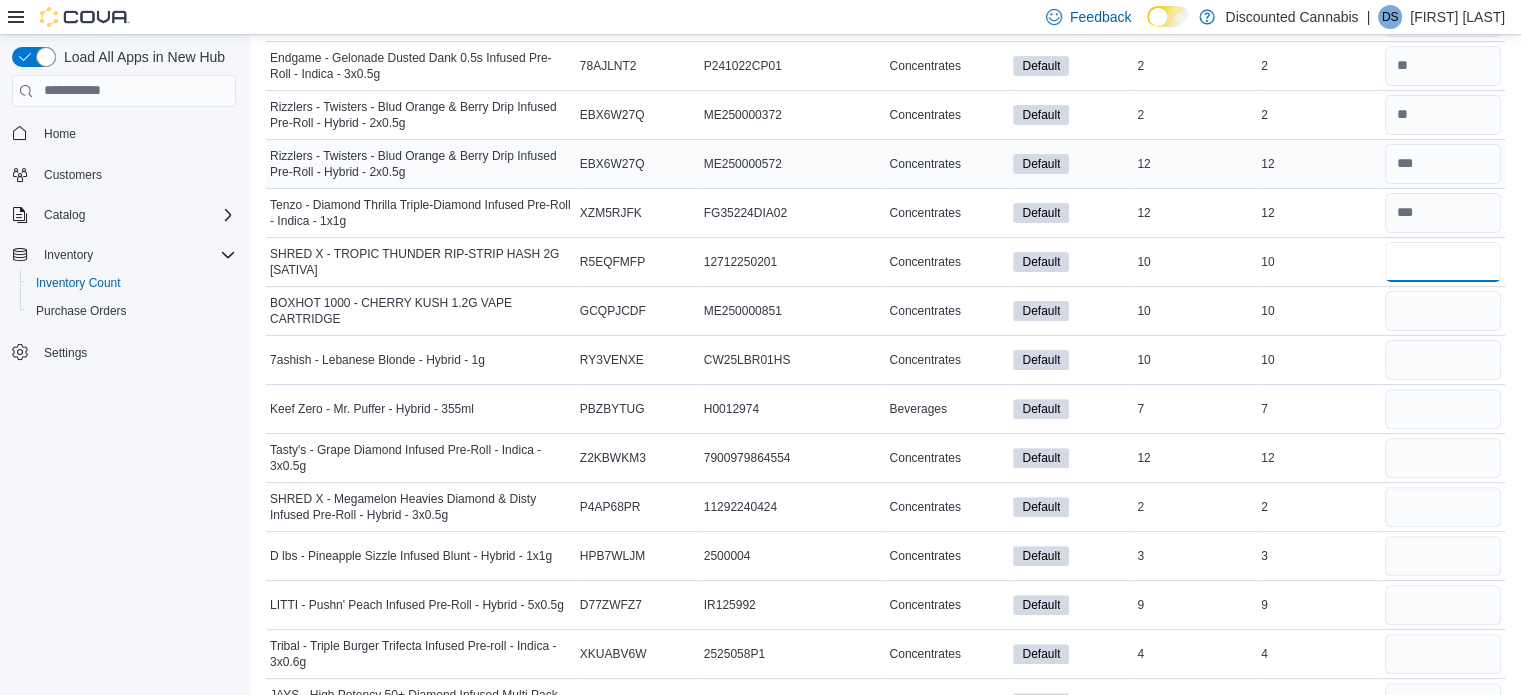 type on "**" 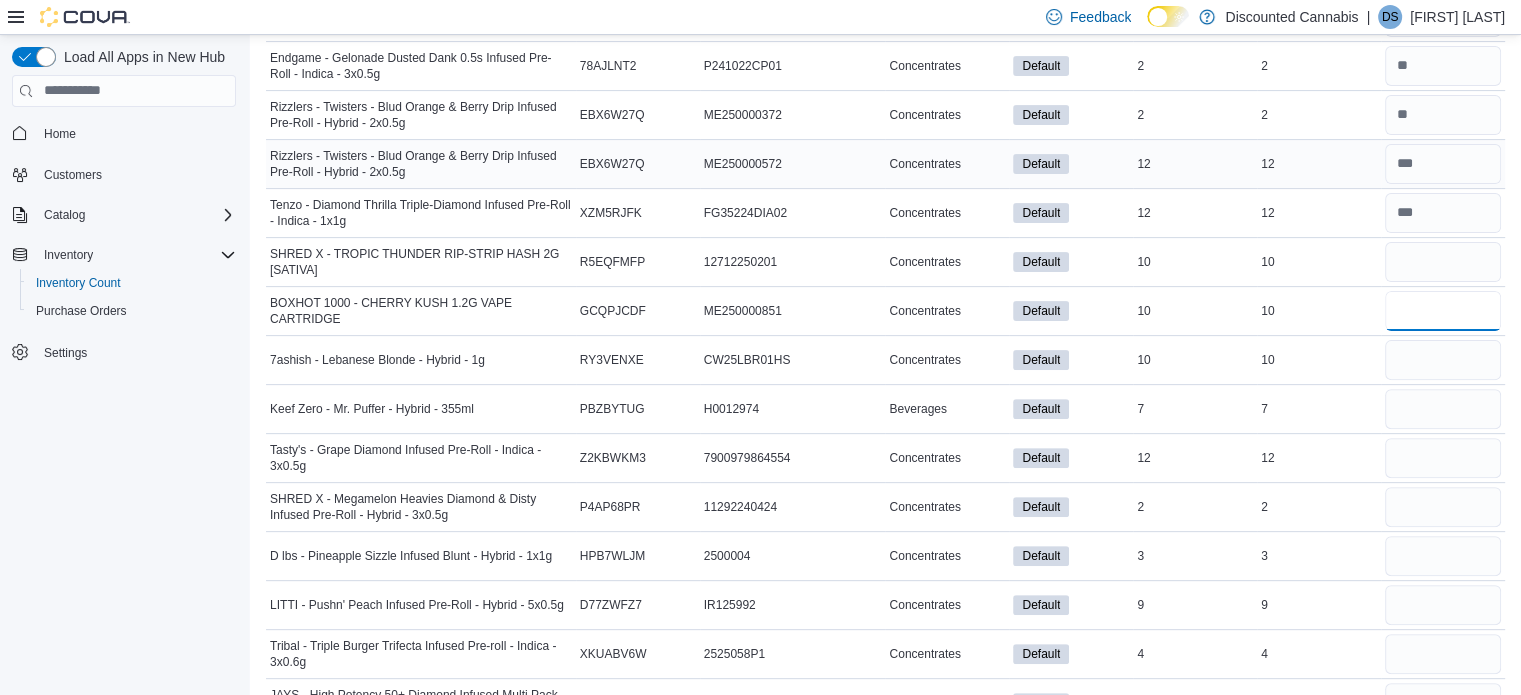 type 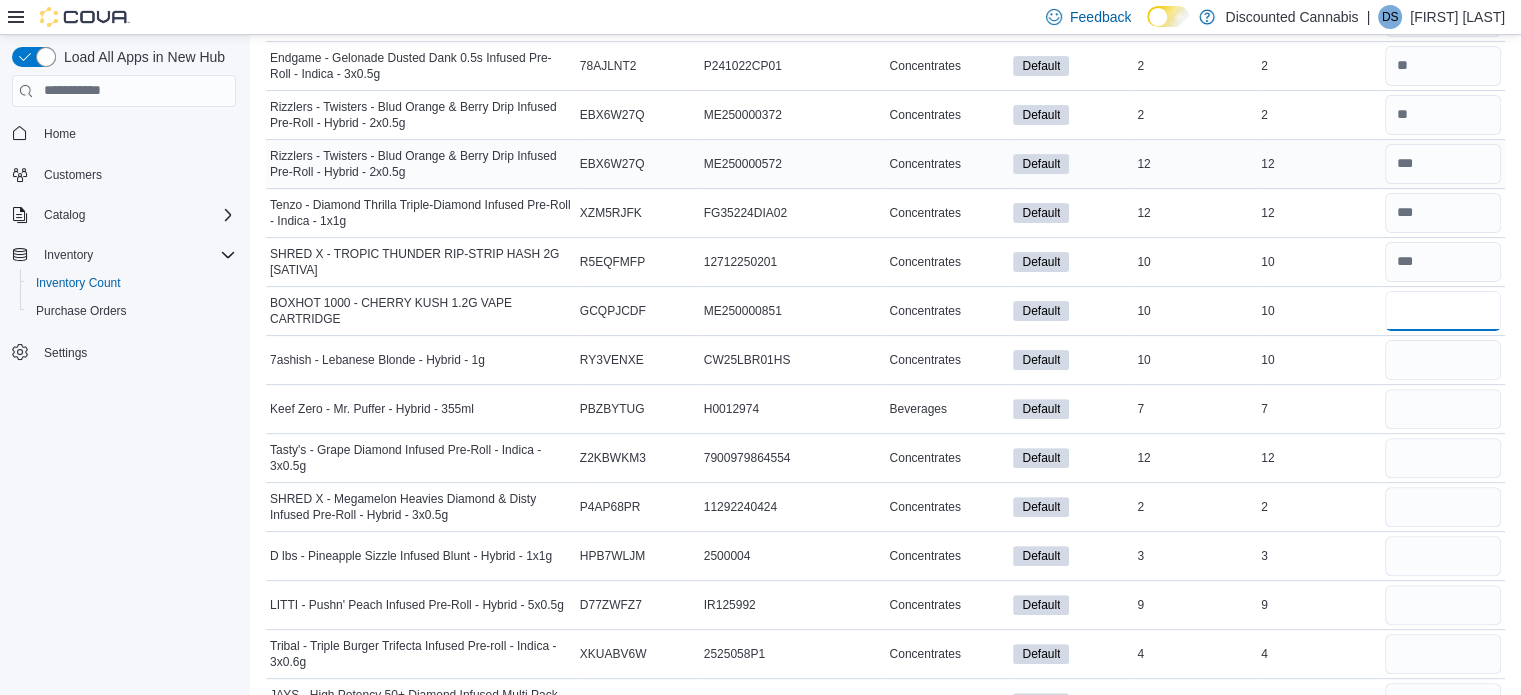 type on "**" 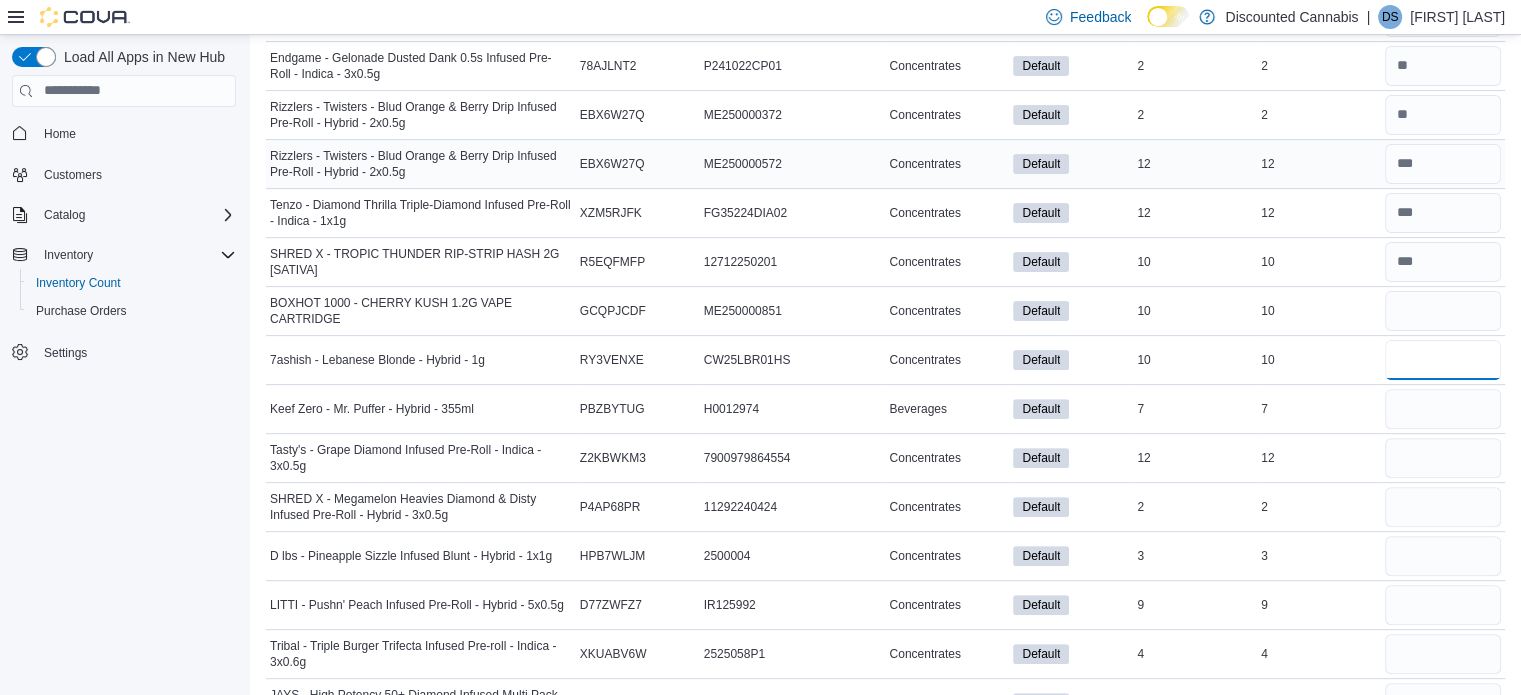 type 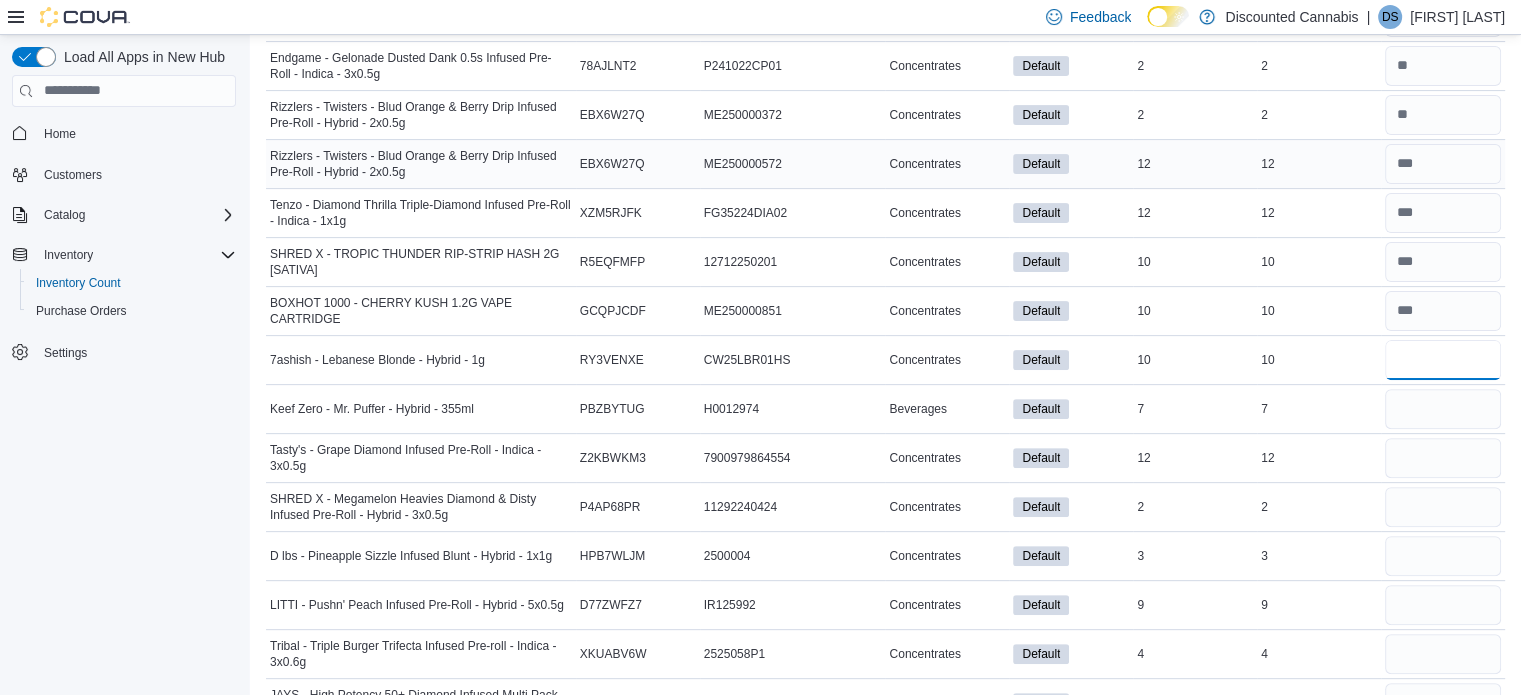 type on "**" 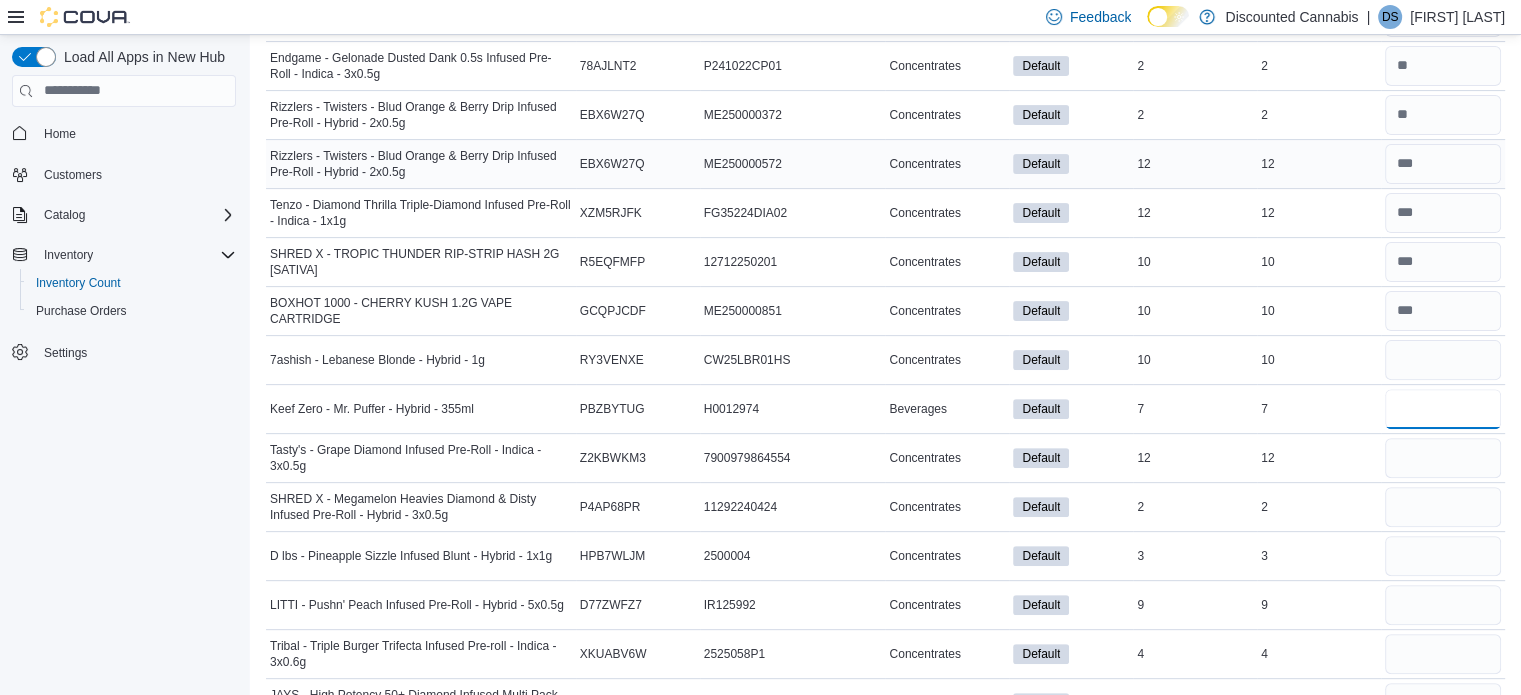 type 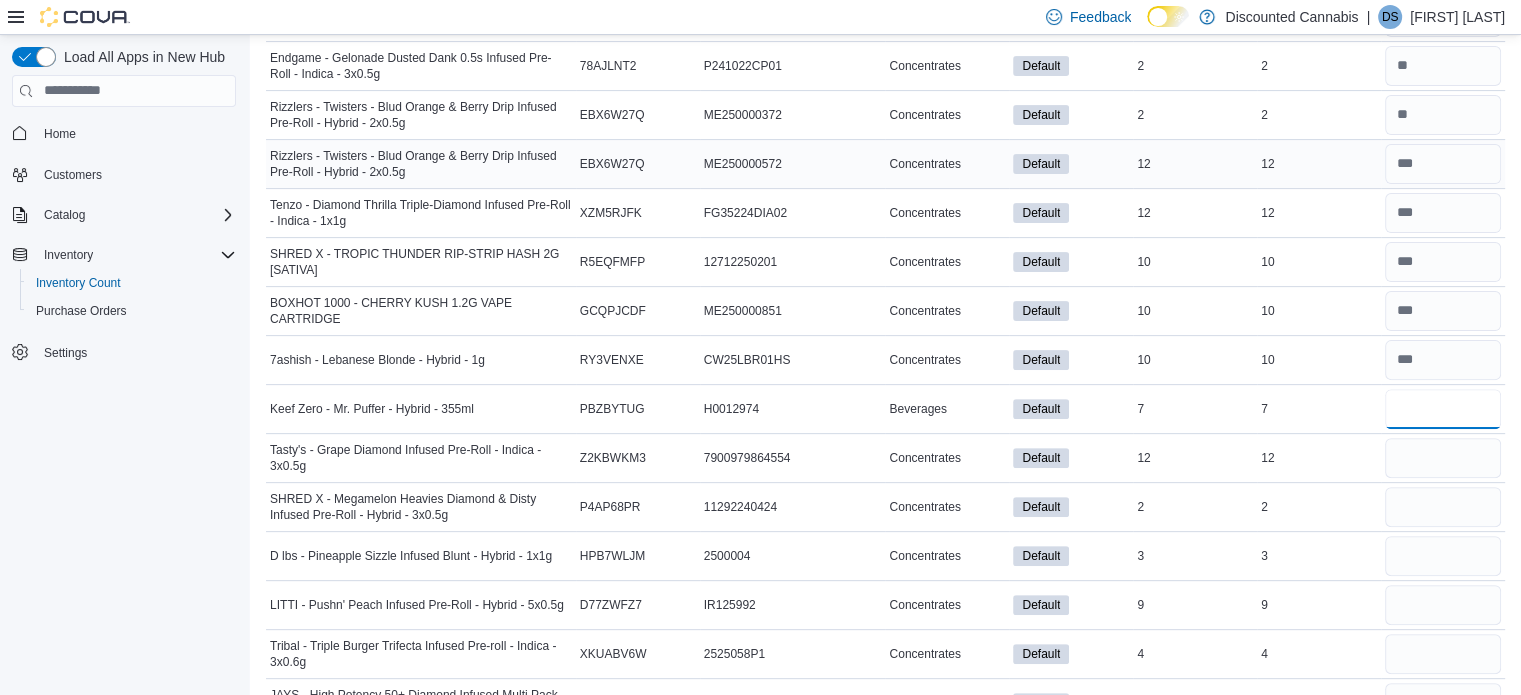 type on "*" 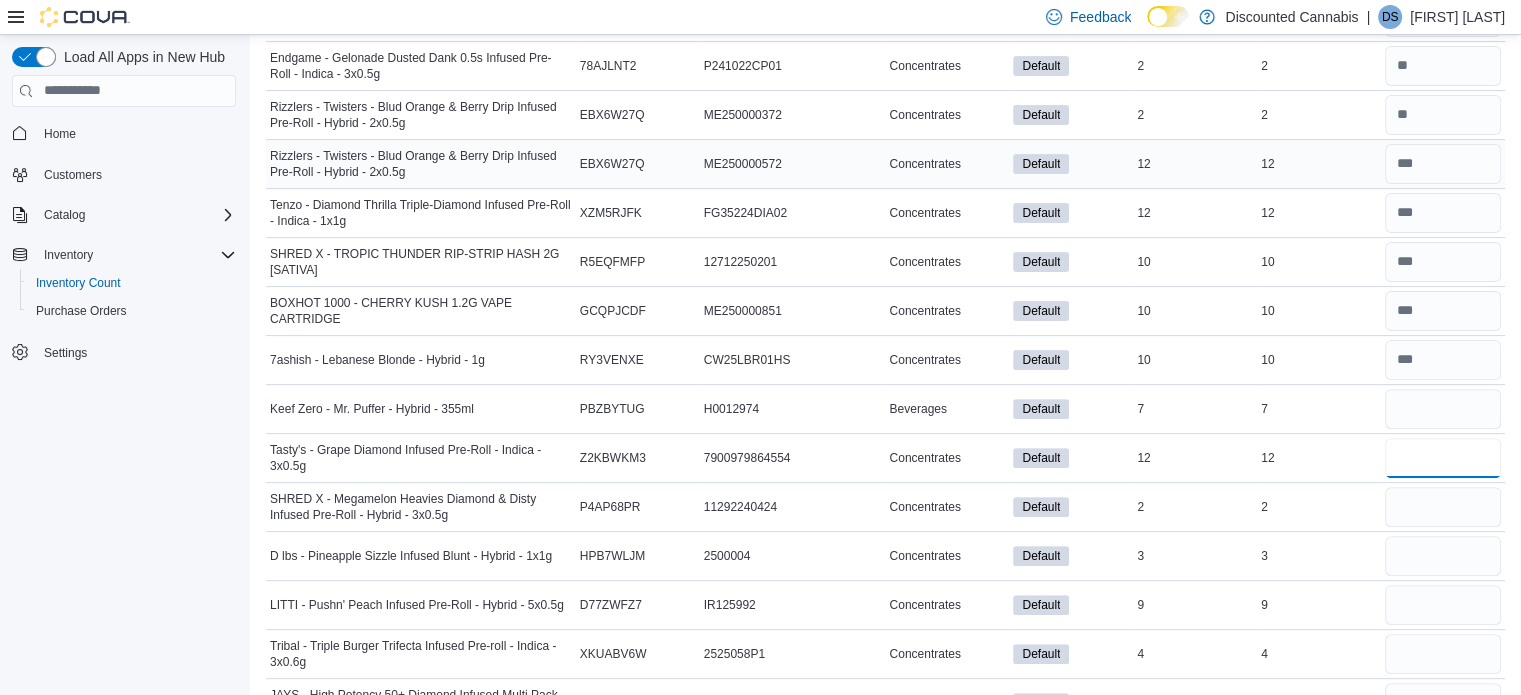 type 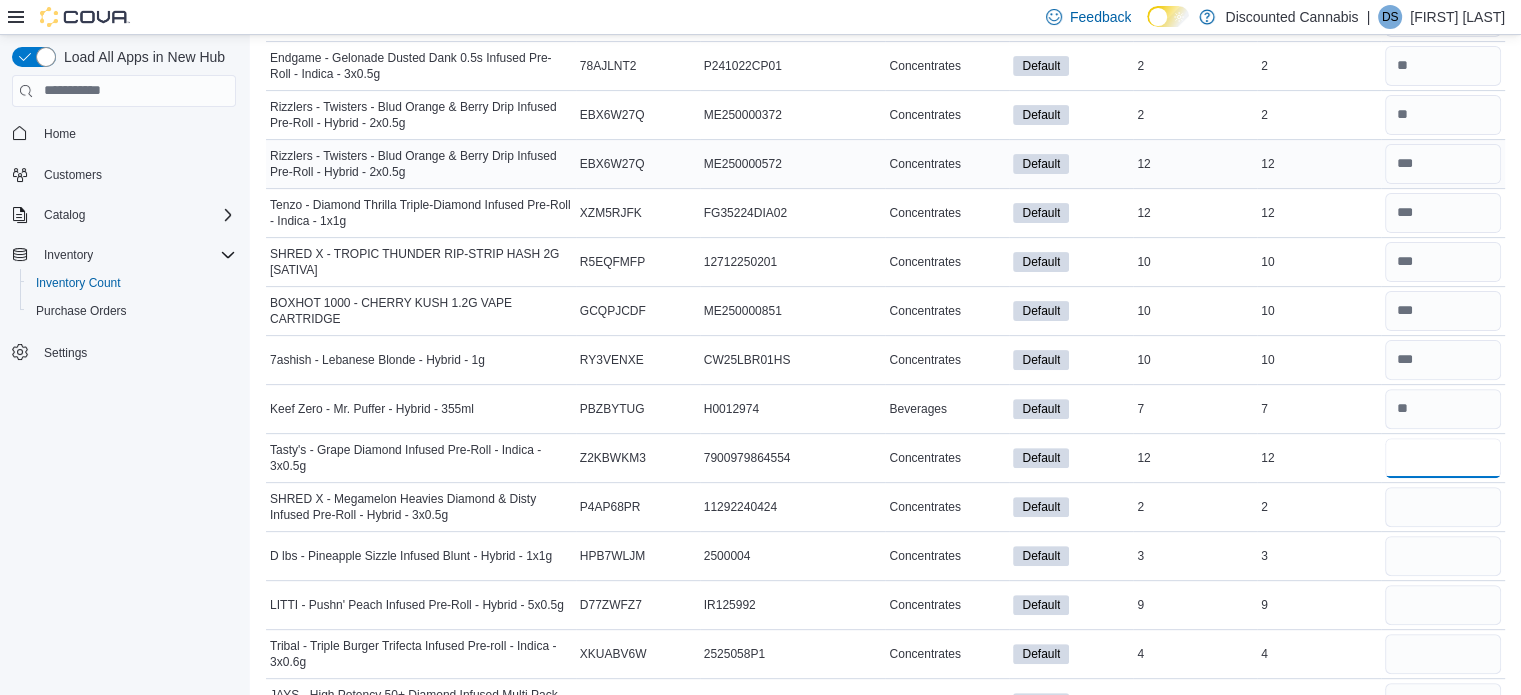 type on "**" 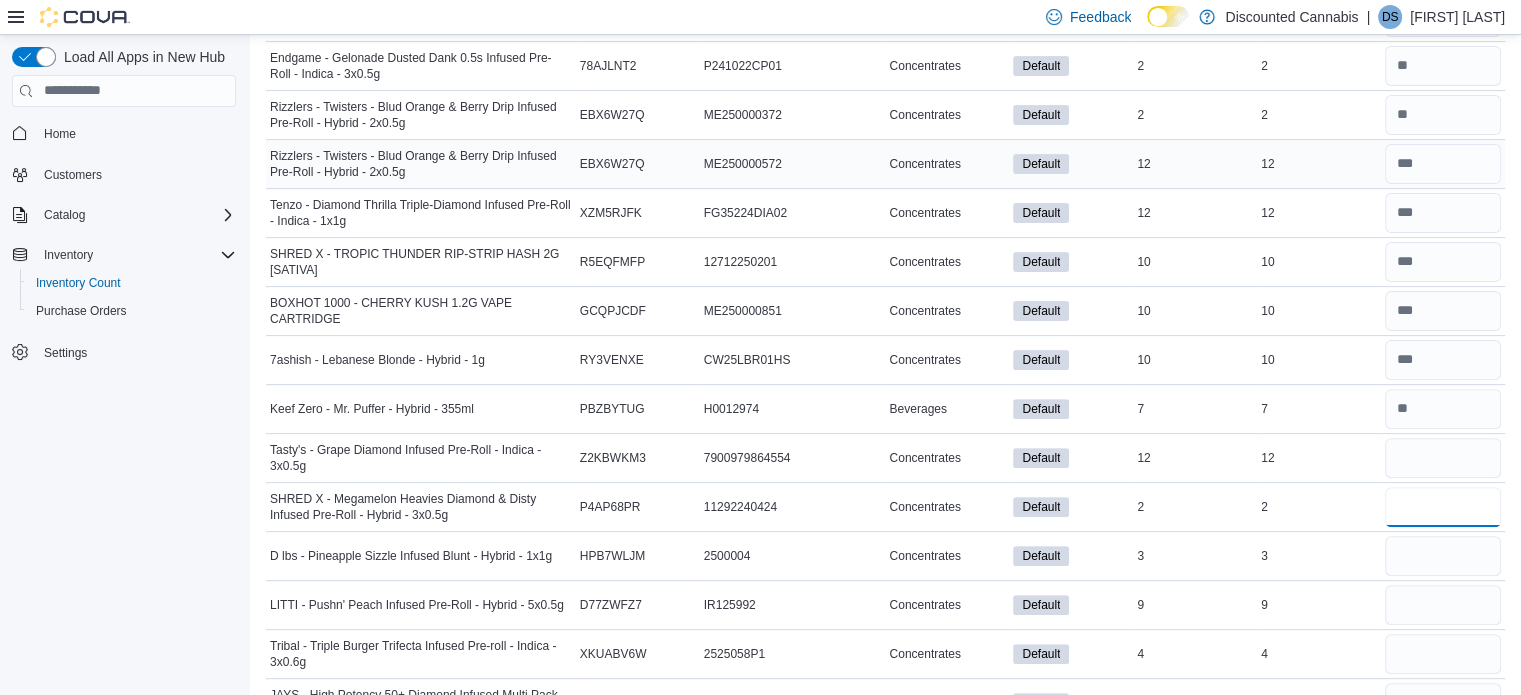 type 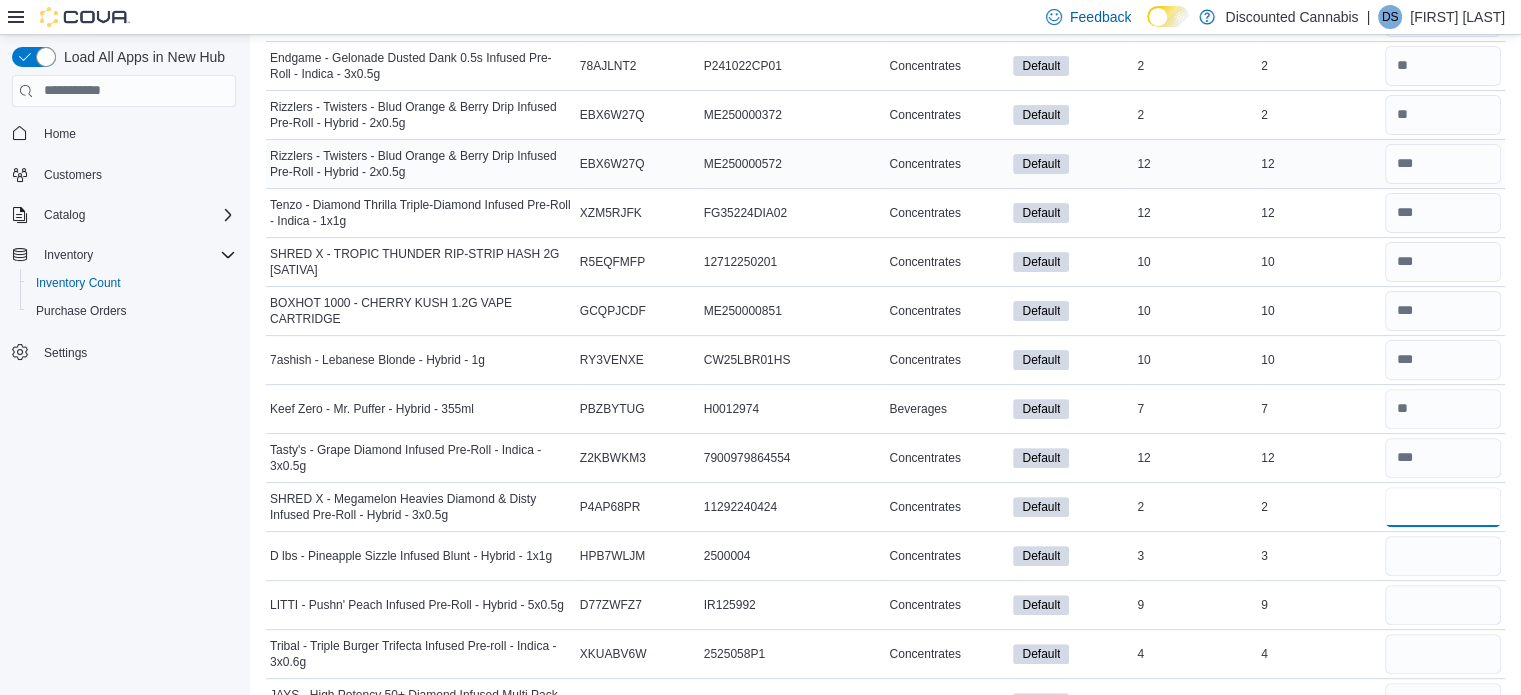 type on "*" 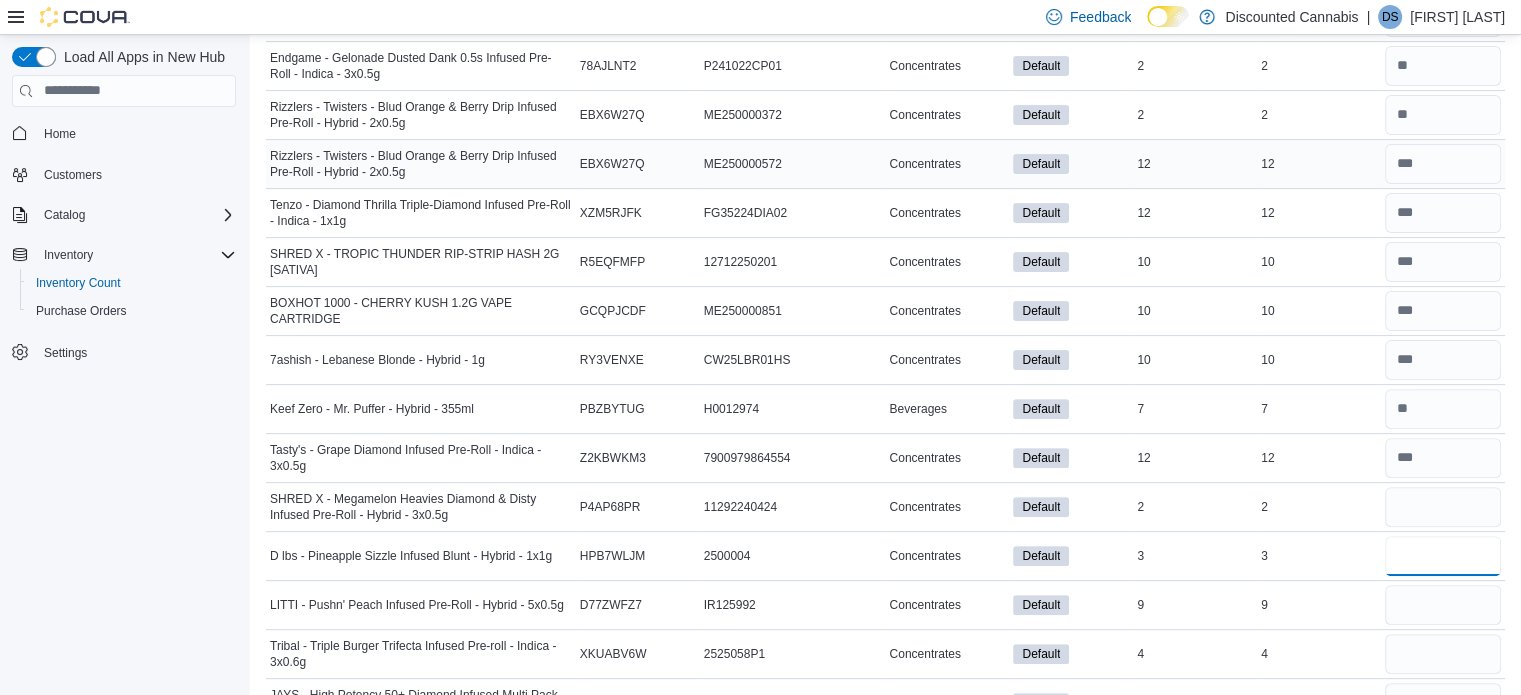 type 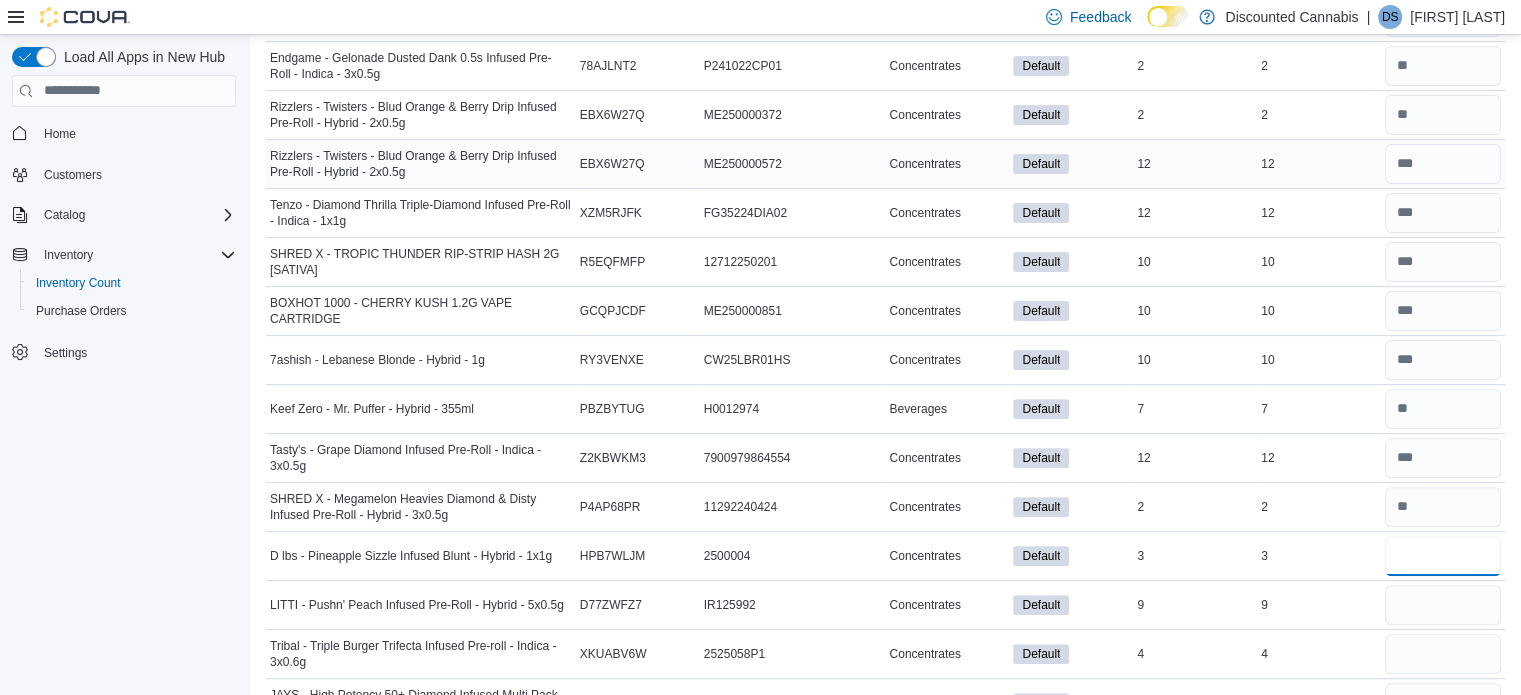 type on "*" 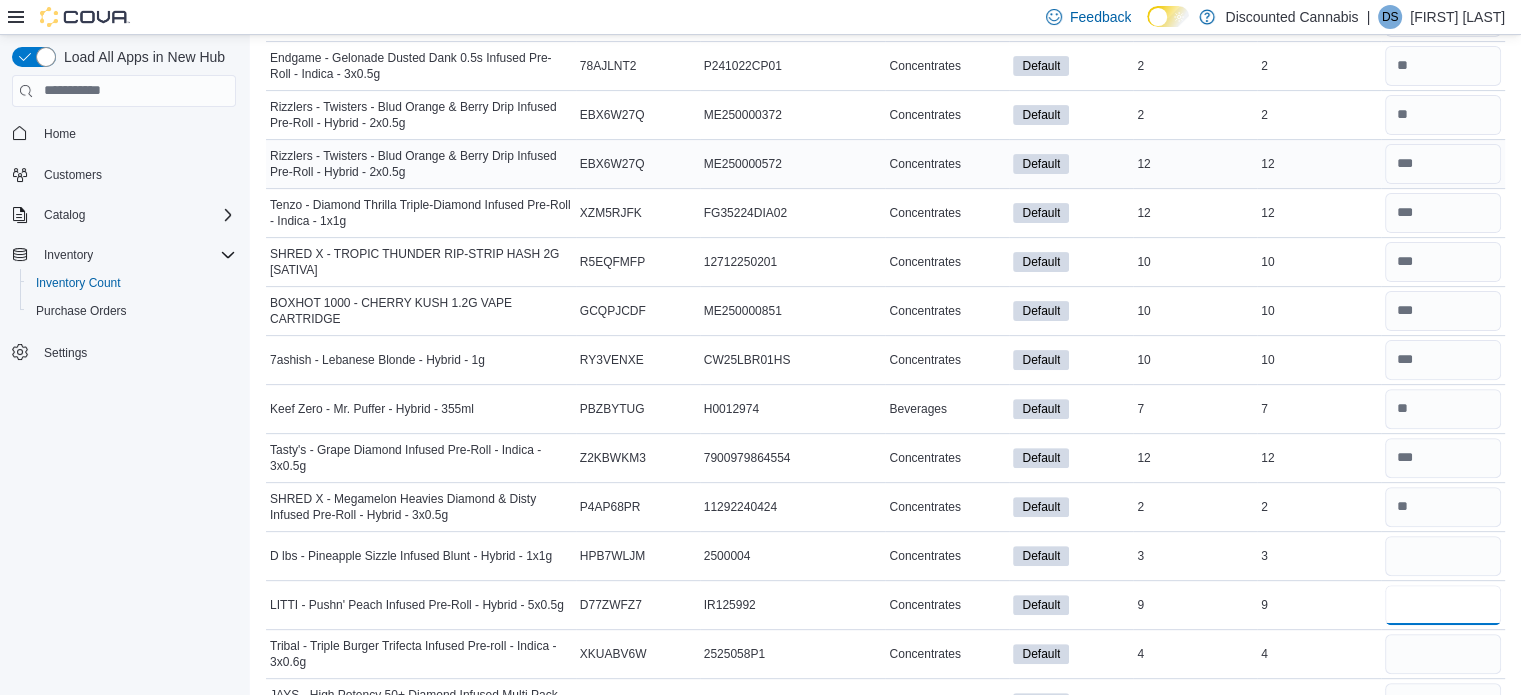 type 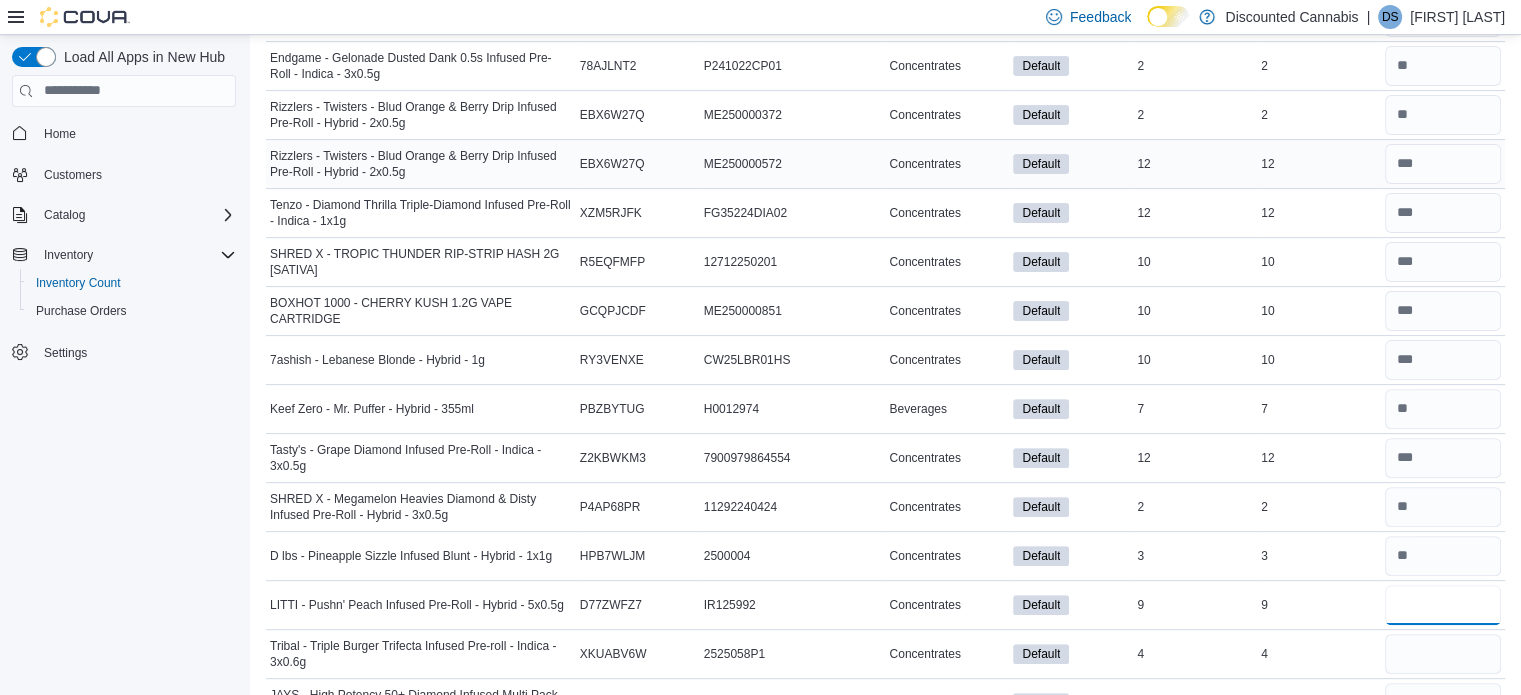 type on "*" 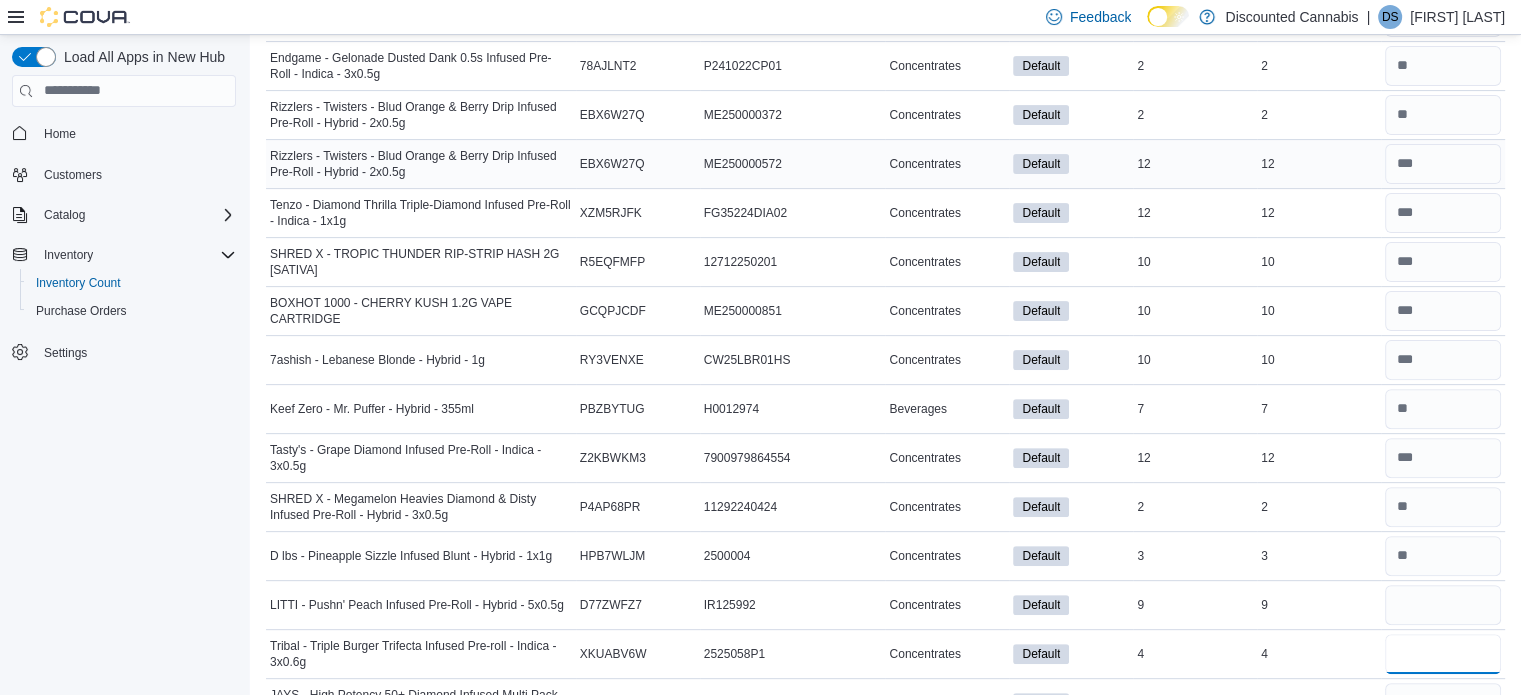 type 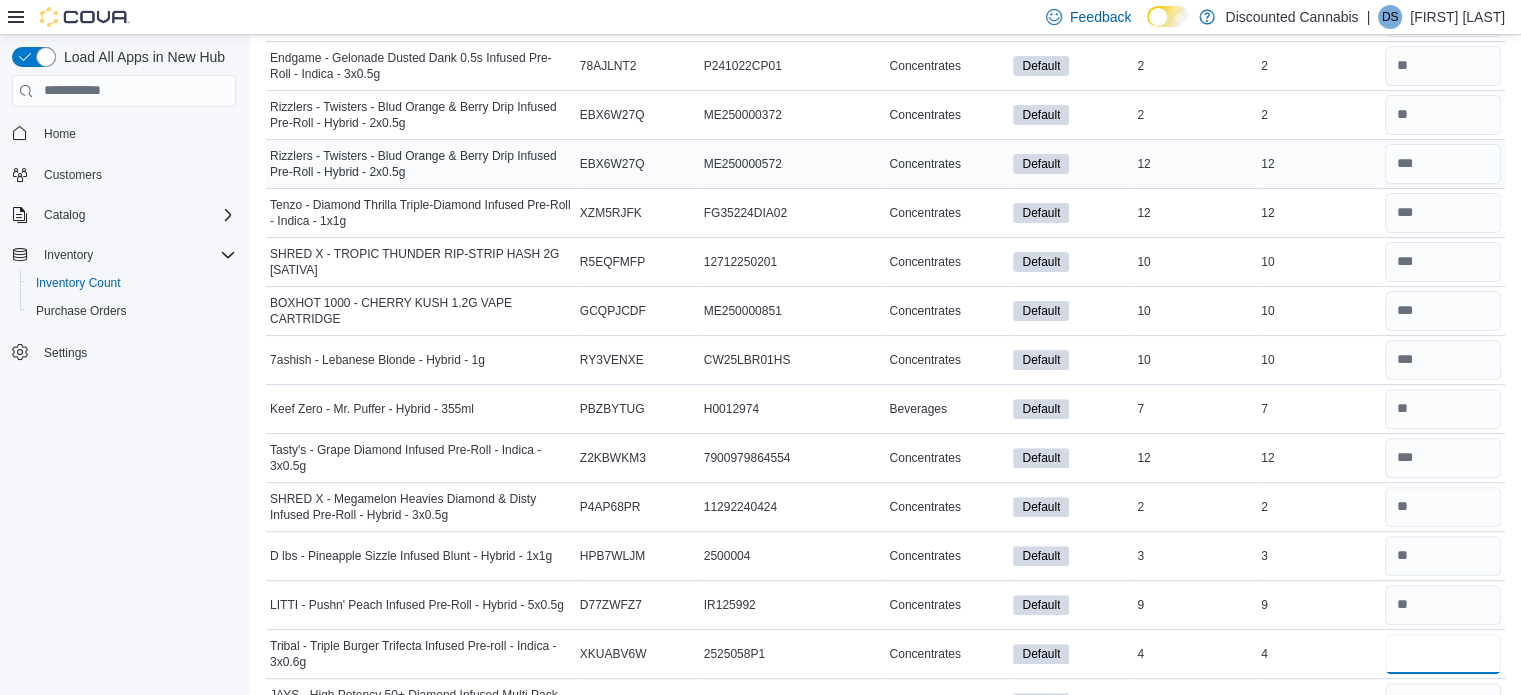 type on "*" 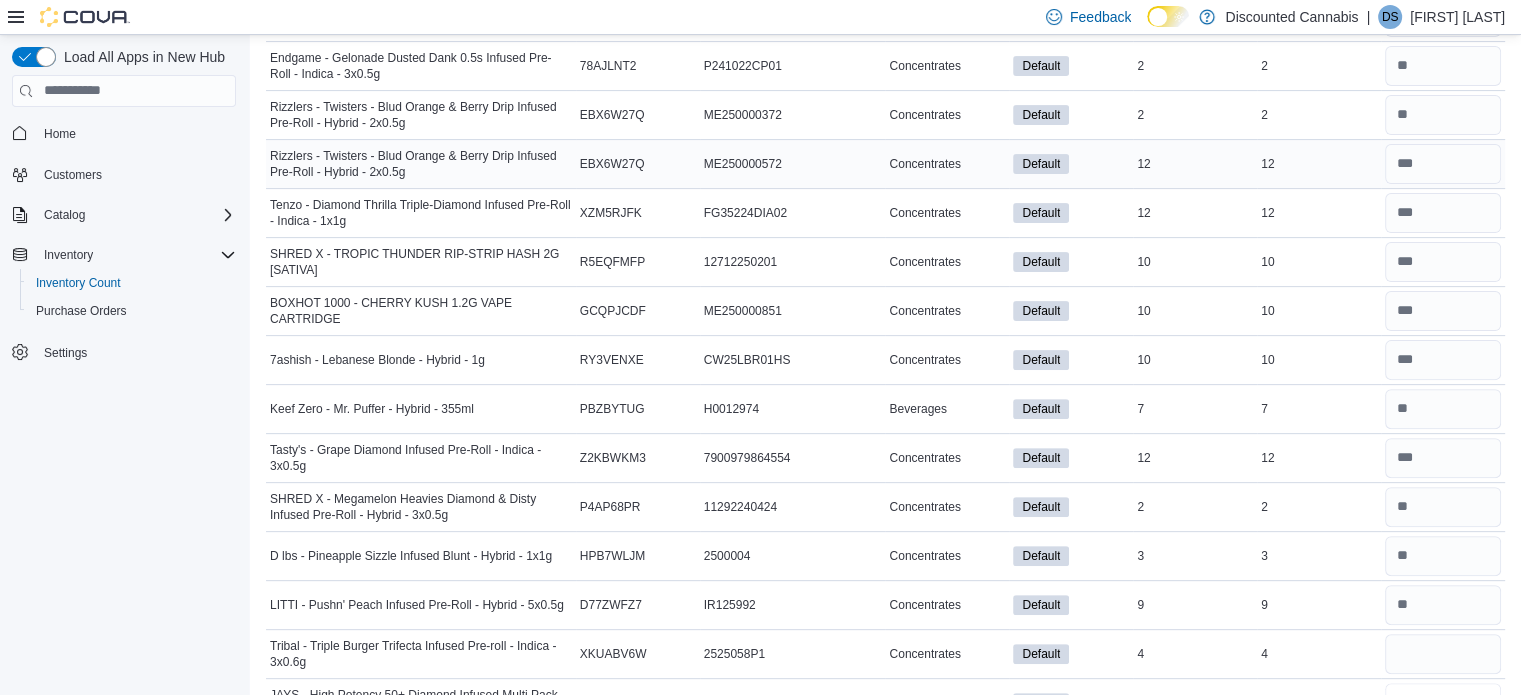 type 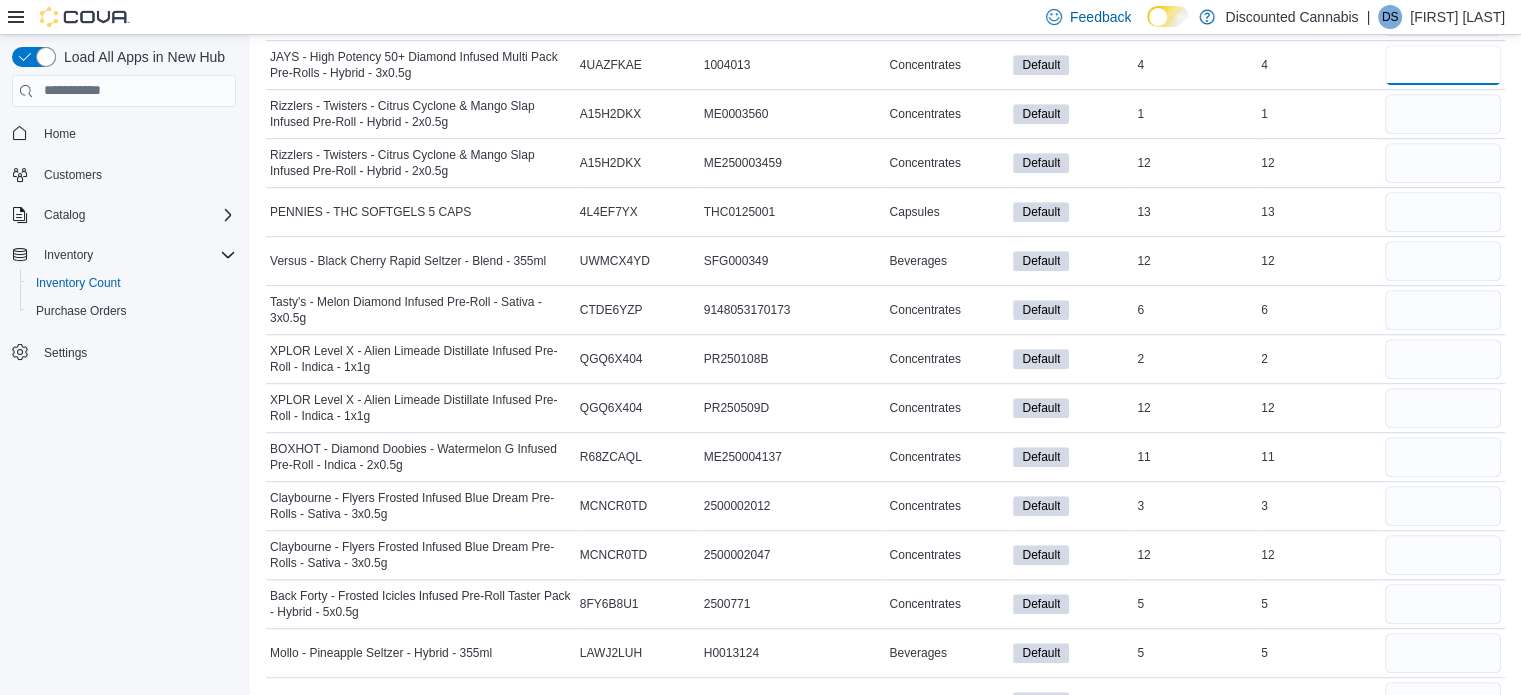 scroll, scrollTop: 1234, scrollLeft: 0, axis: vertical 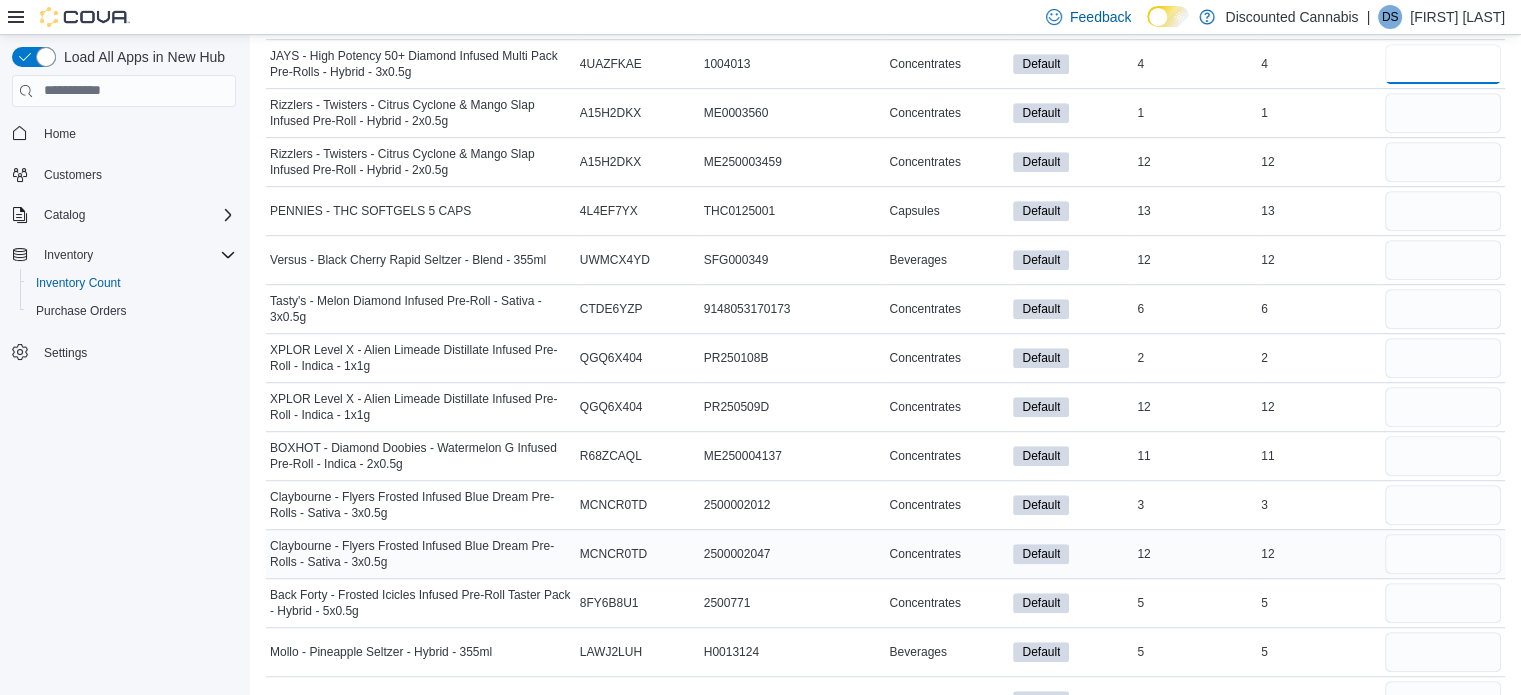 type on "*" 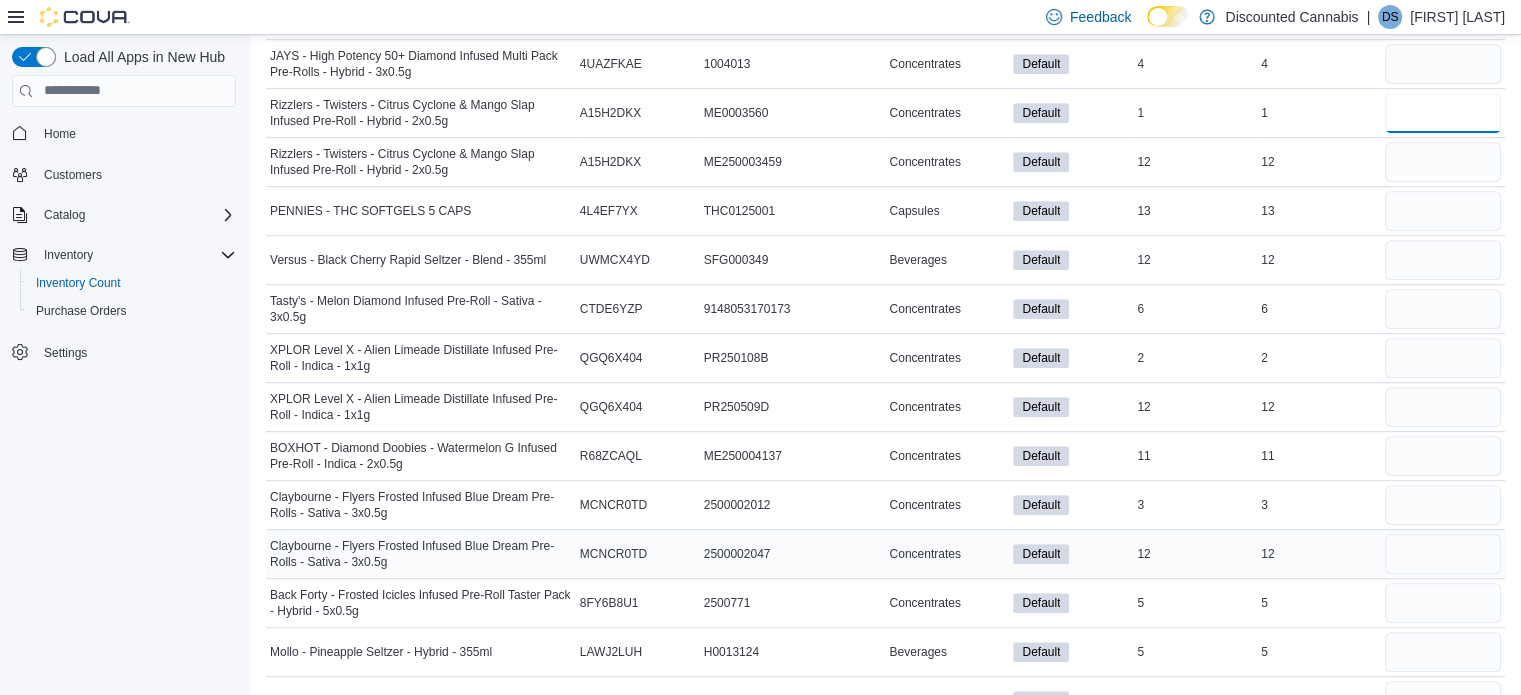type 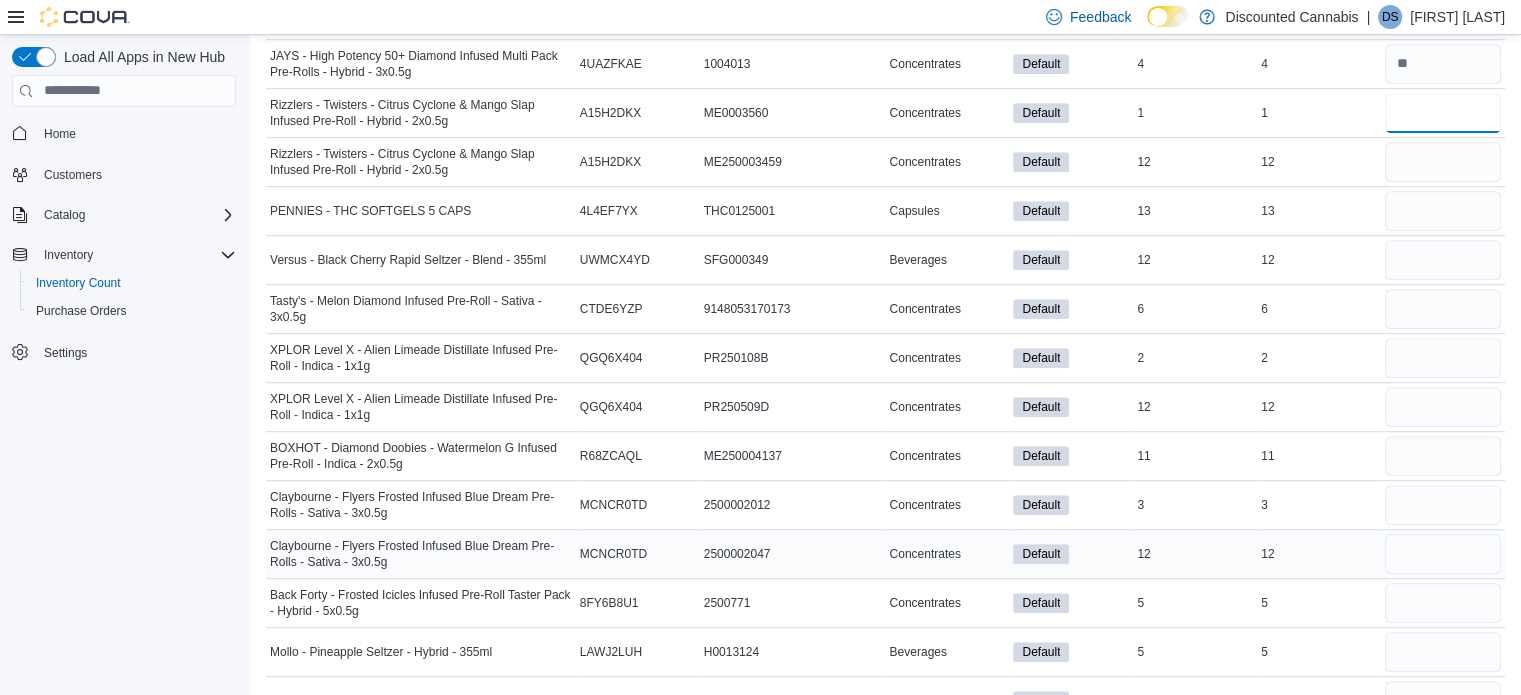 type on "*" 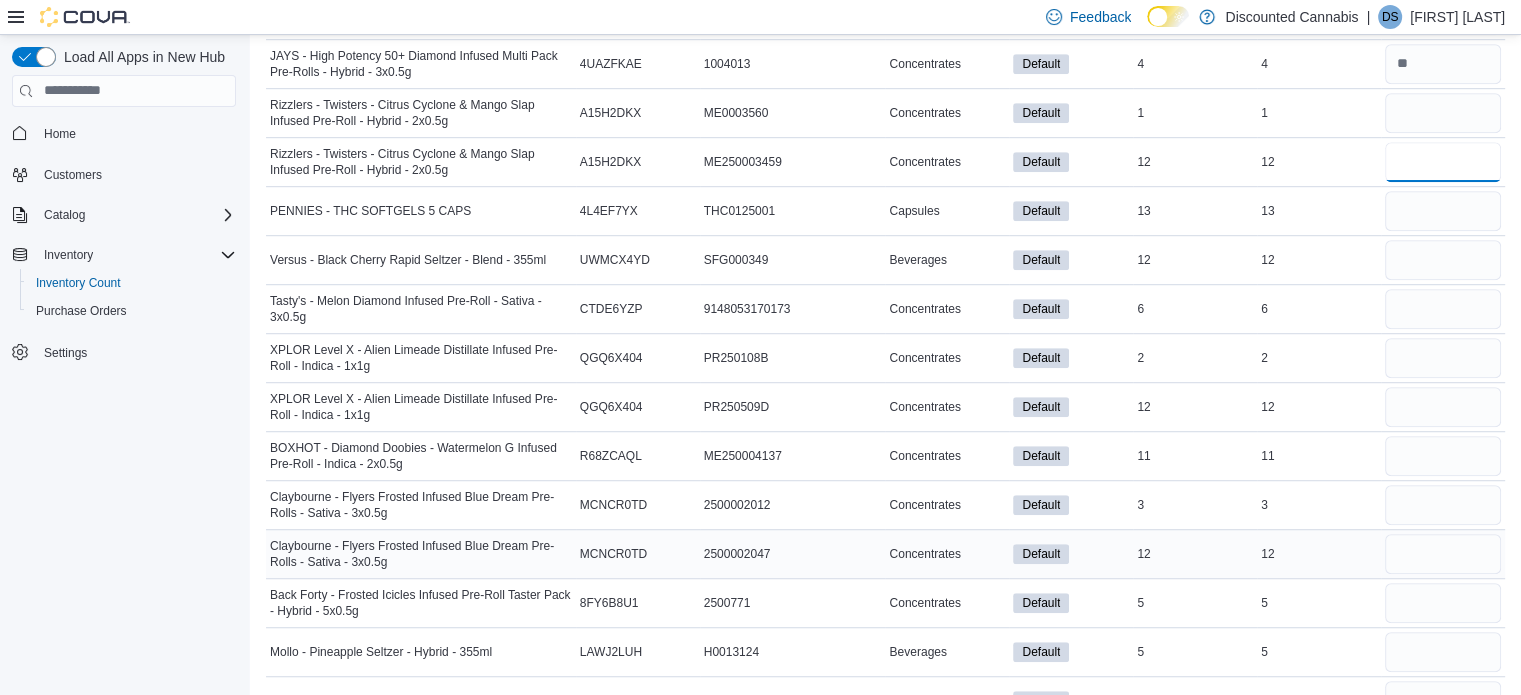 type 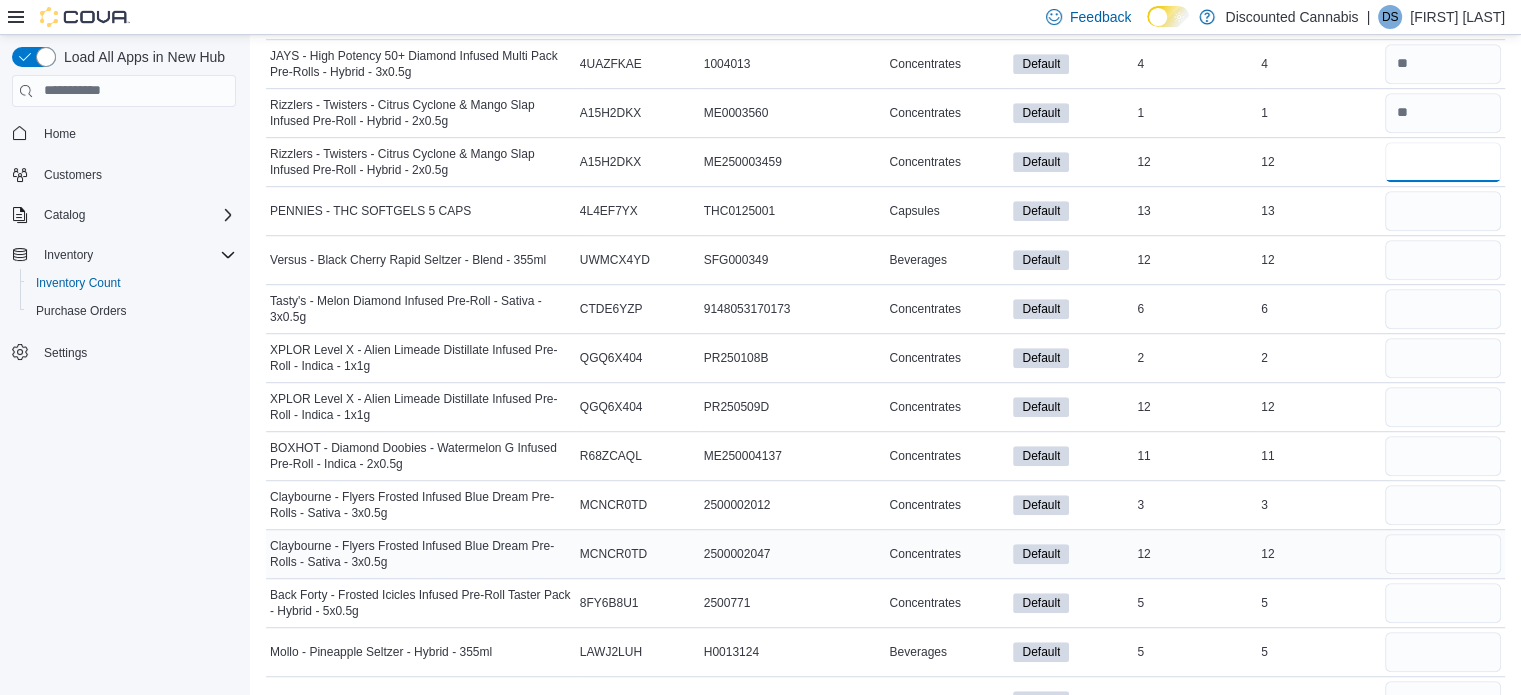 type on "**" 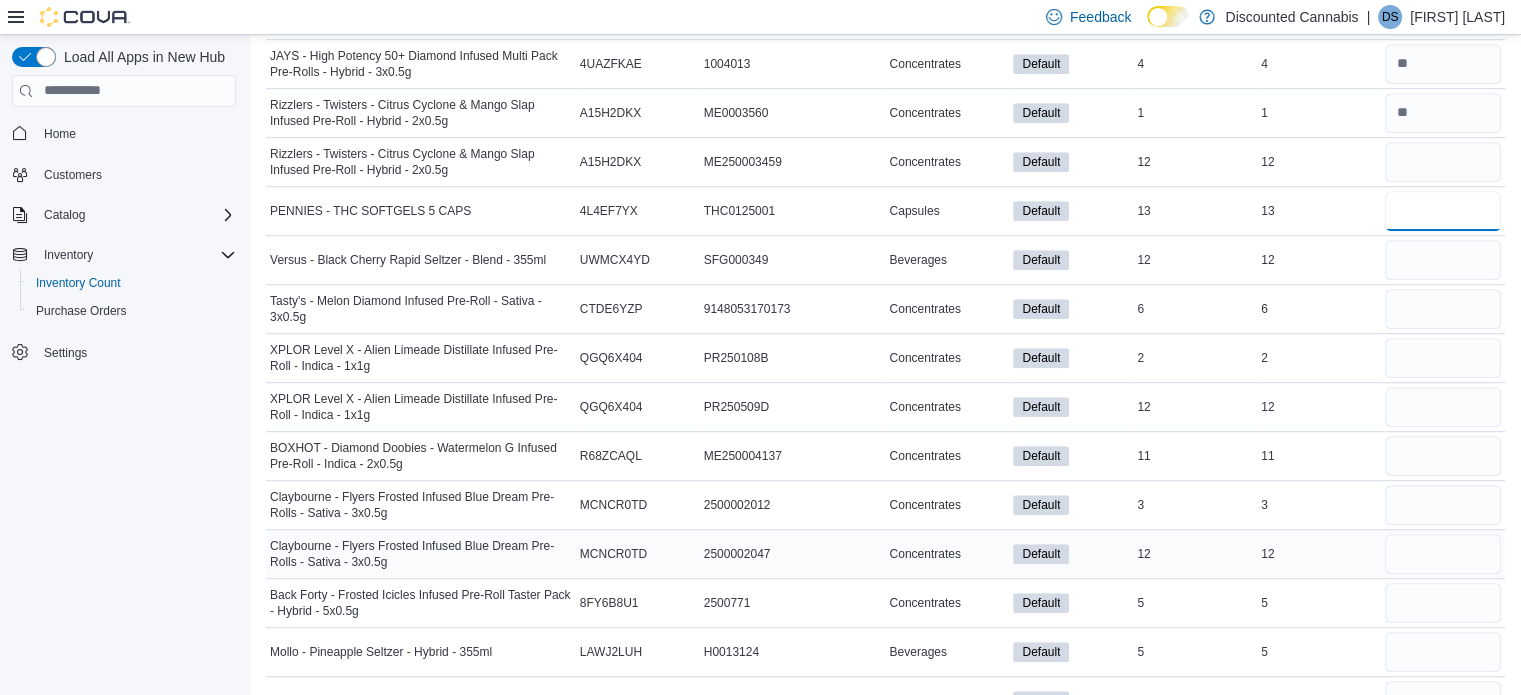type 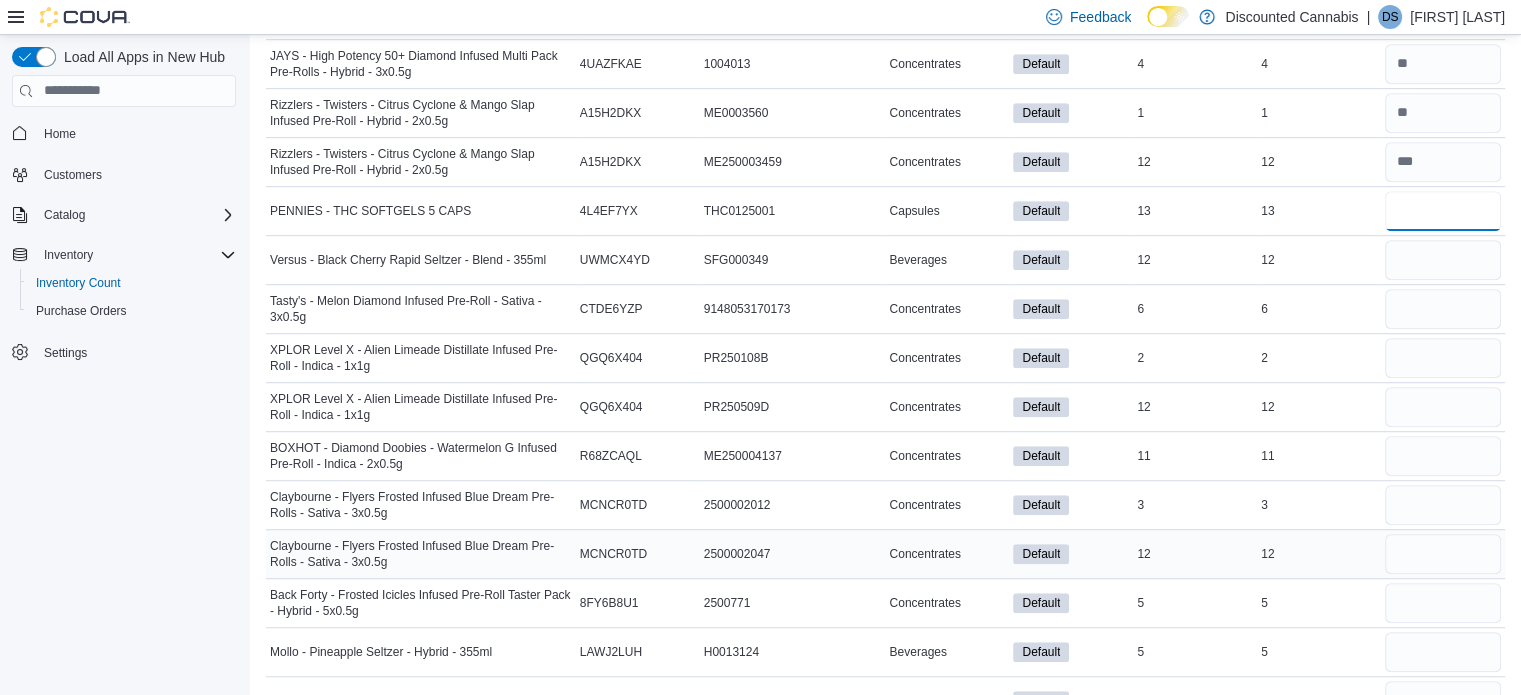 type on "**" 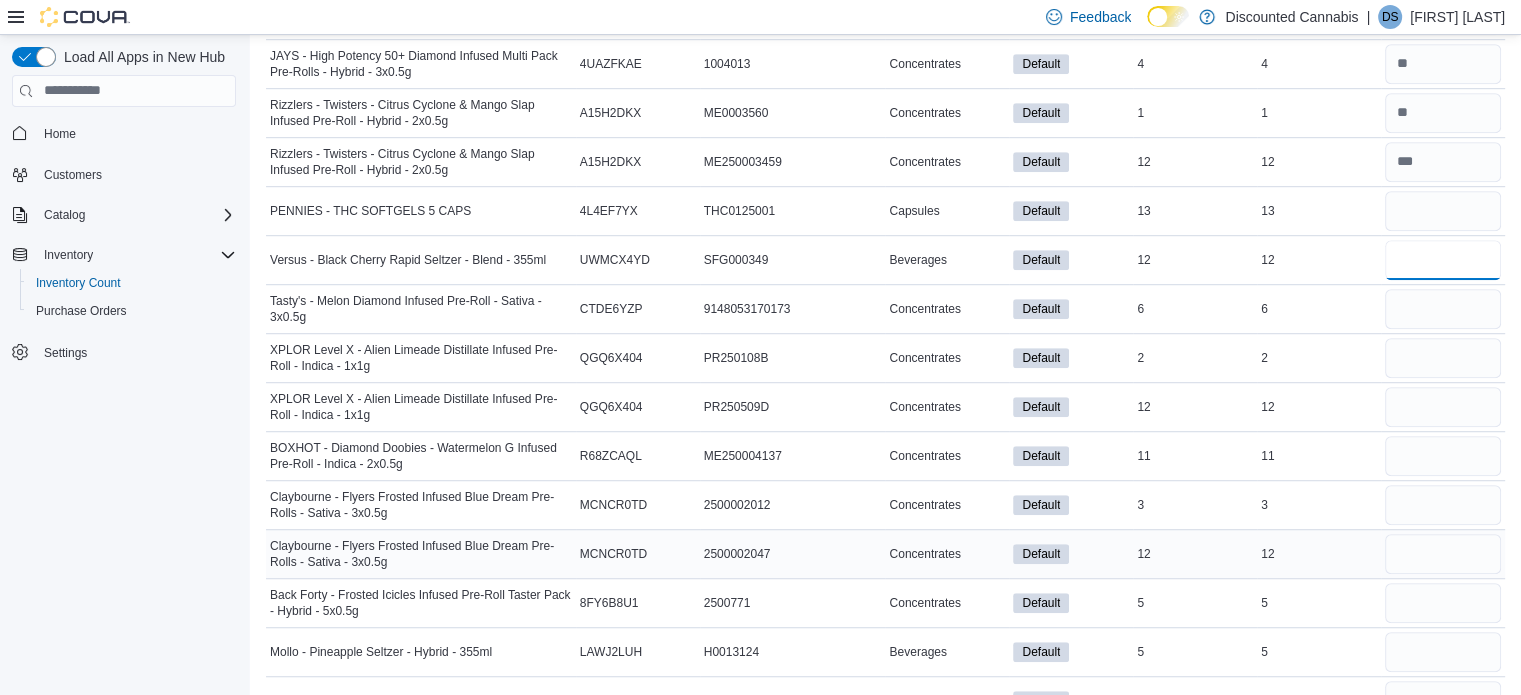type 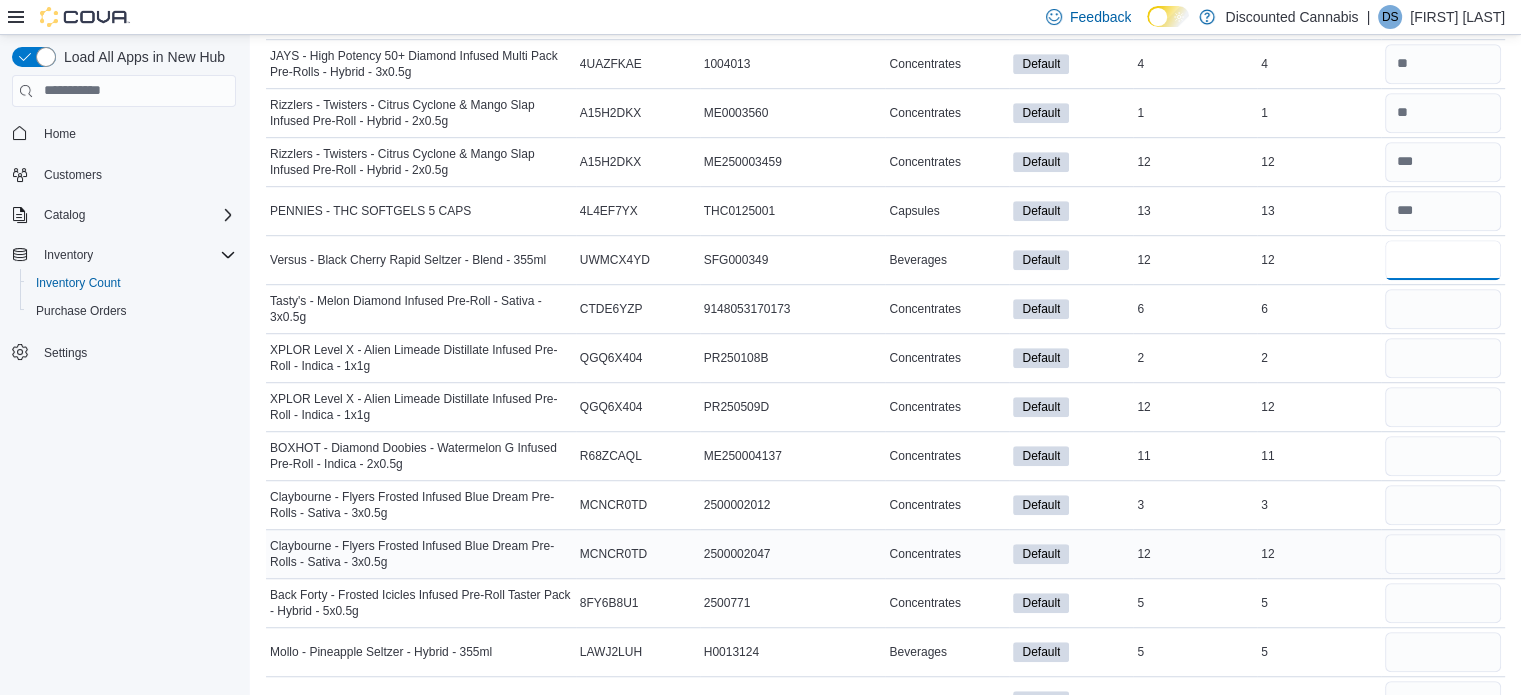 type on "**" 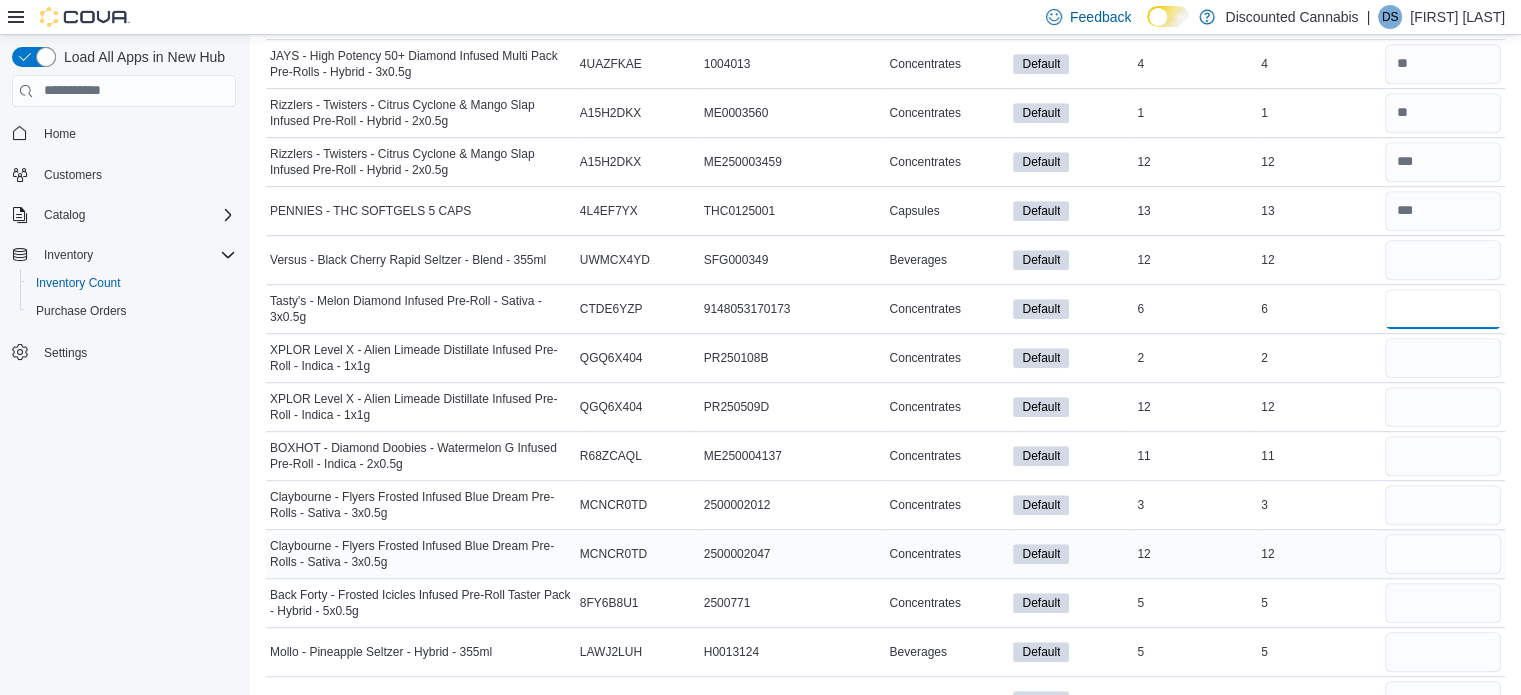 type 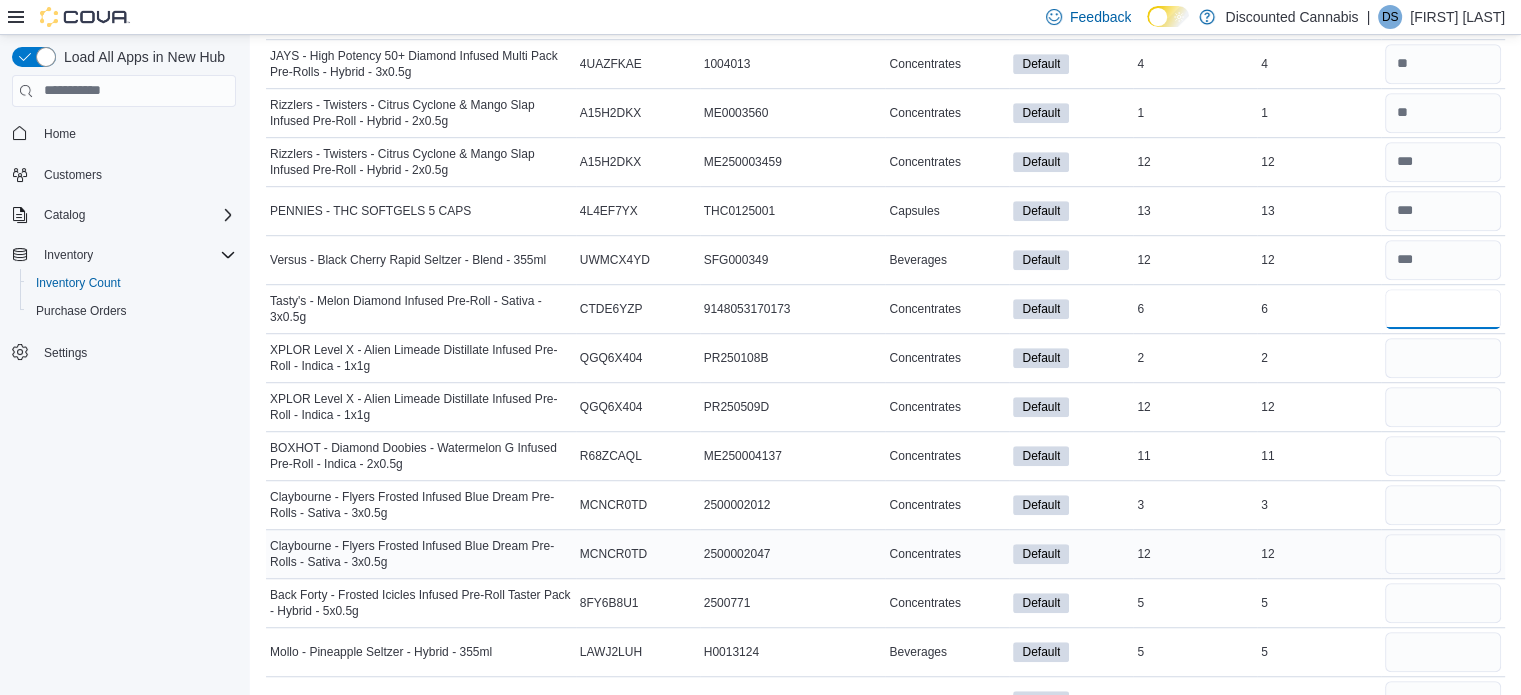 type on "*" 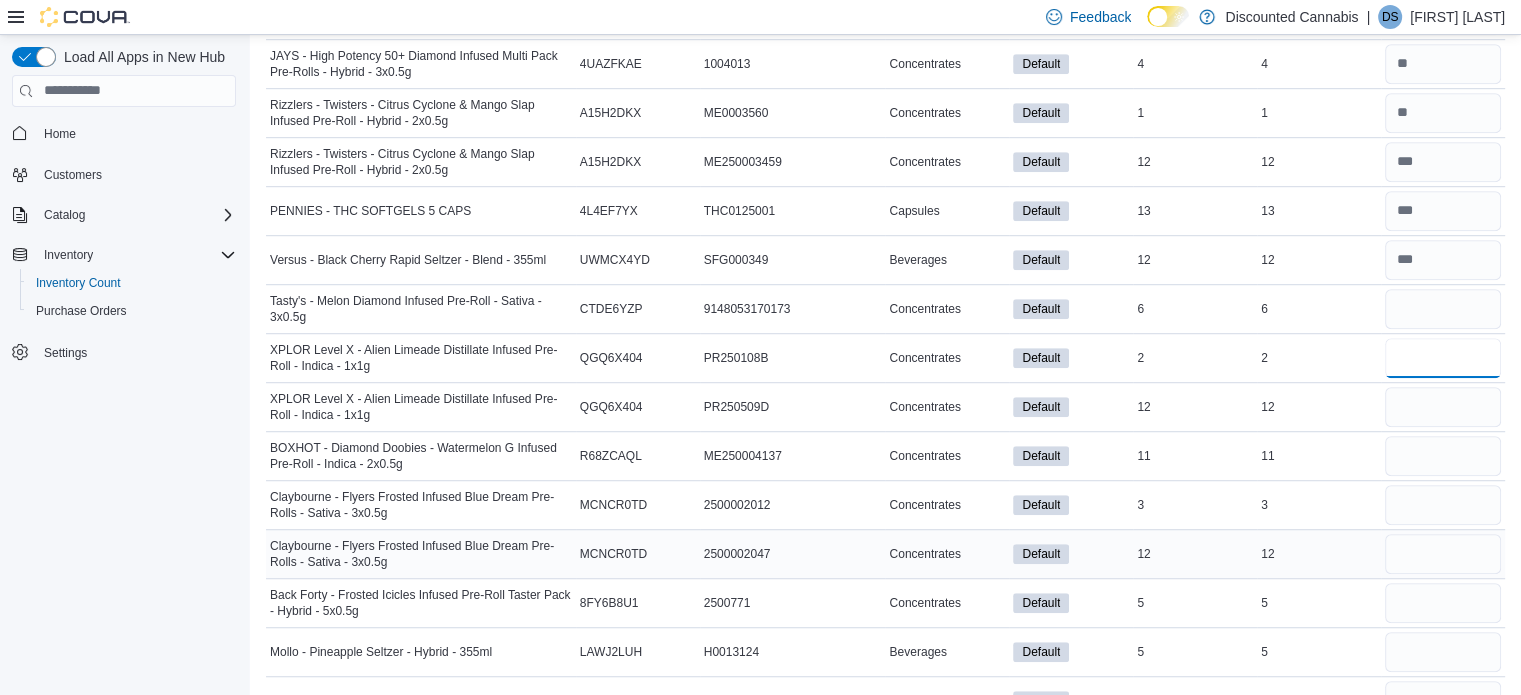 type 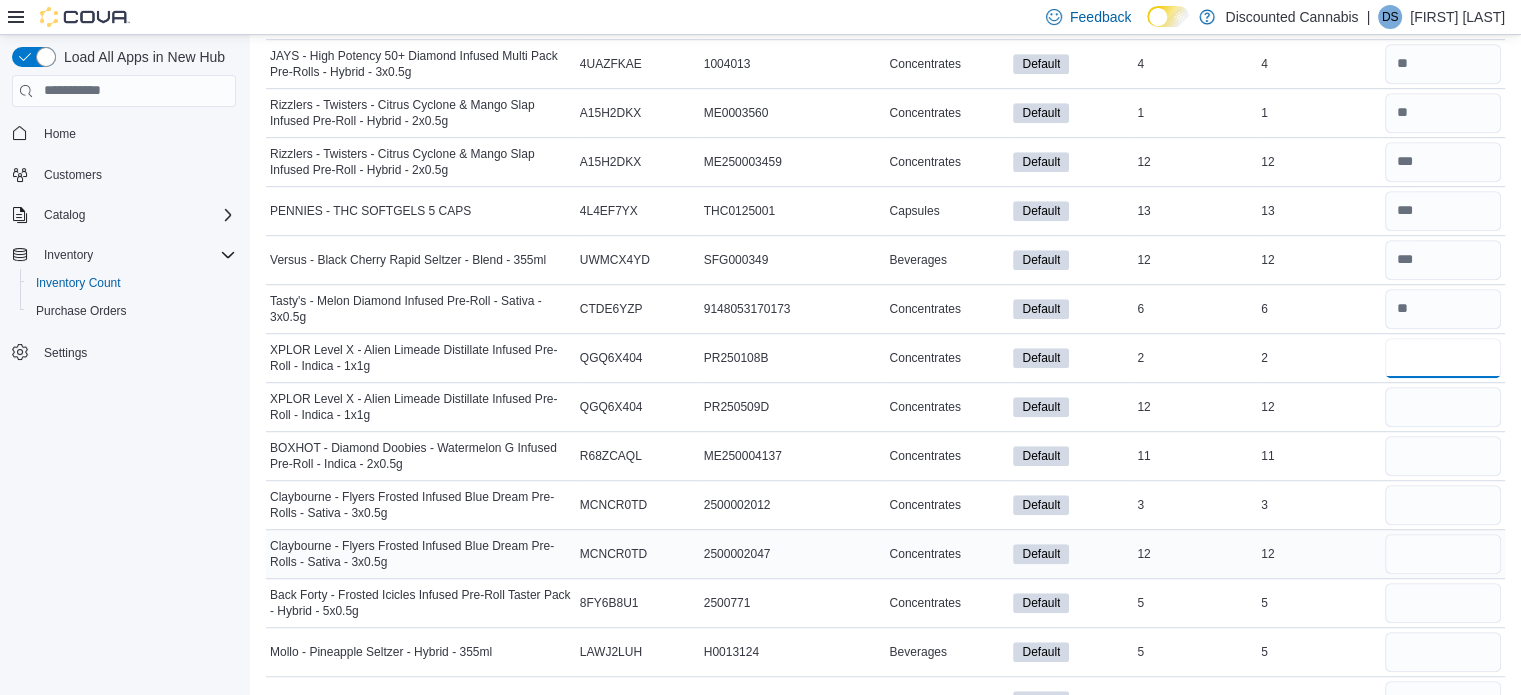 type on "*" 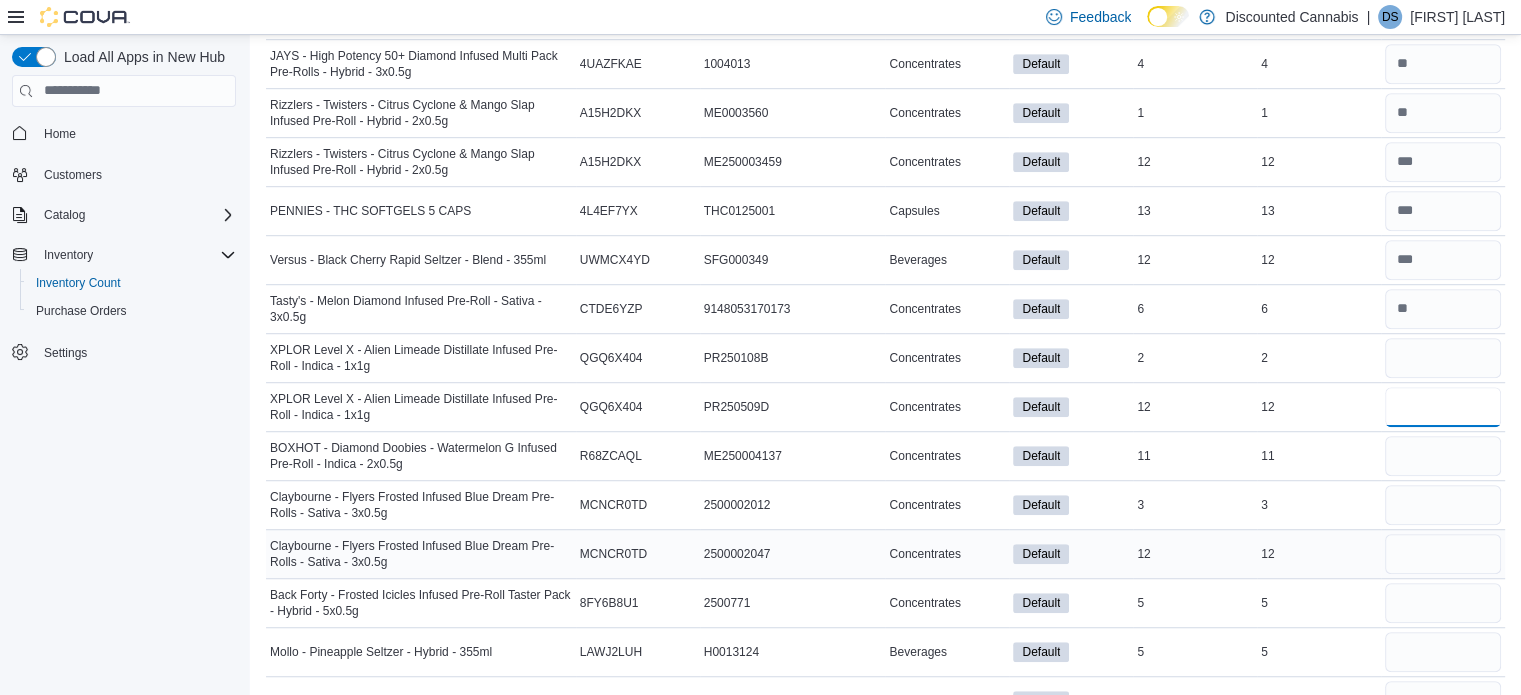 type 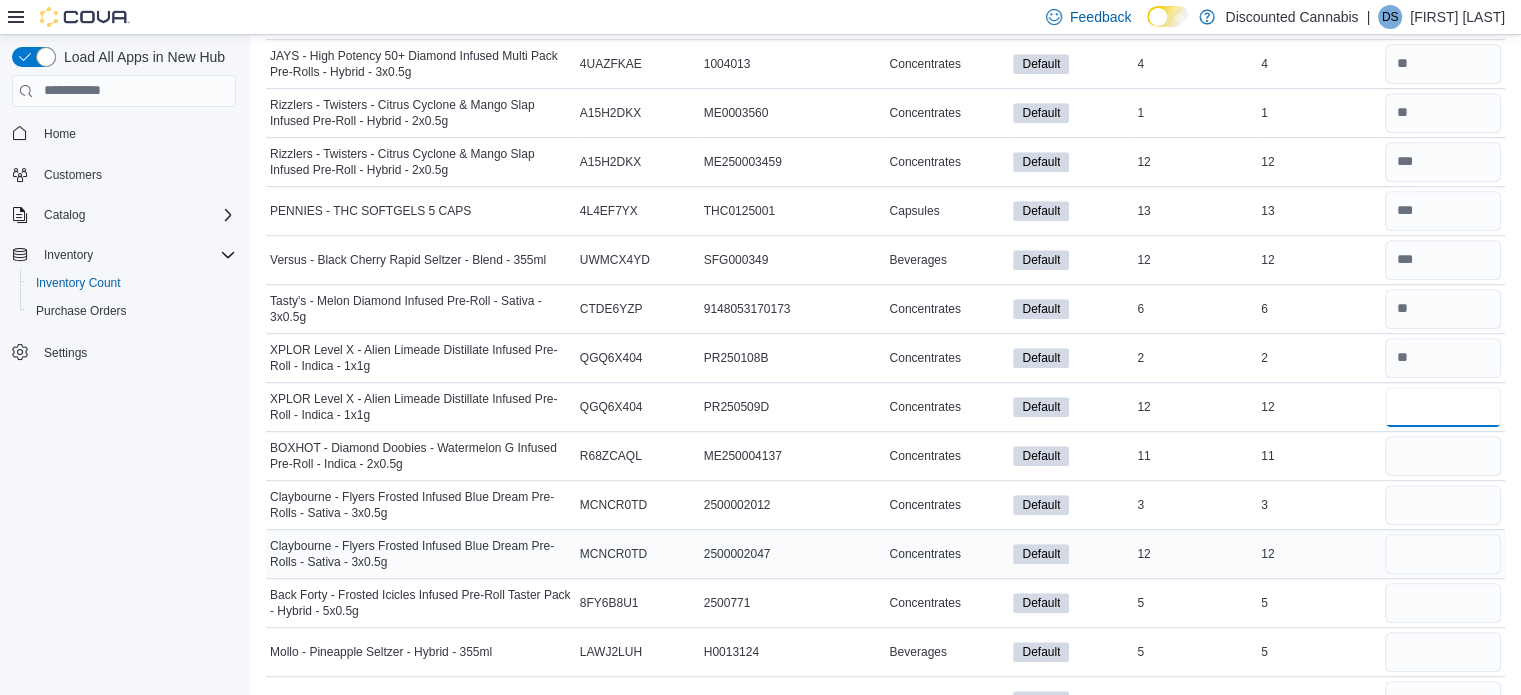 type on "**" 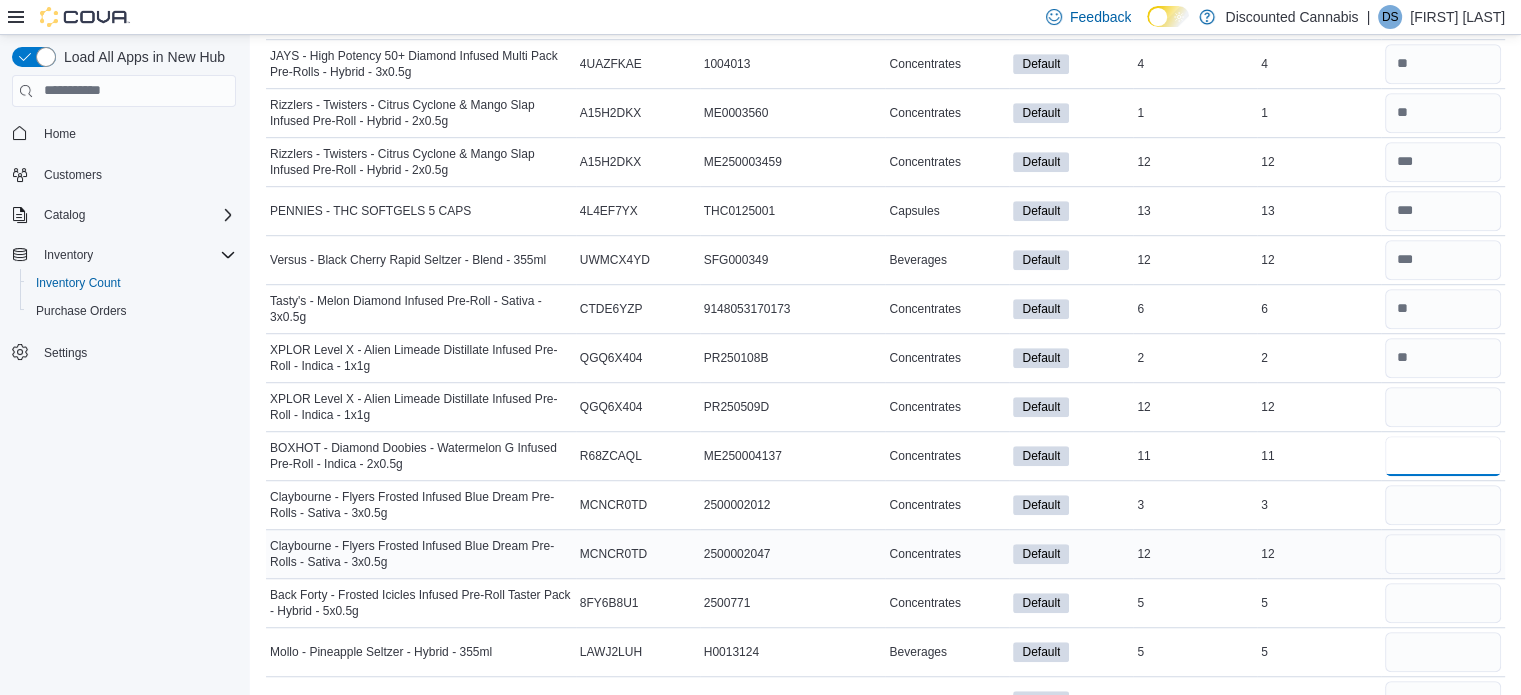 type 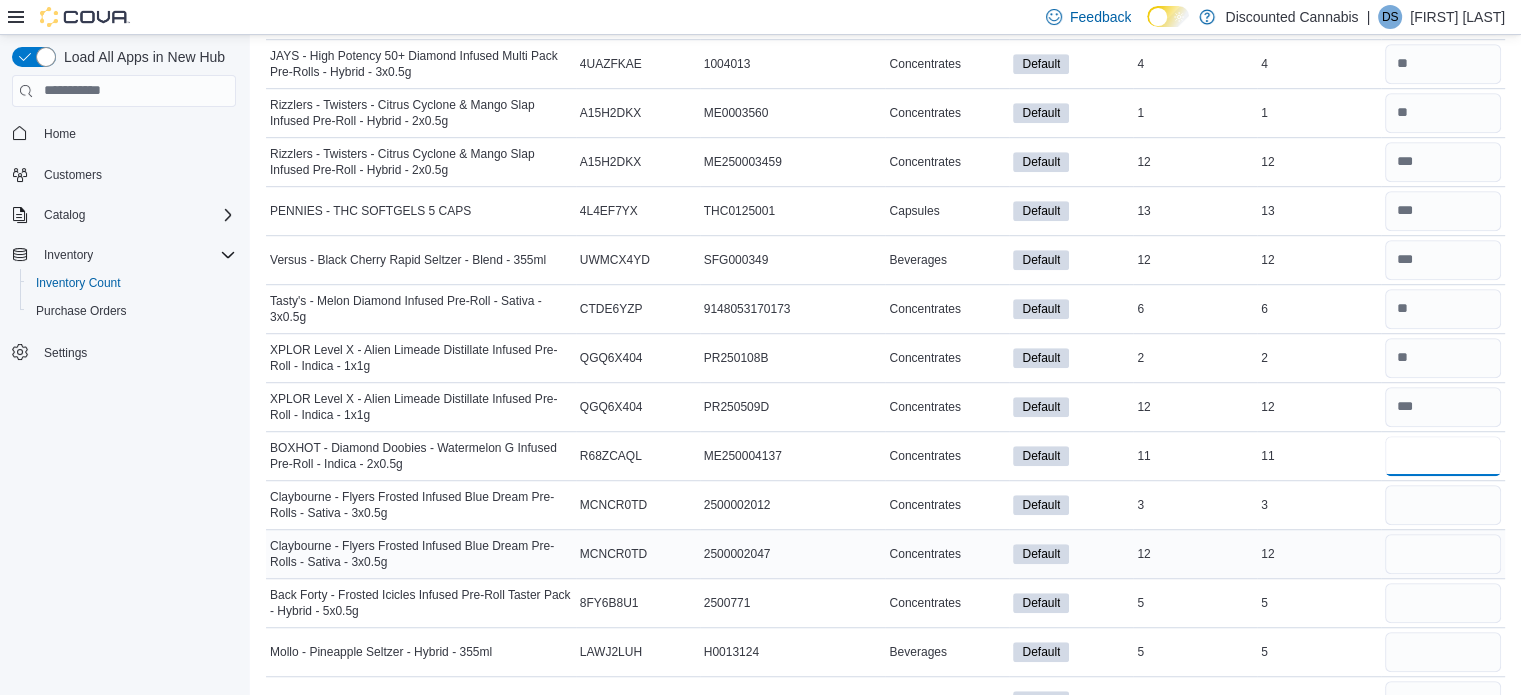 type on "**" 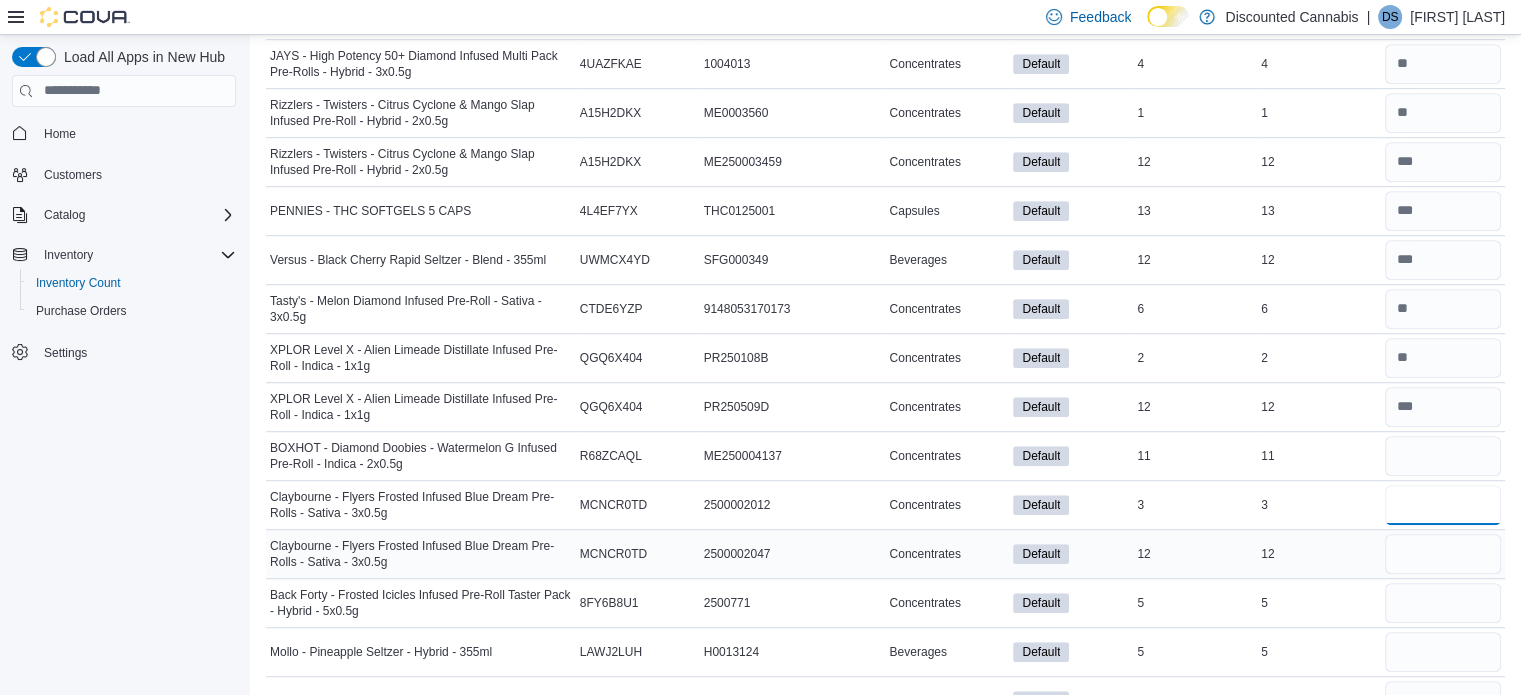 type 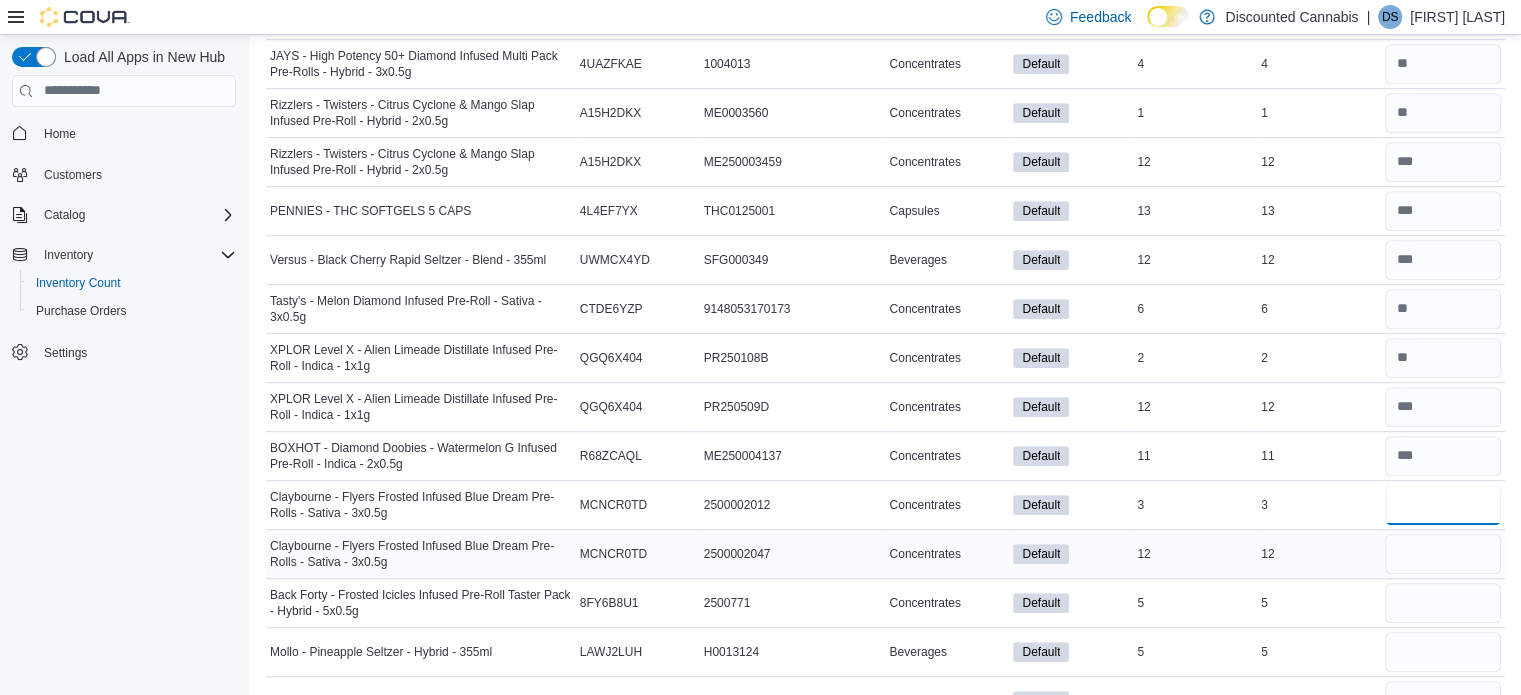 type on "*" 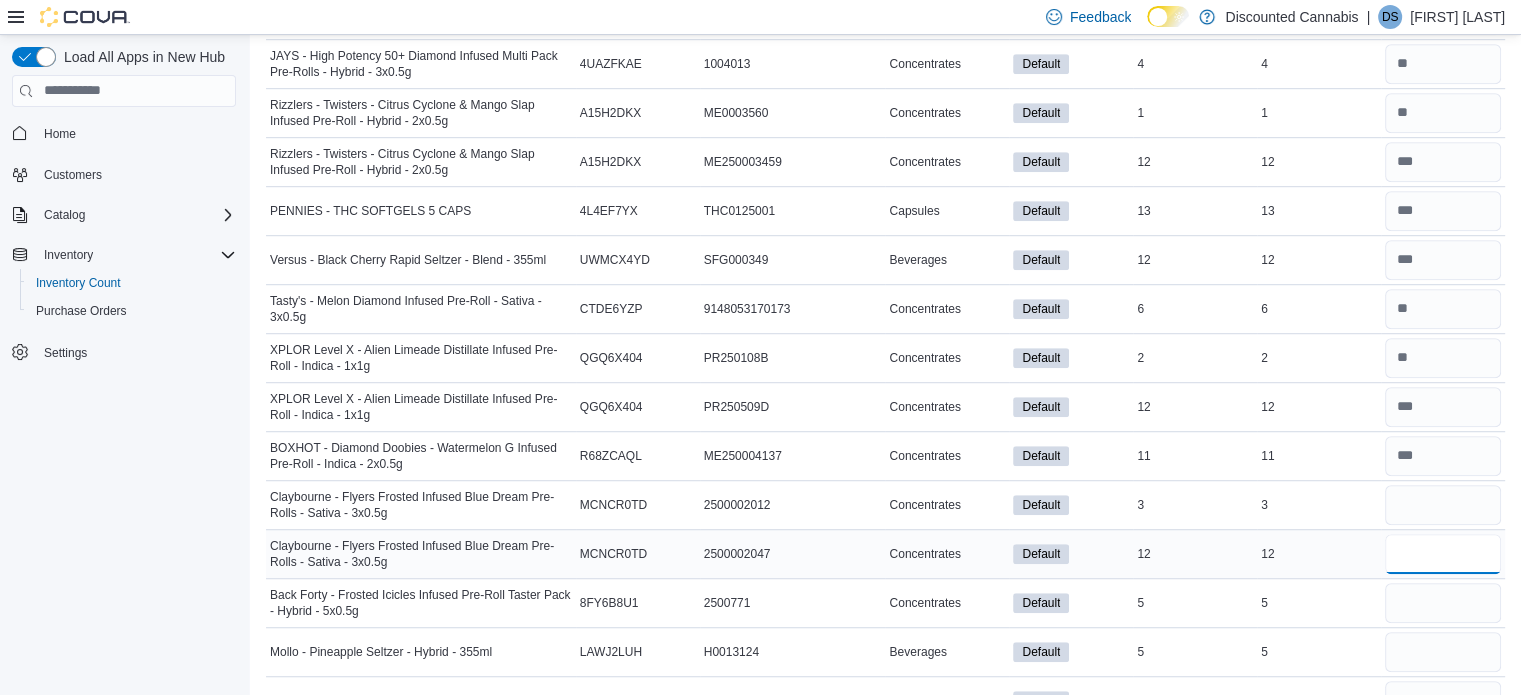 type 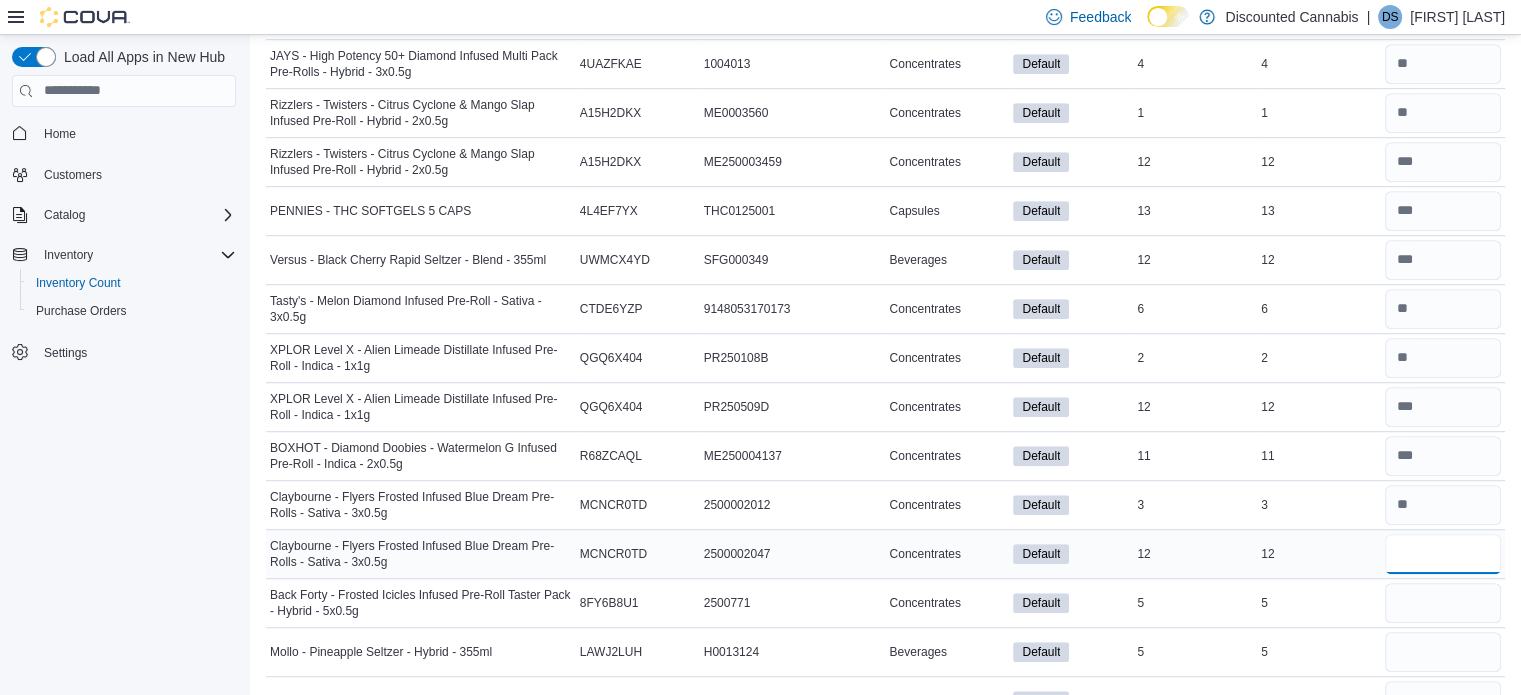 type on "**" 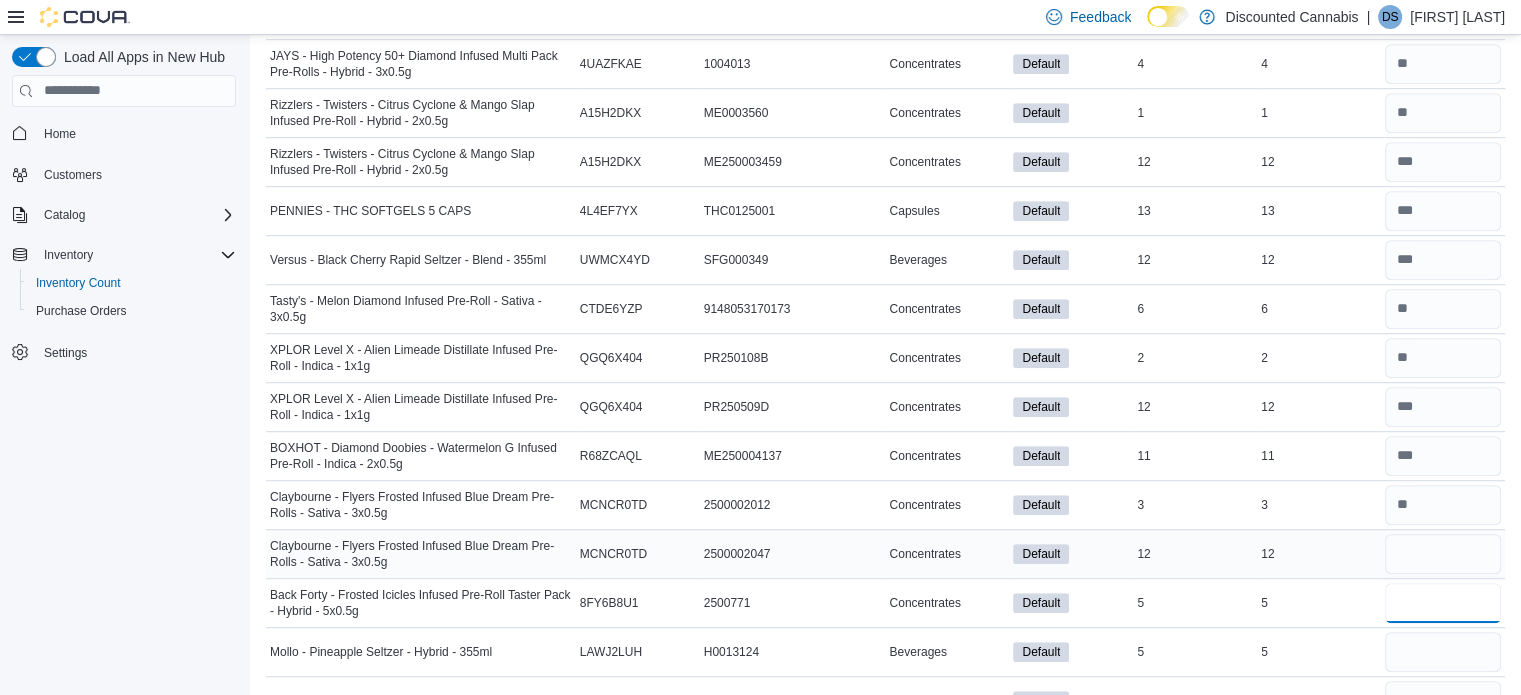 type 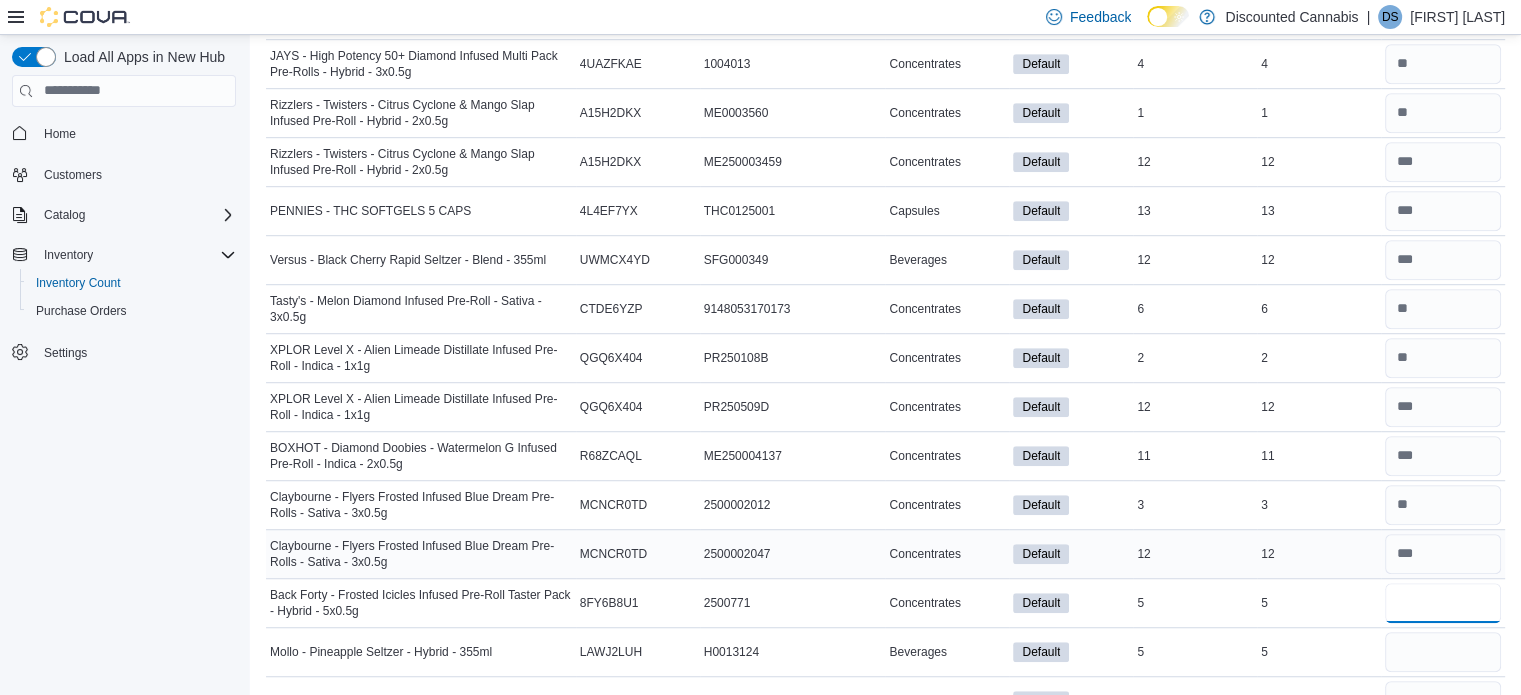 type on "*" 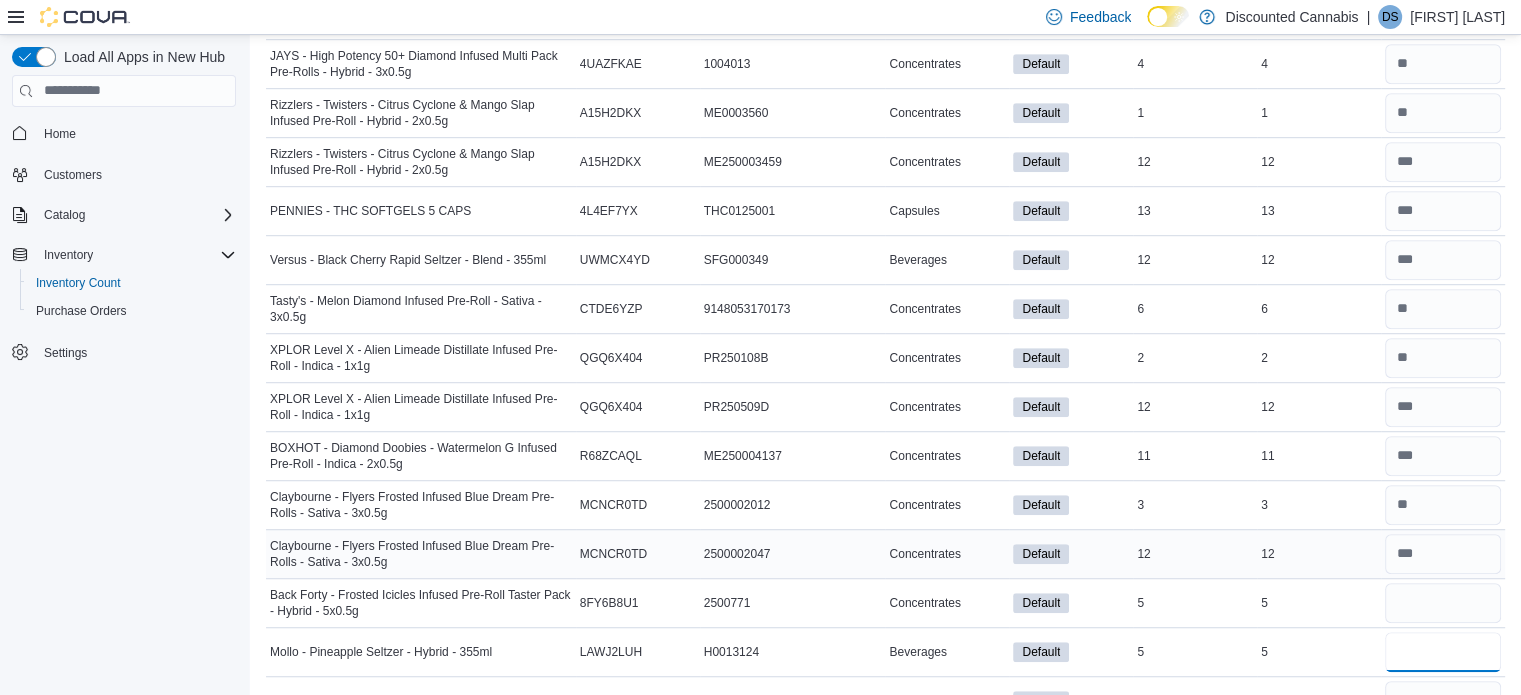 type 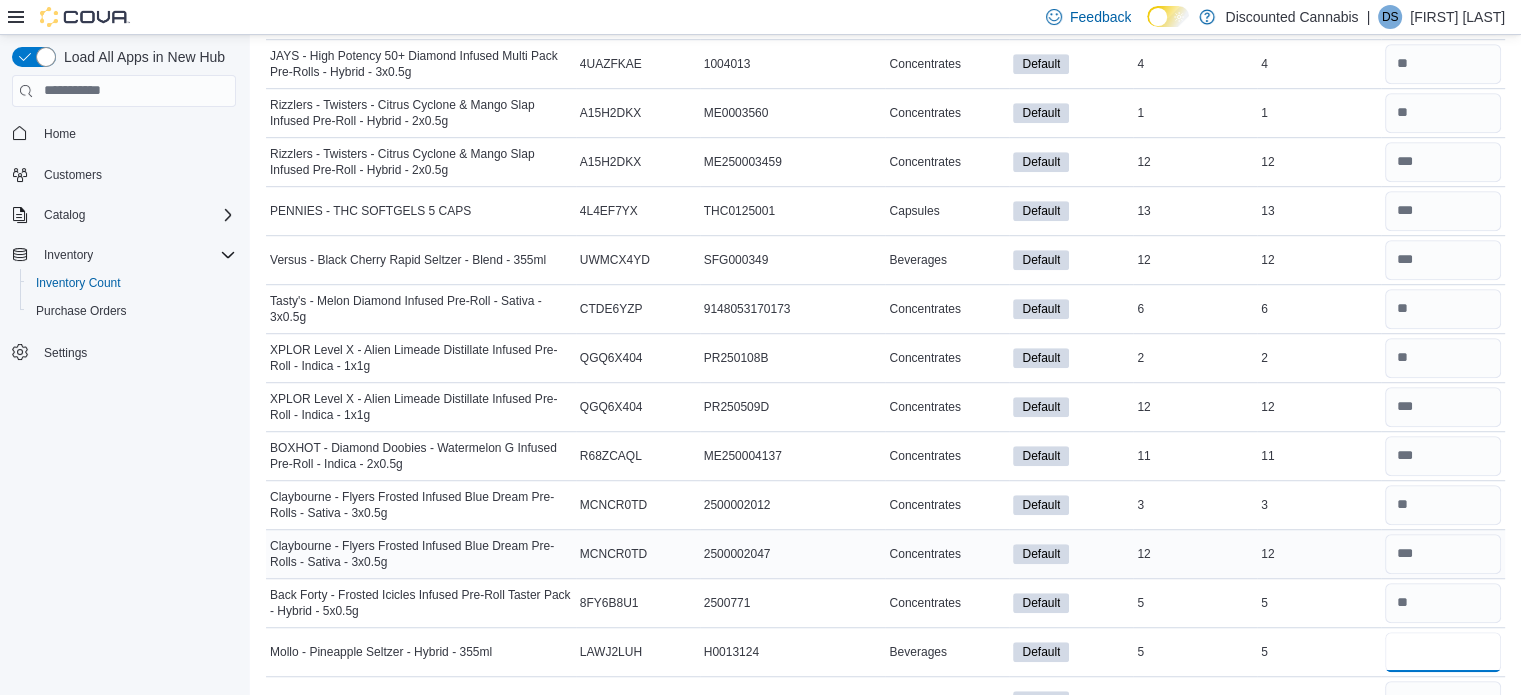 type on "*" 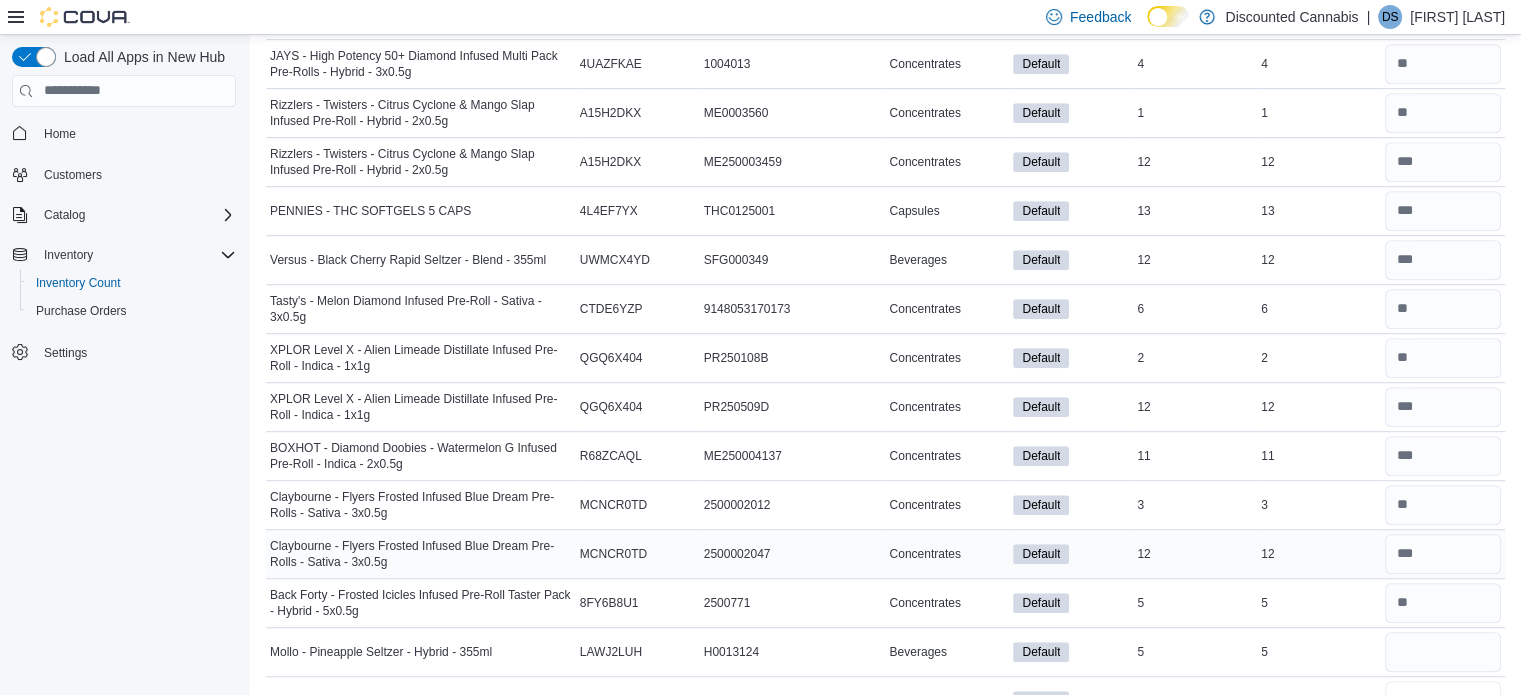 type 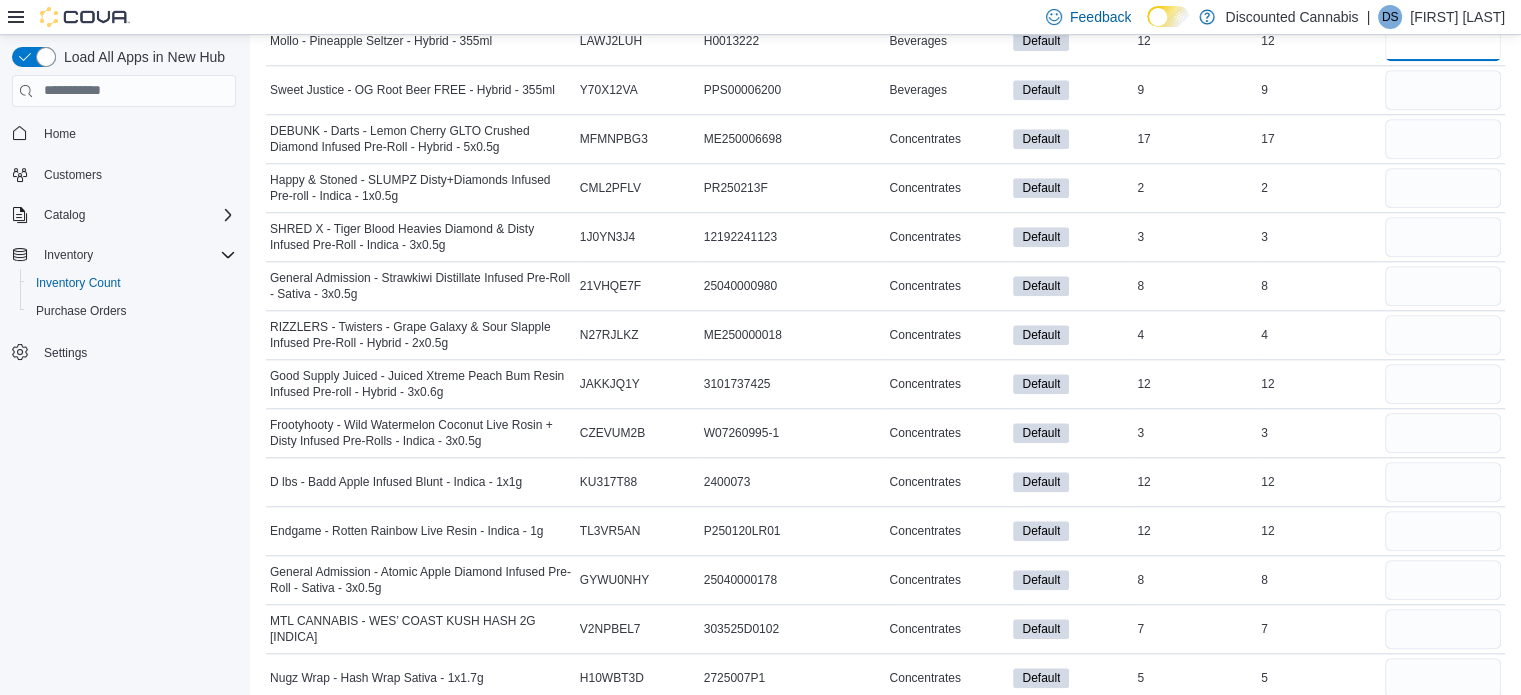 scroll, scrollTop: 1902, scrollLeft: 0, axis: vertical 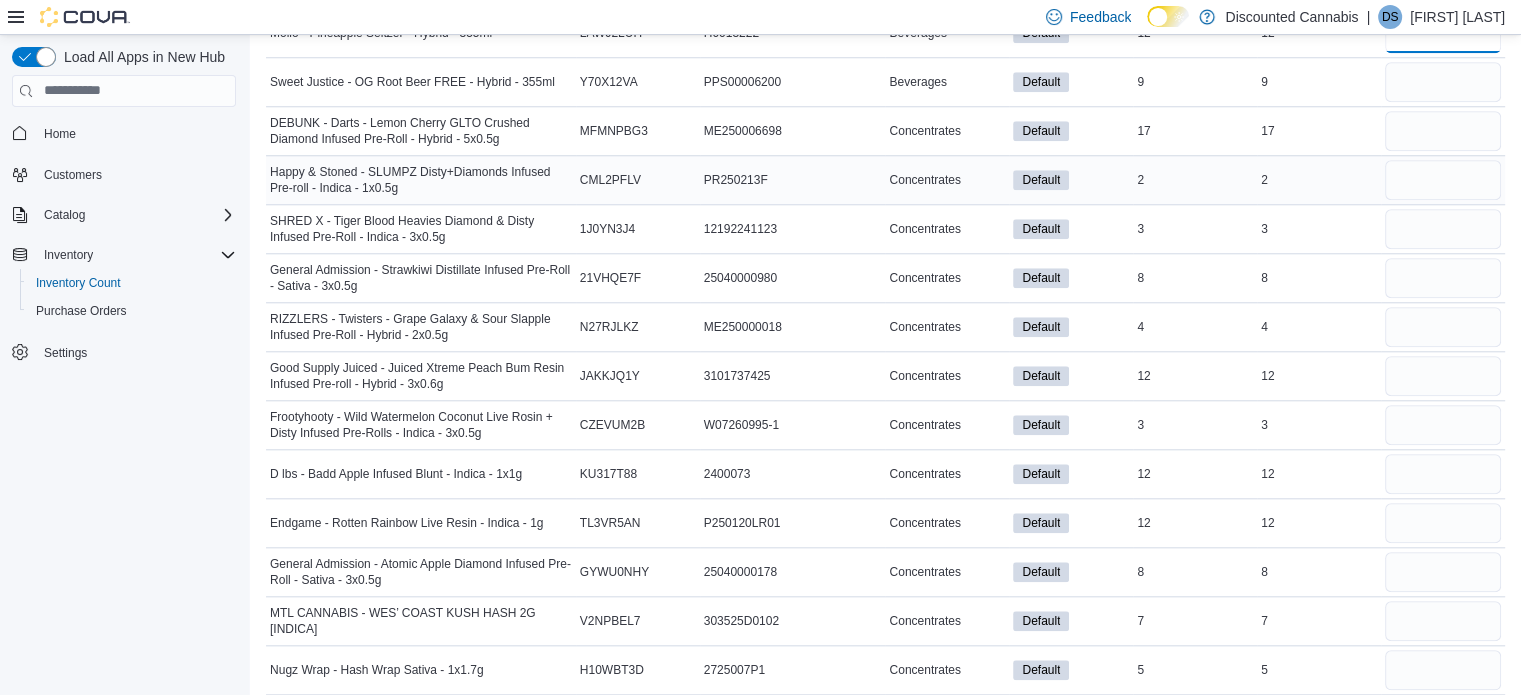 type on "**" 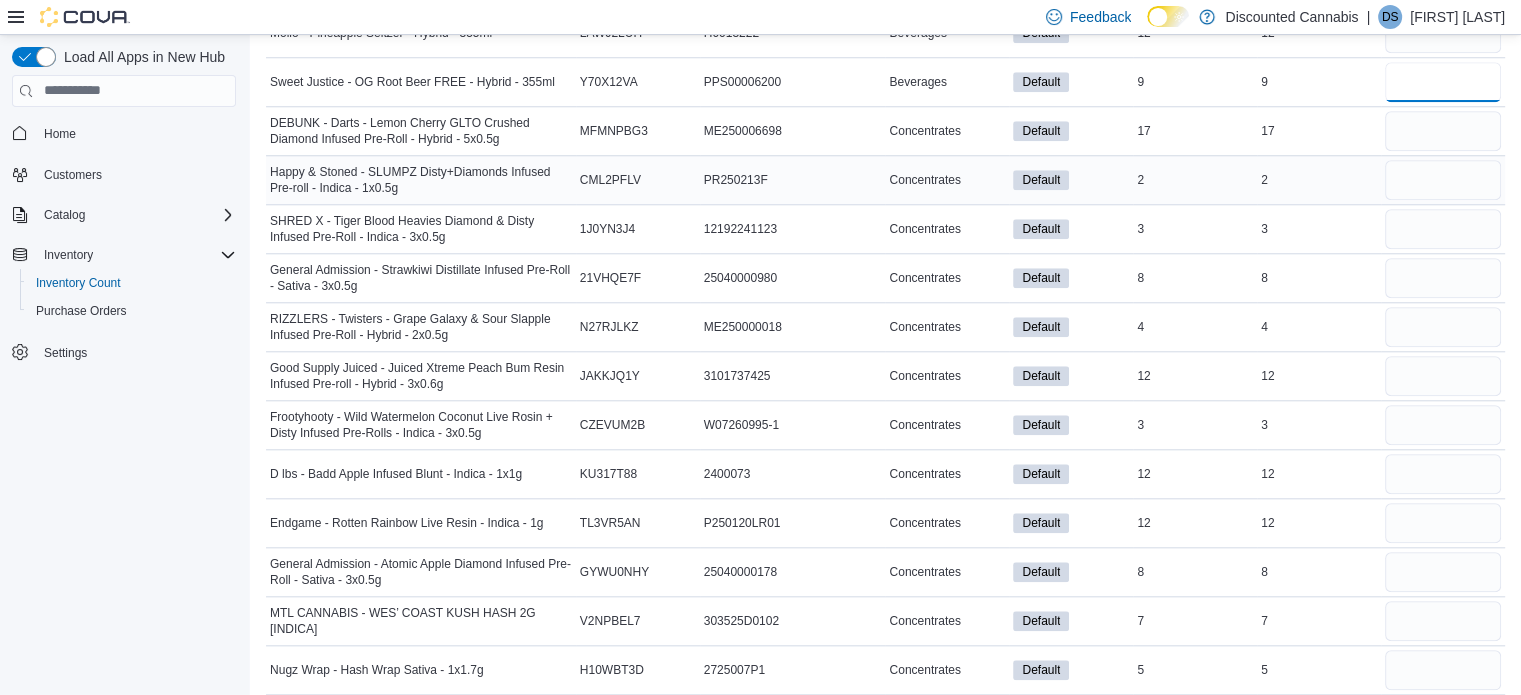 type 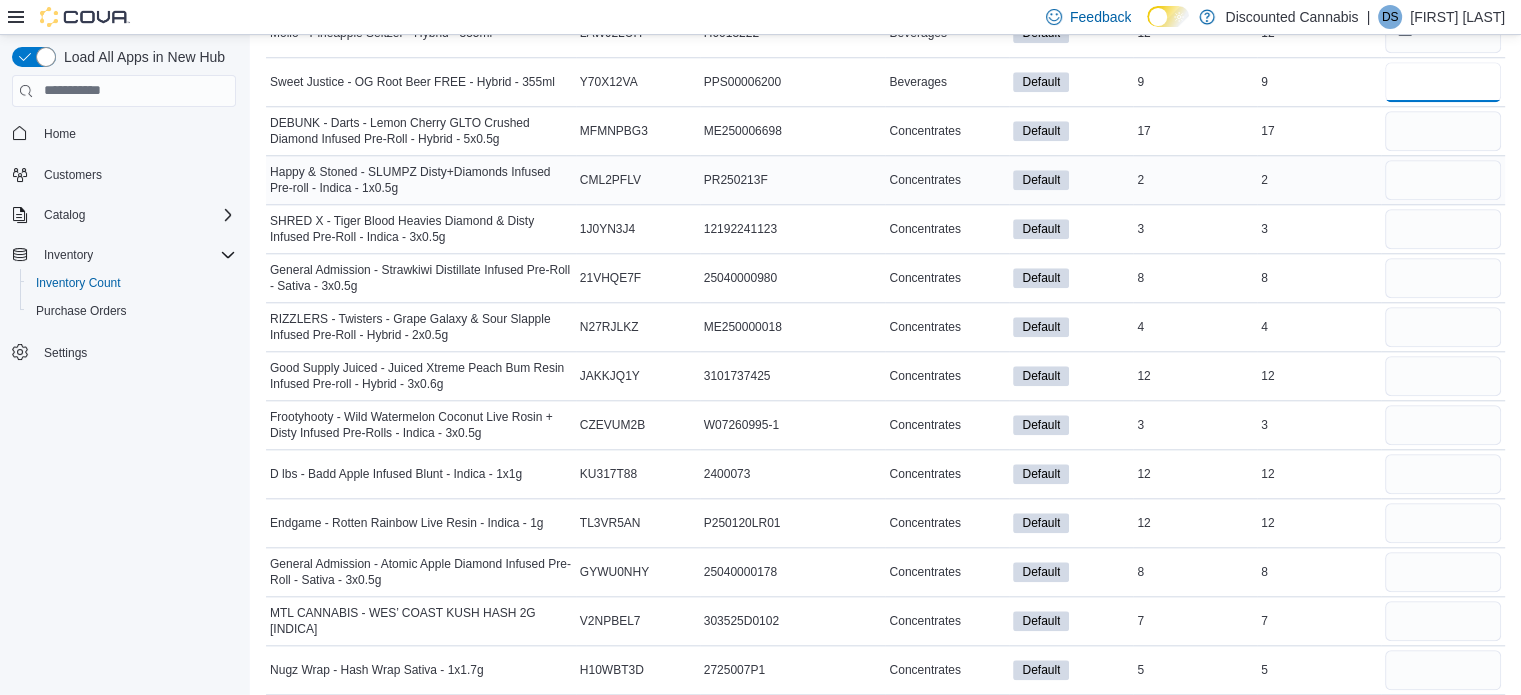 type on "*" 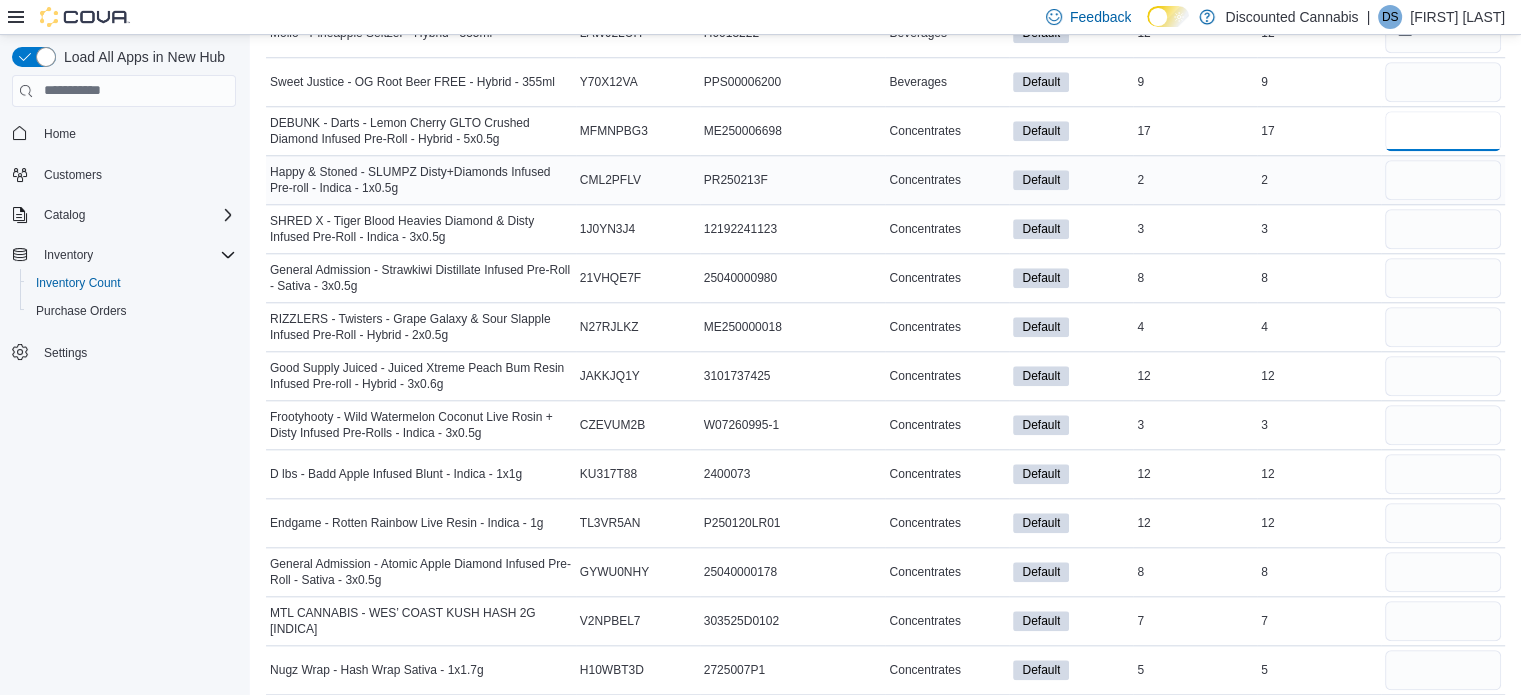 type 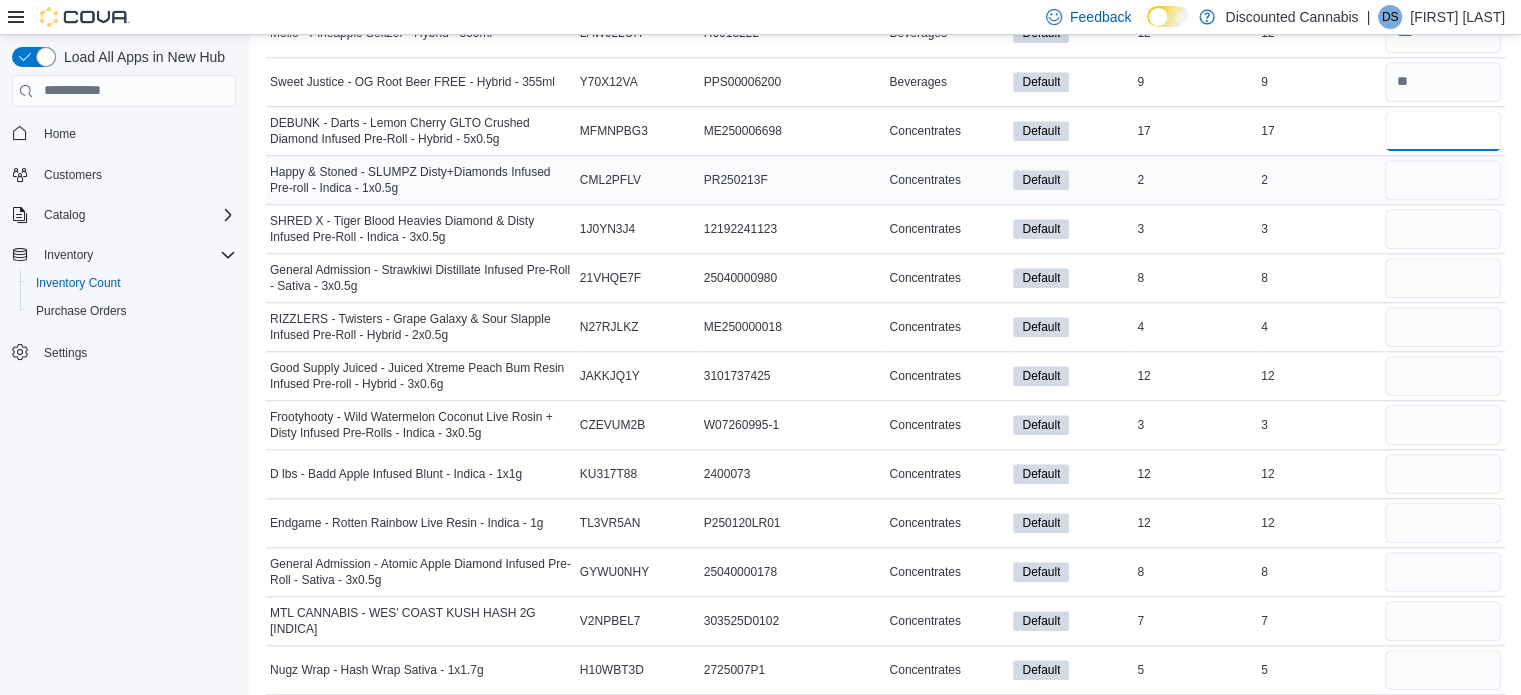 type on "**" 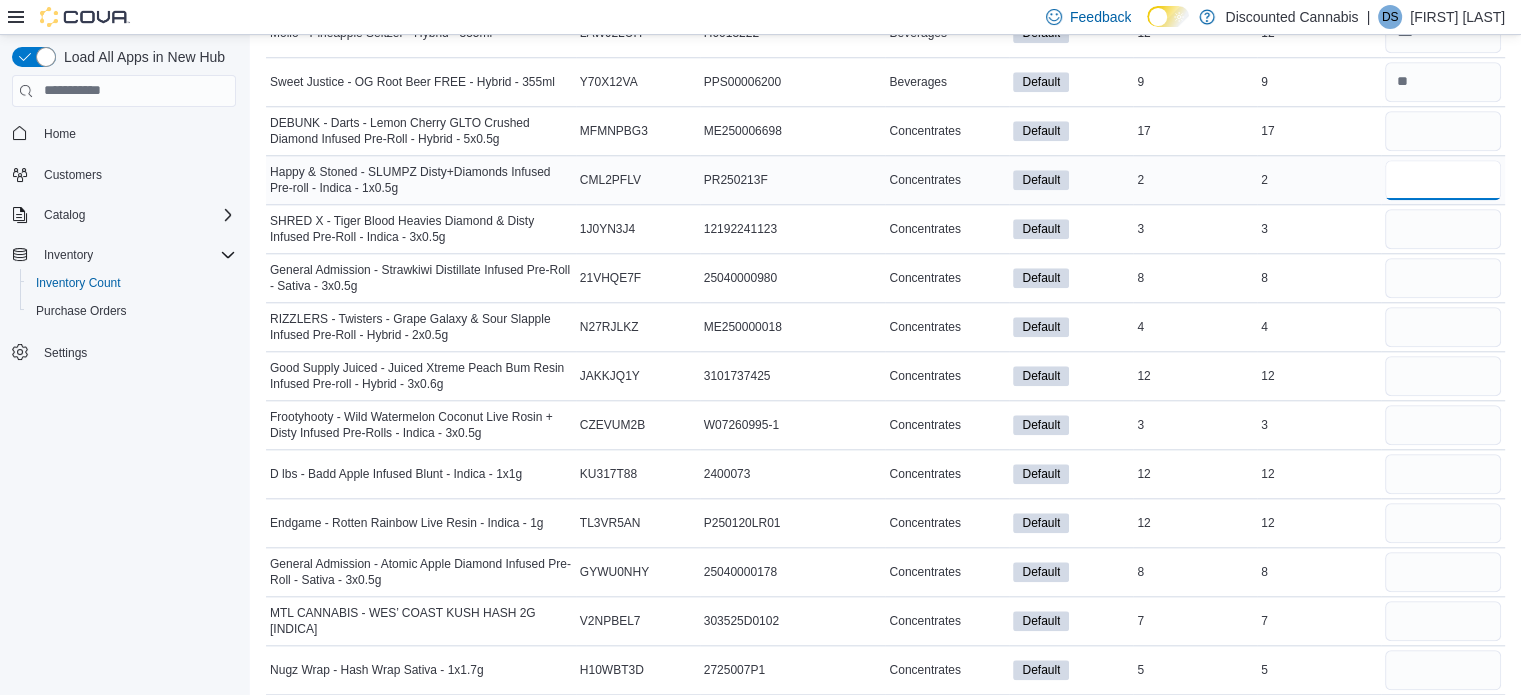 type 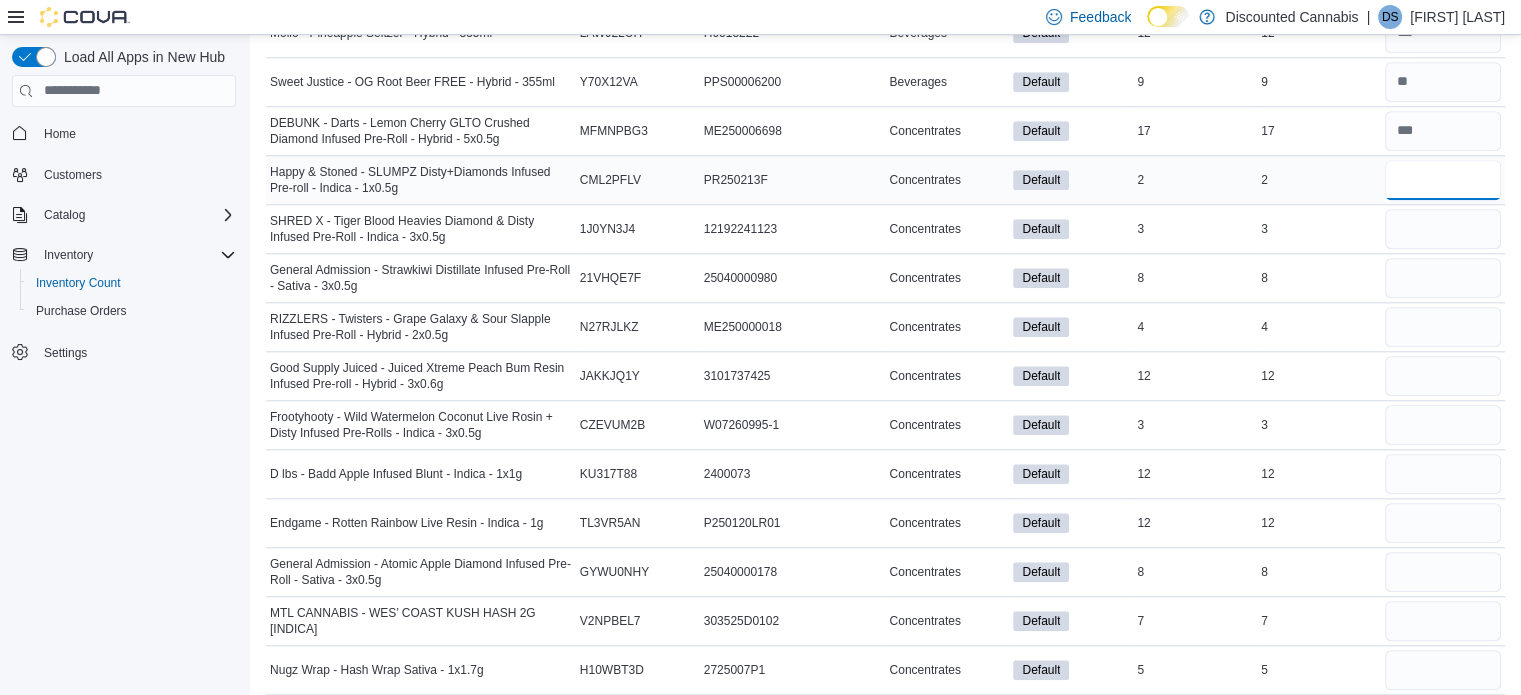 type on "*" 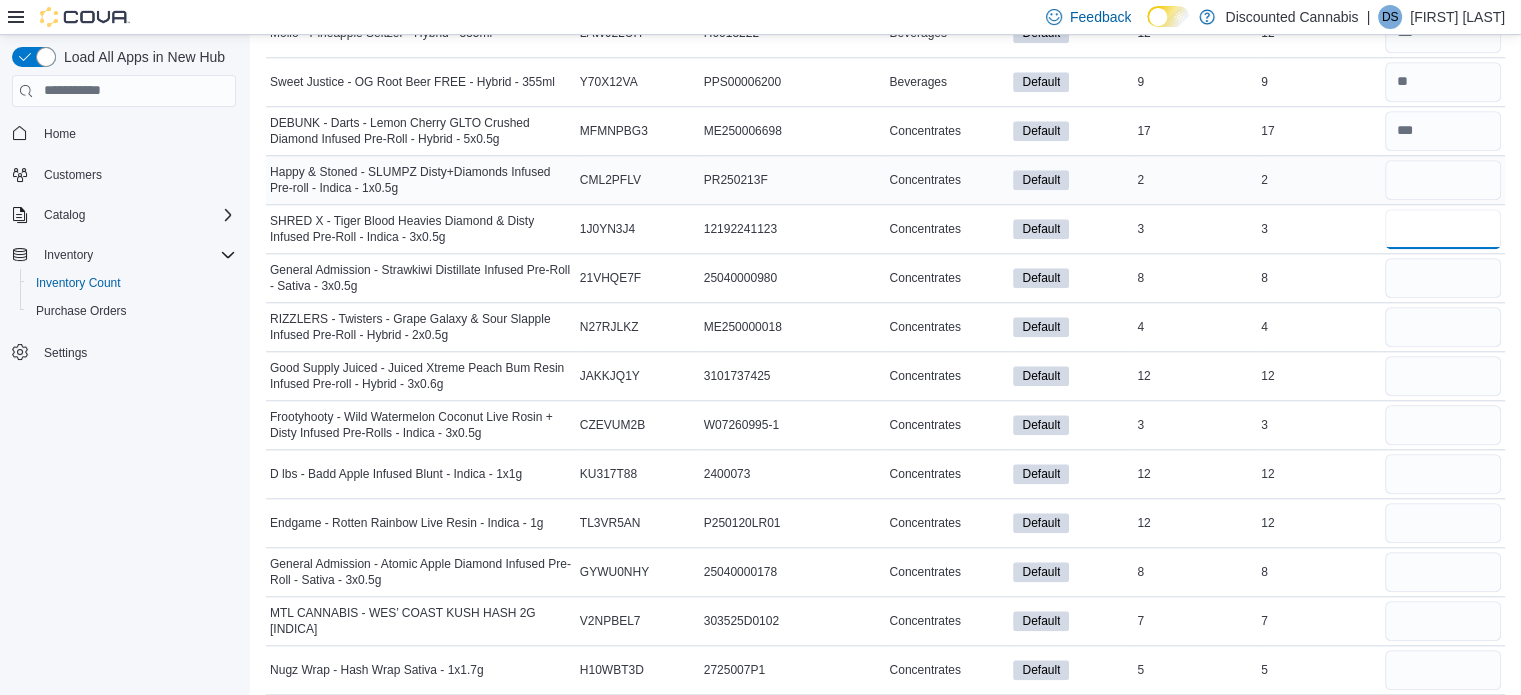 type 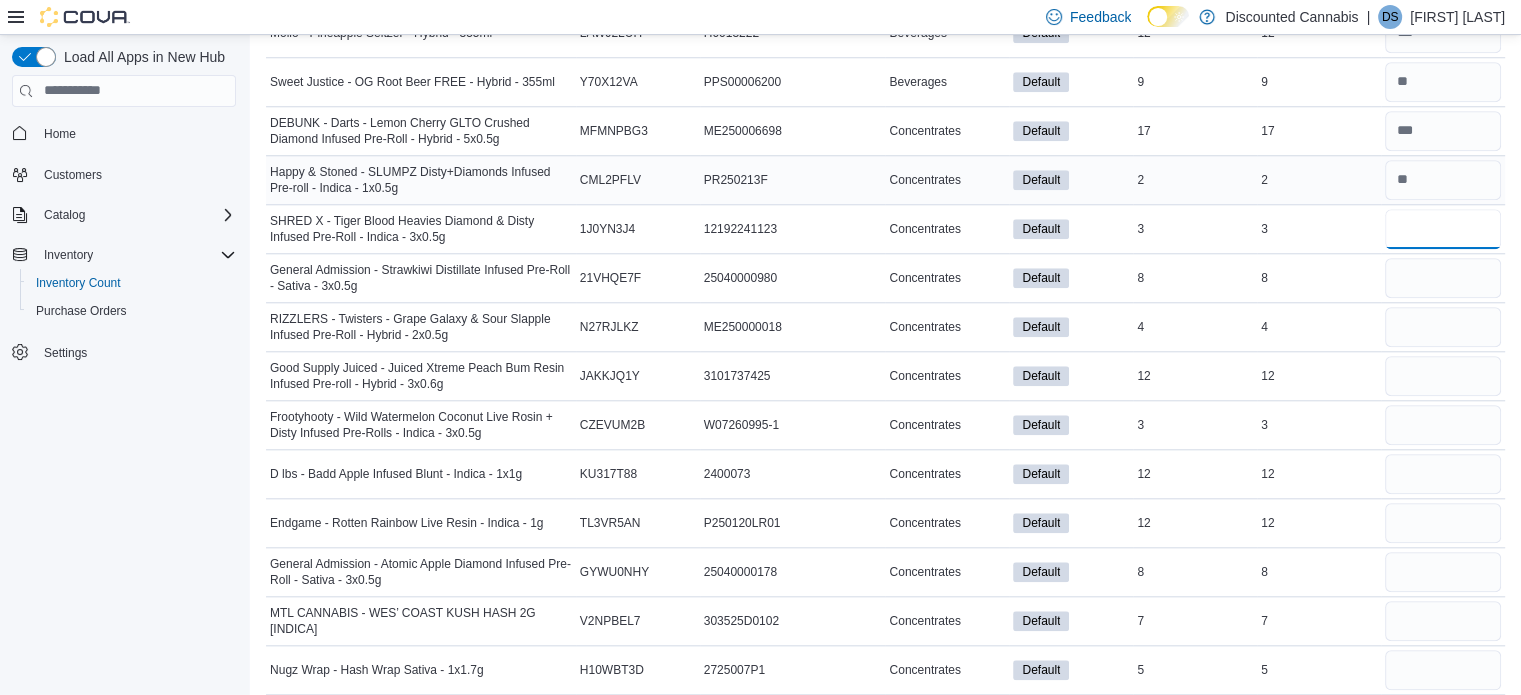 type on "*" 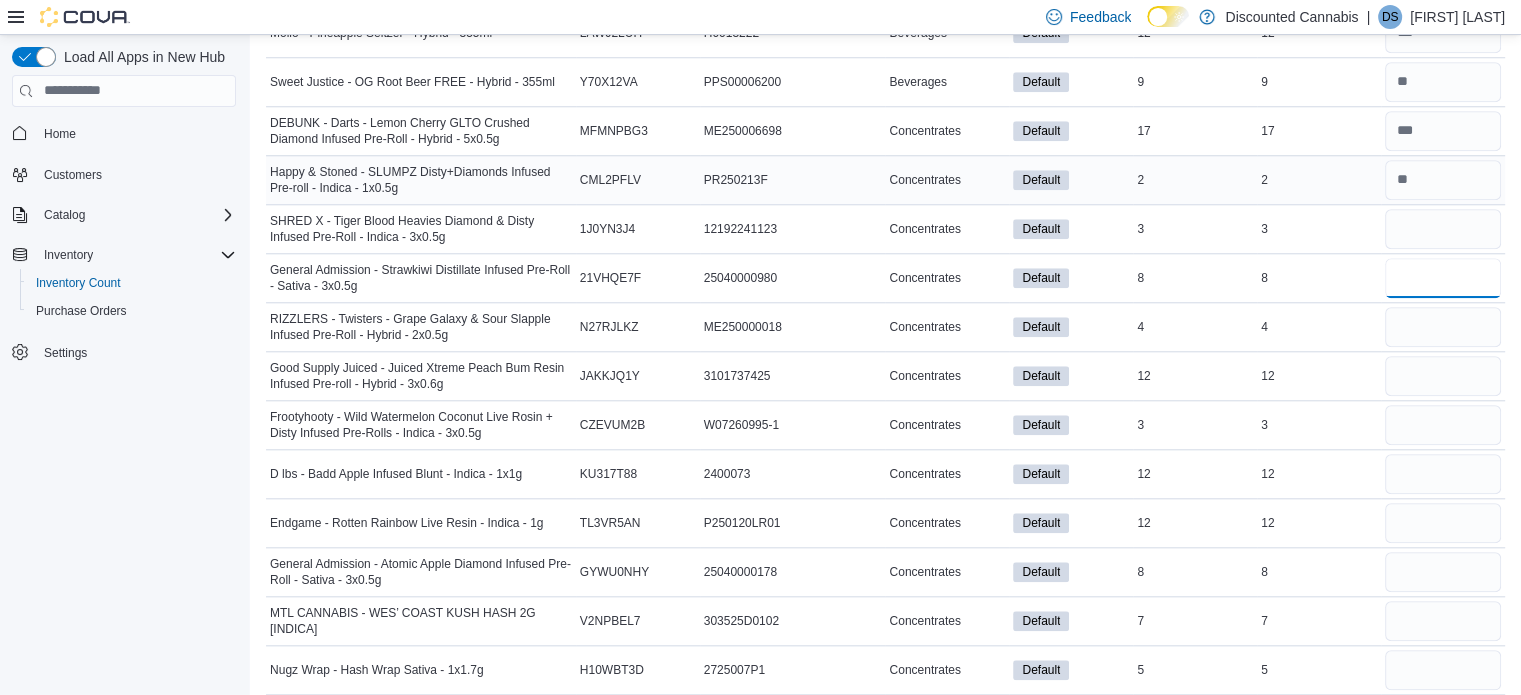 type 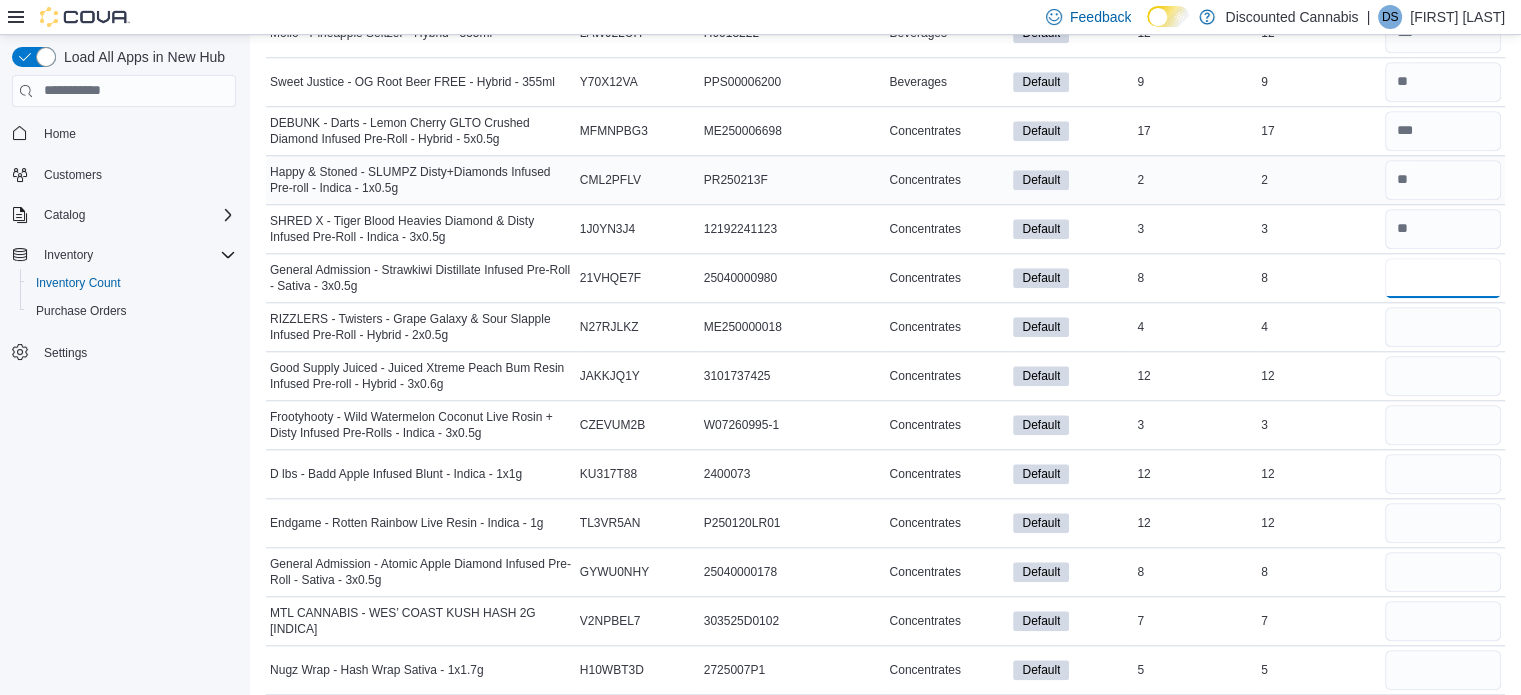 type on "*" 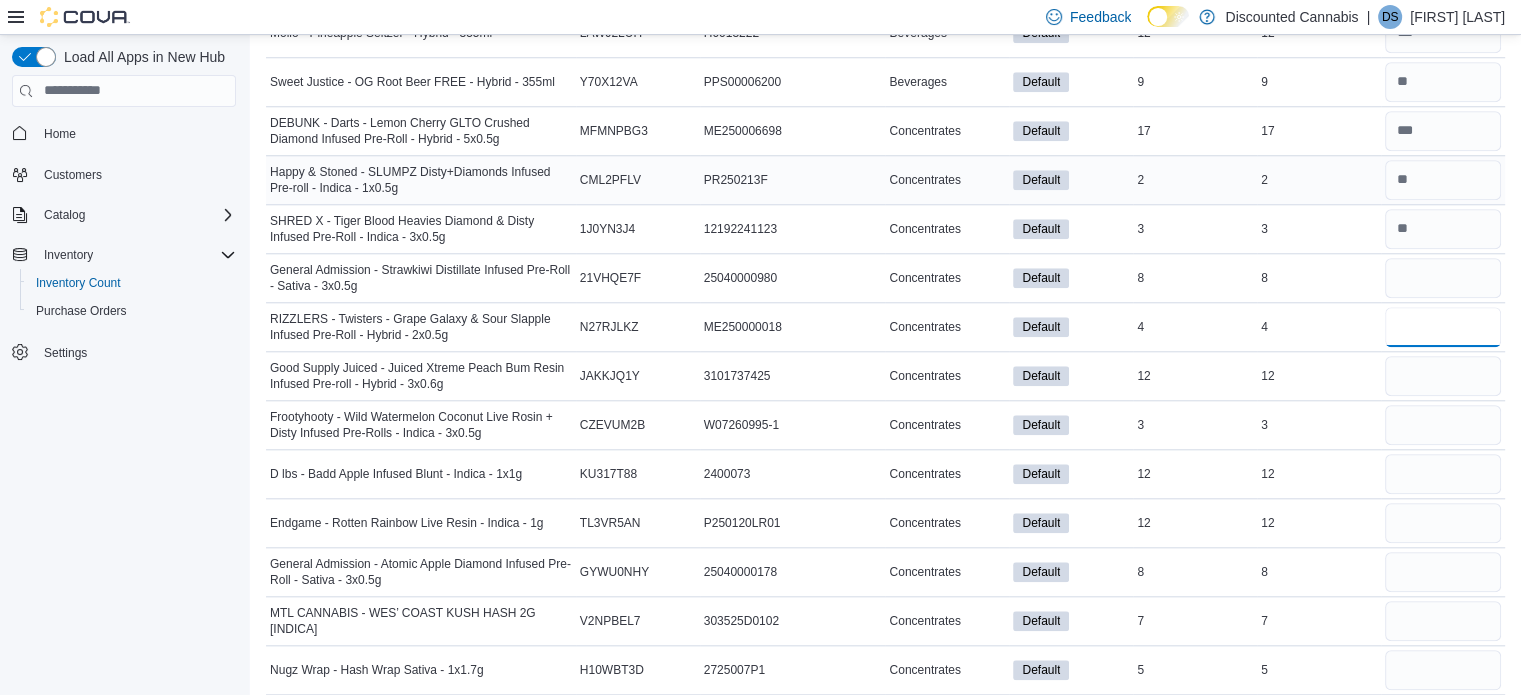 type 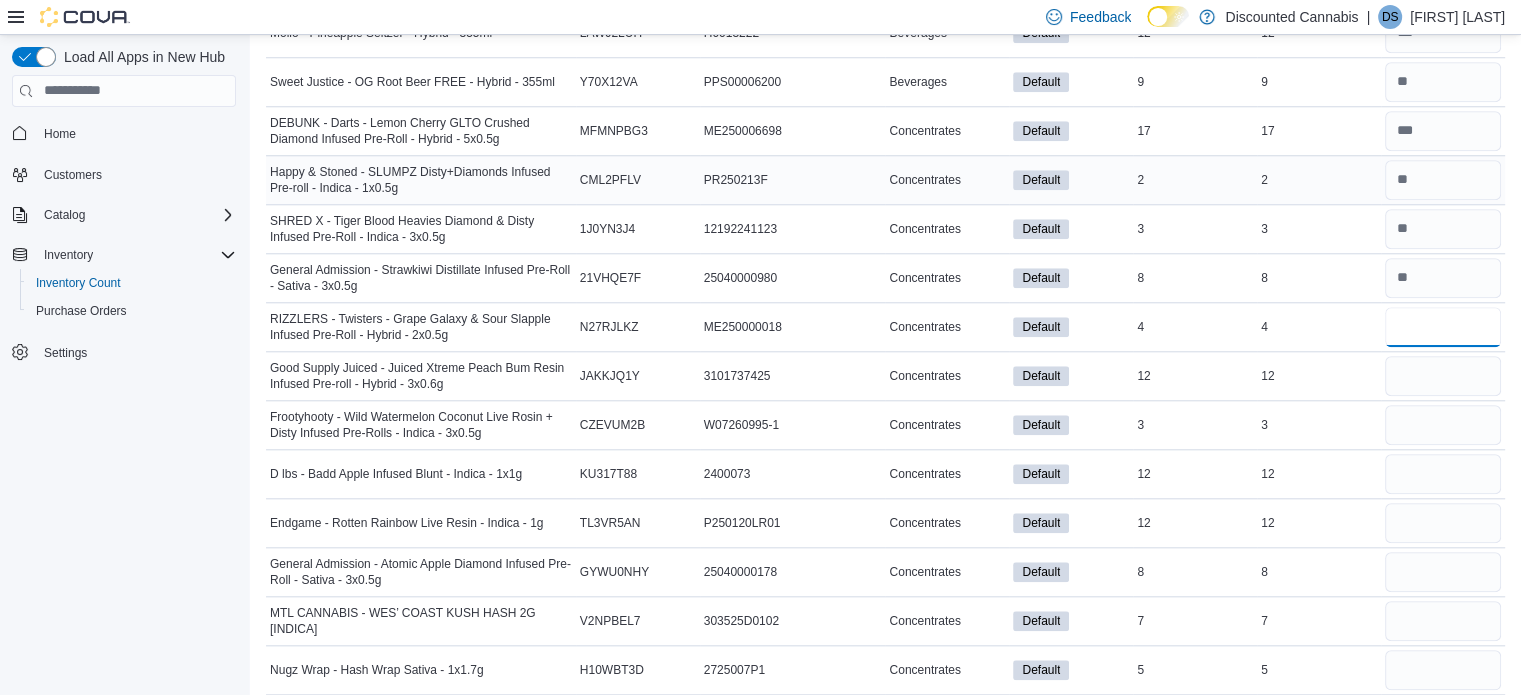 type on "*" 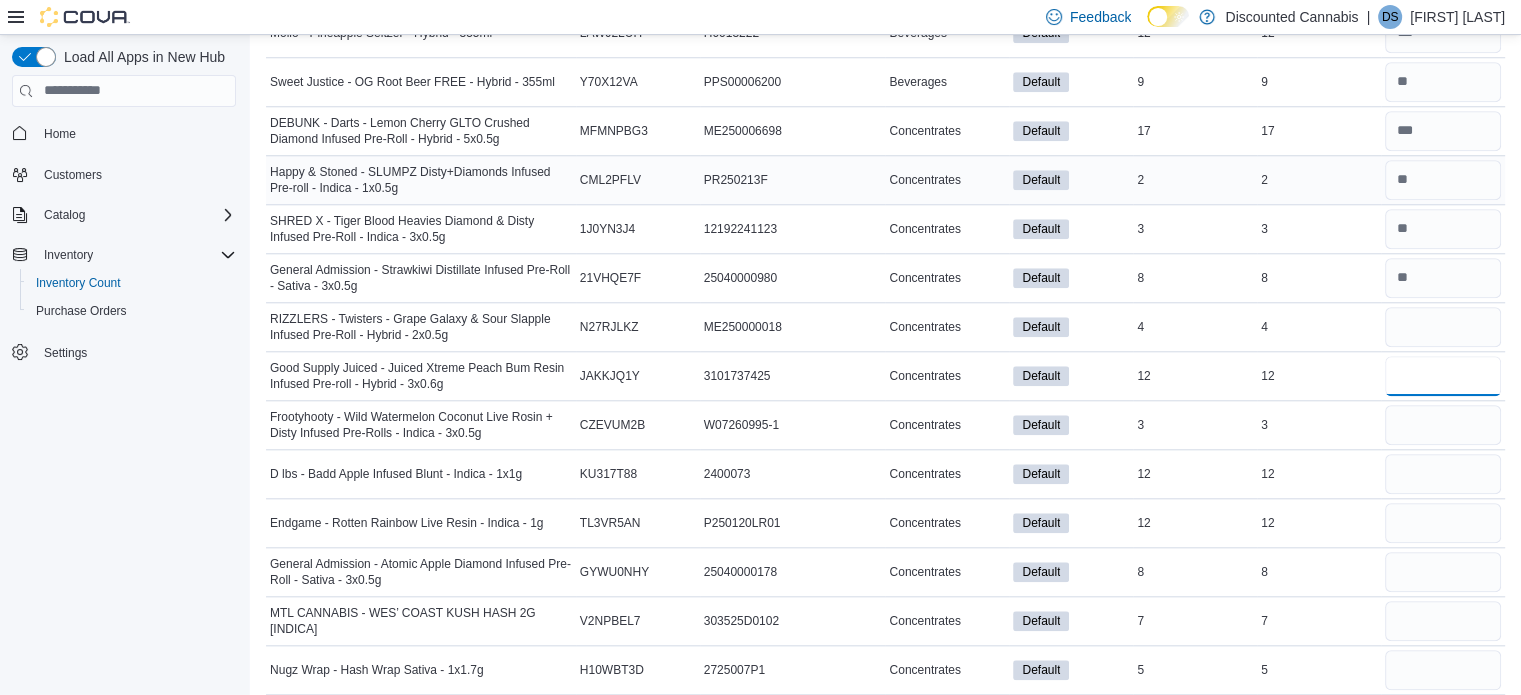 type 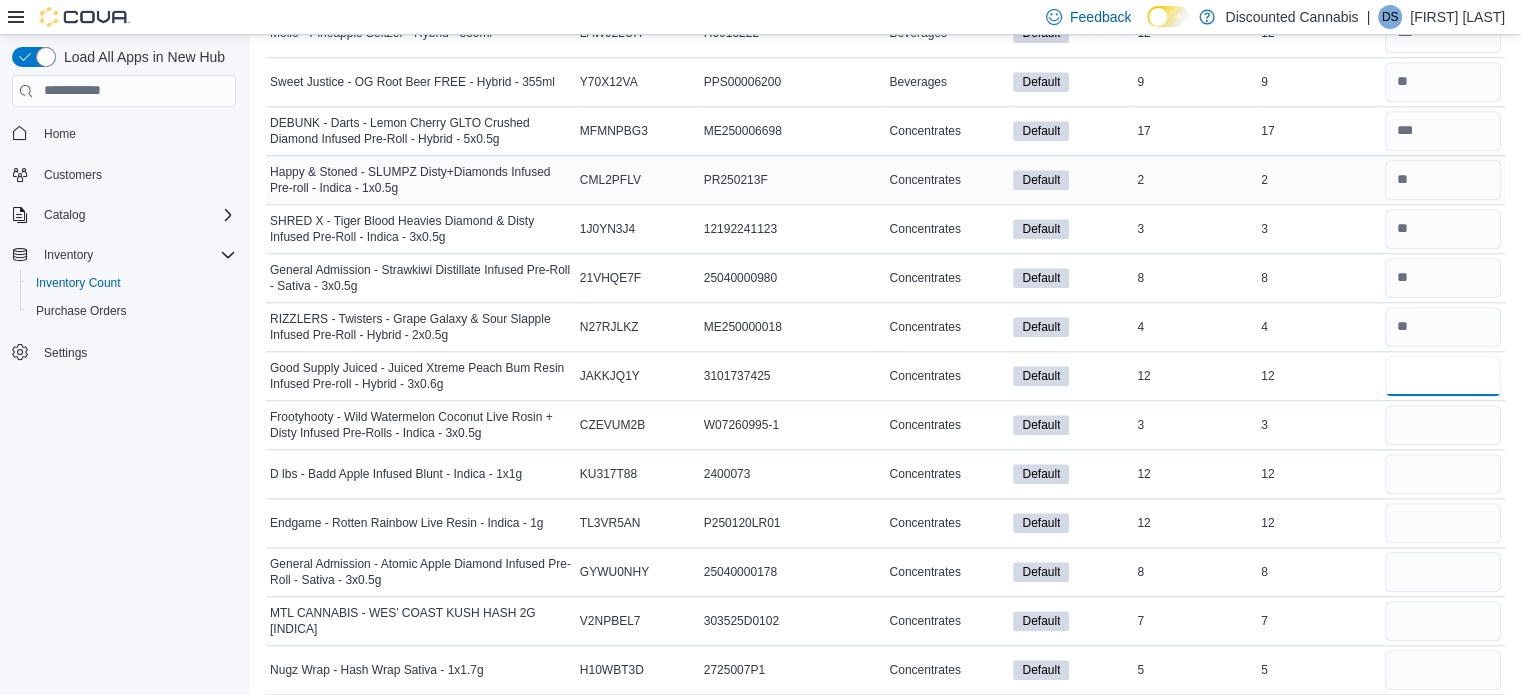 type on "**" 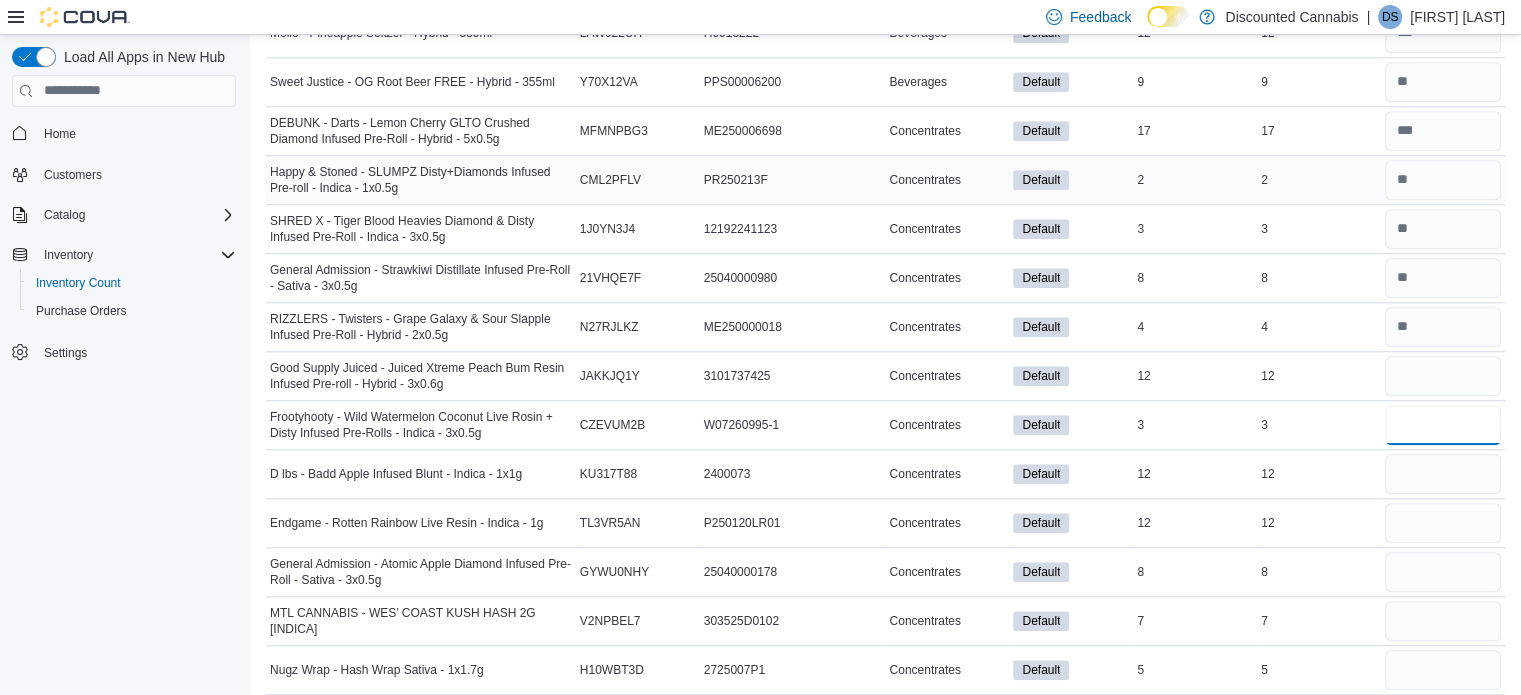 type 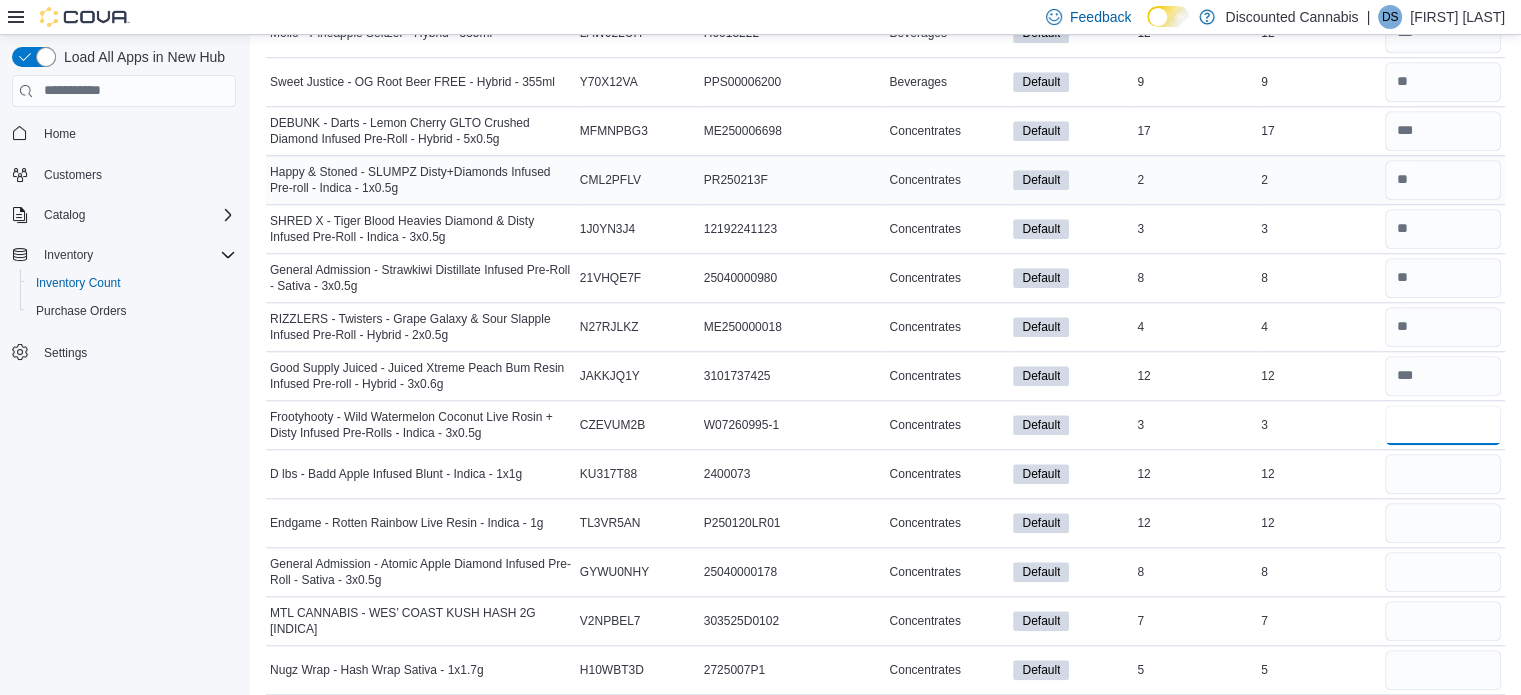 type on "*" 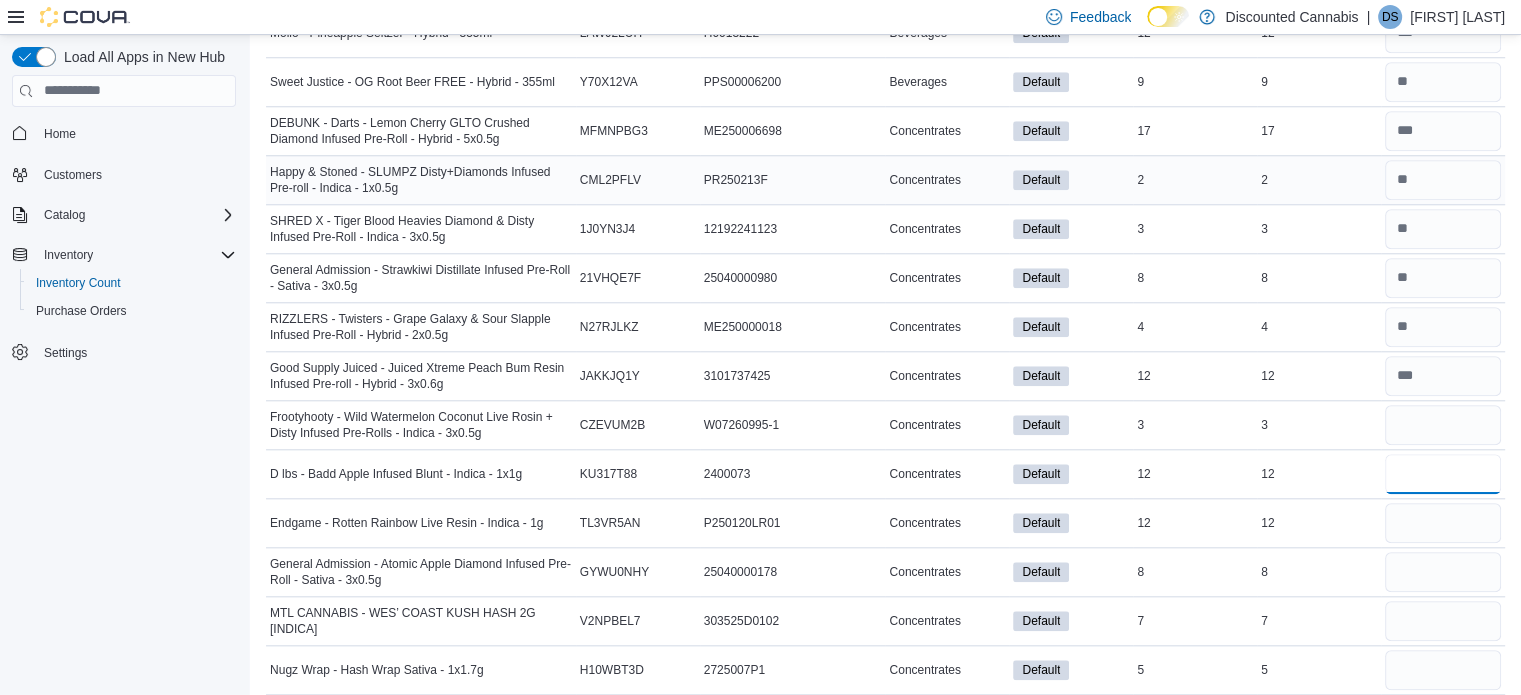 type 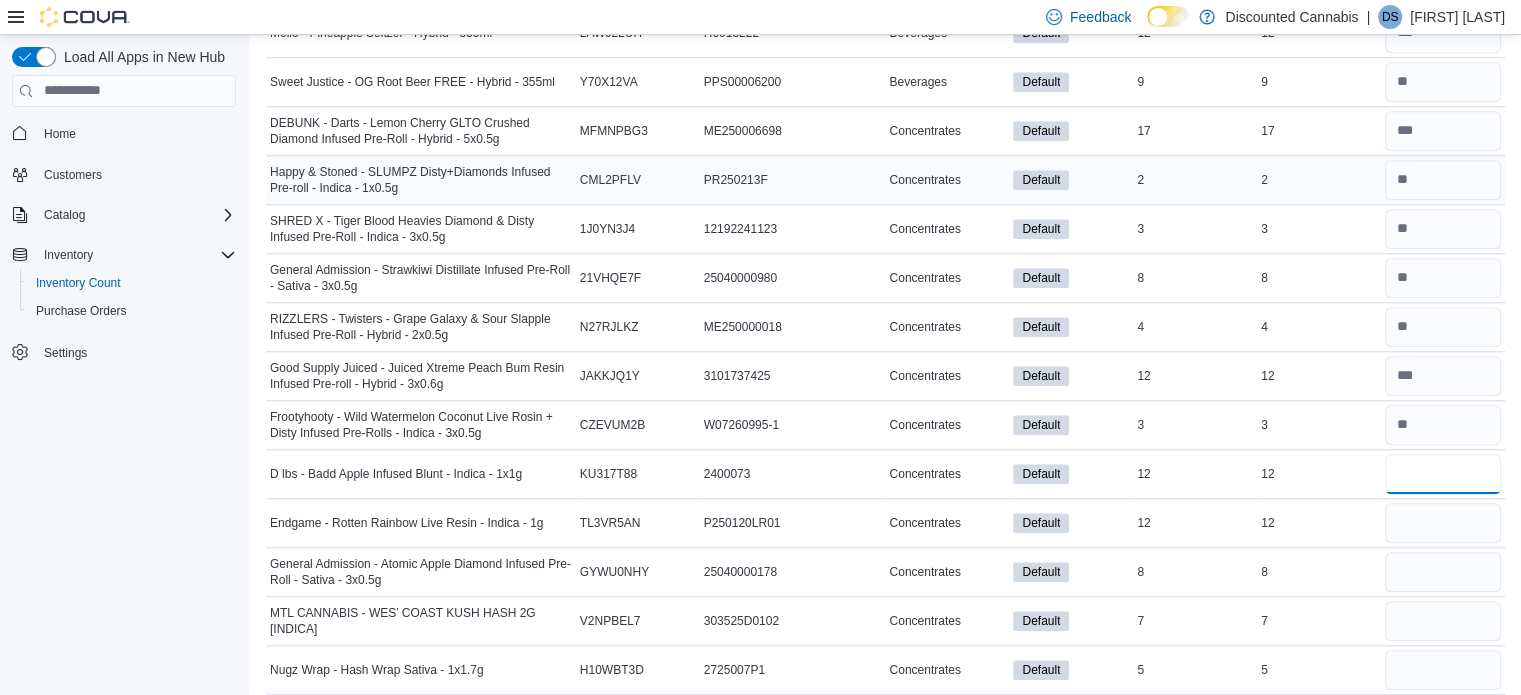 type on "**" 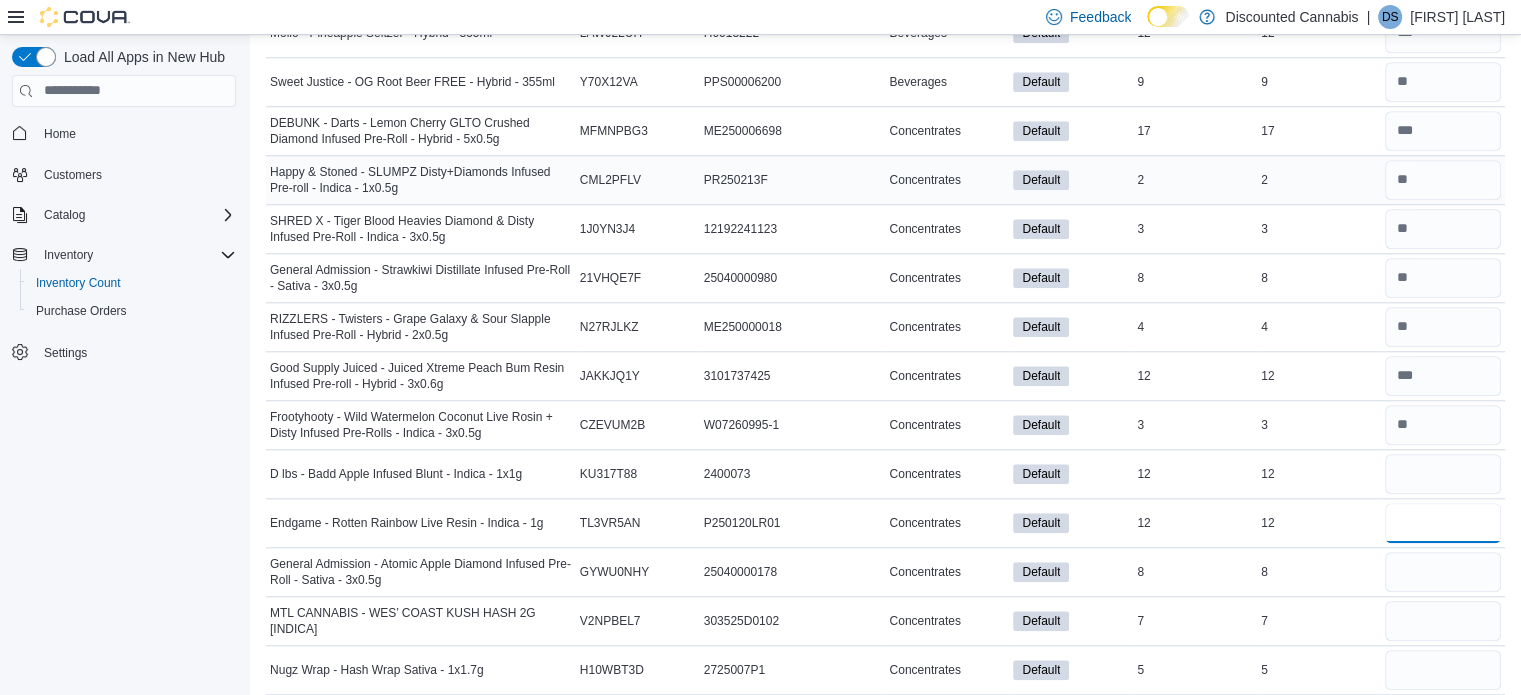 type 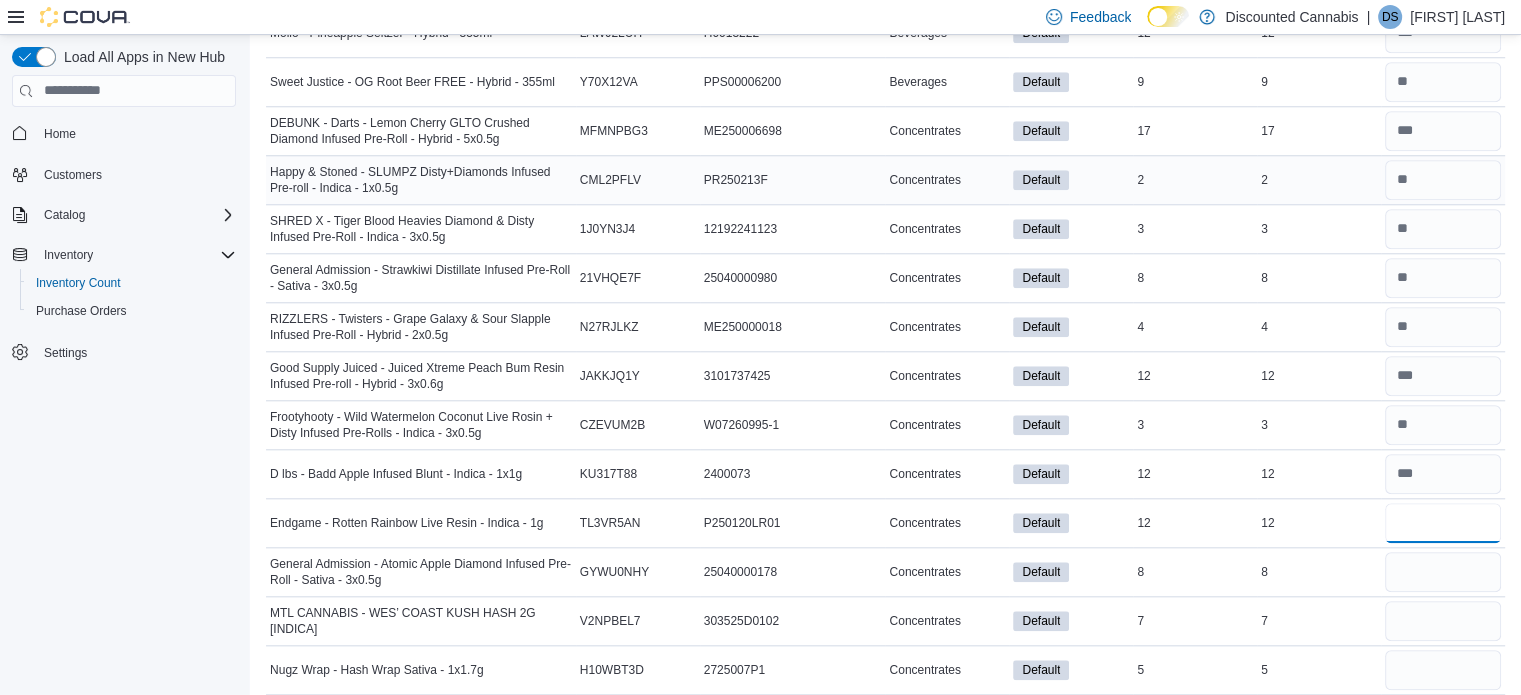 type on "**" 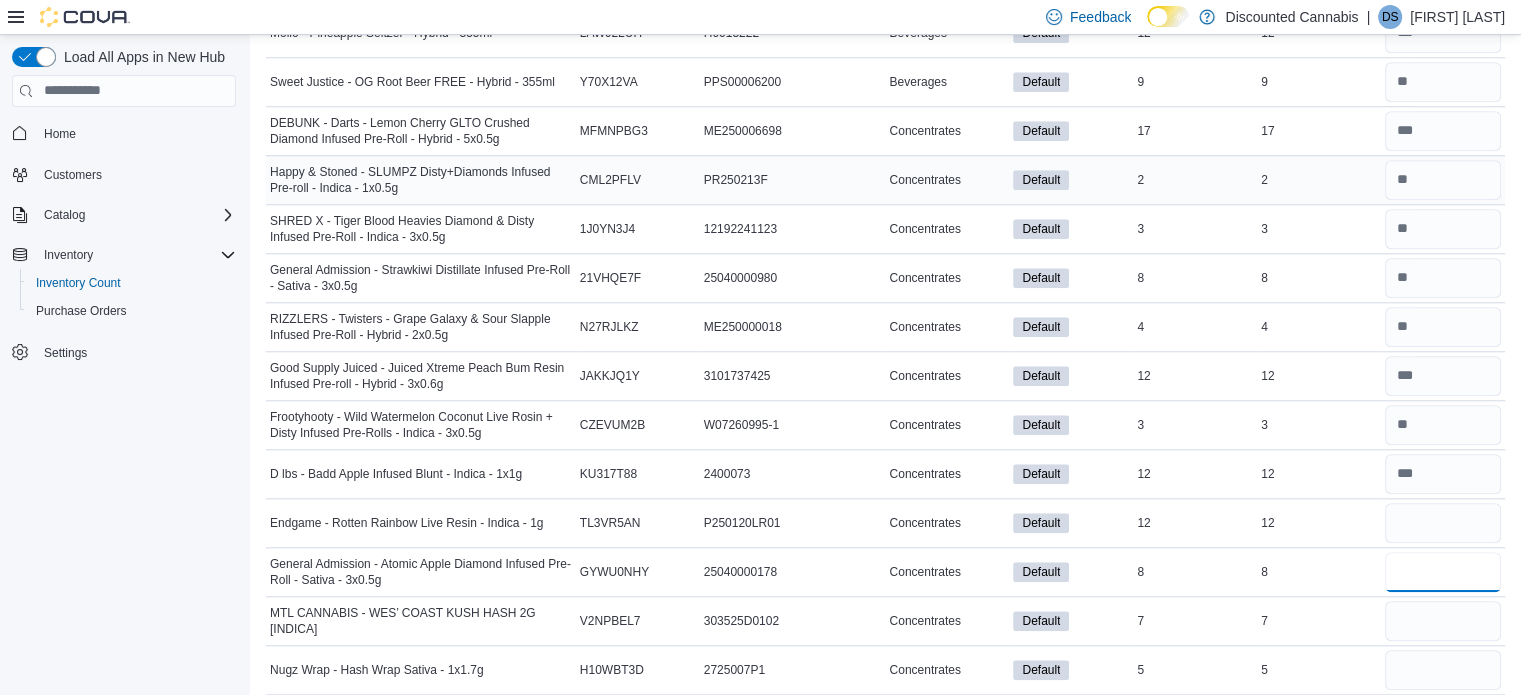 type 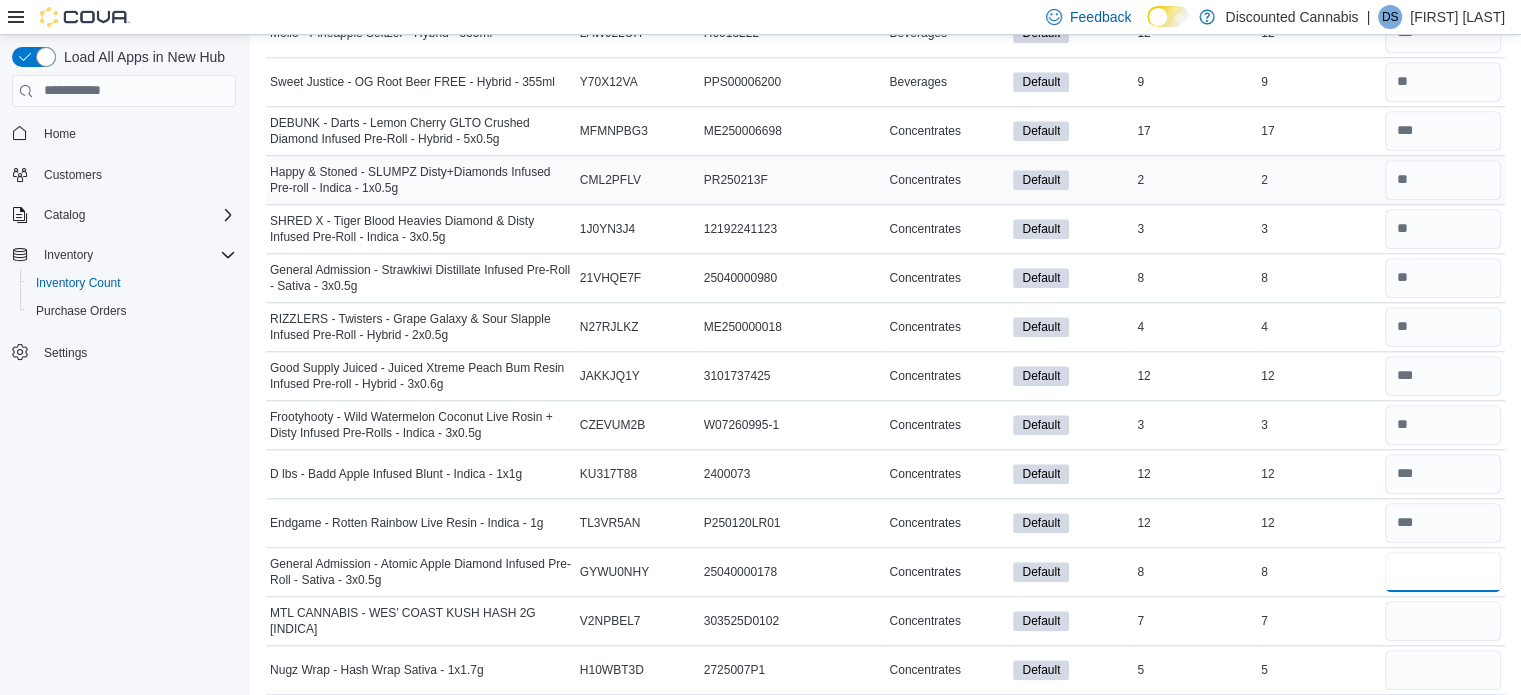 type on "*" 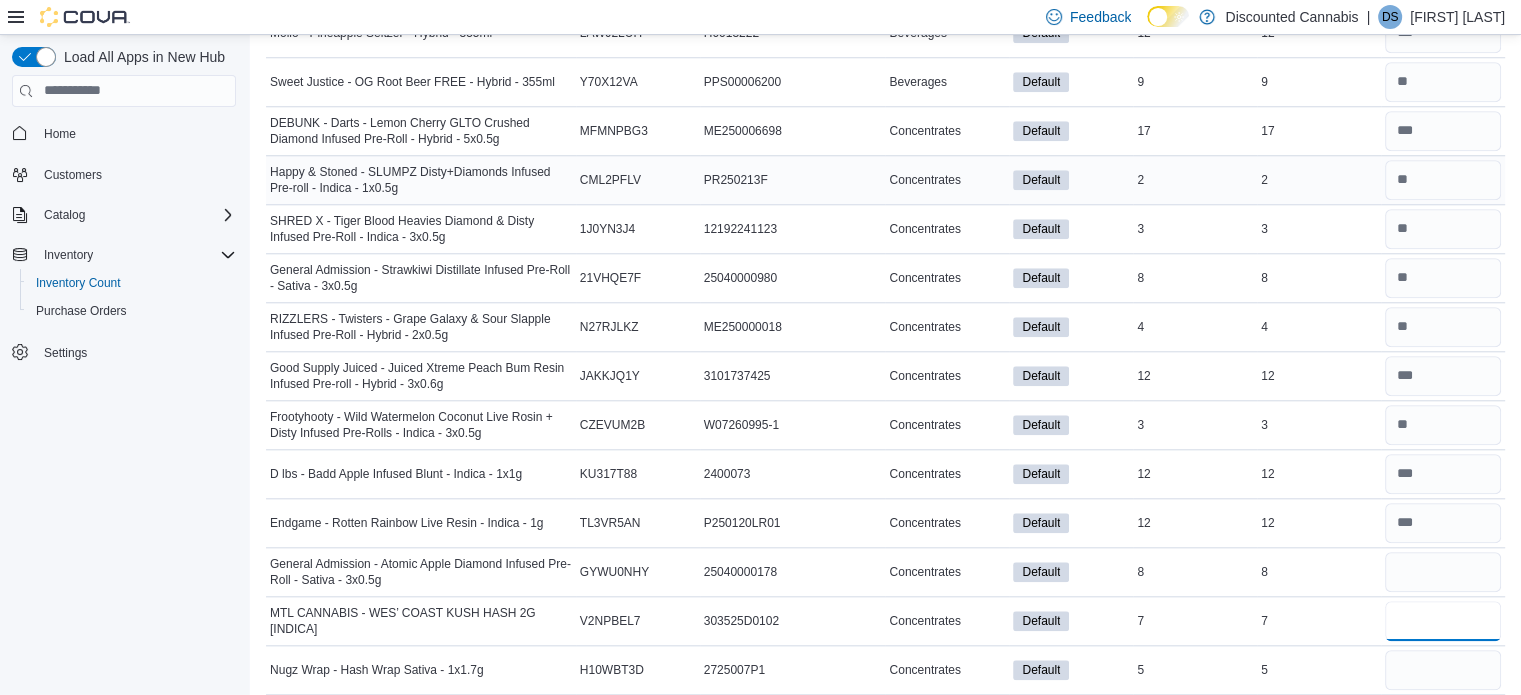 type 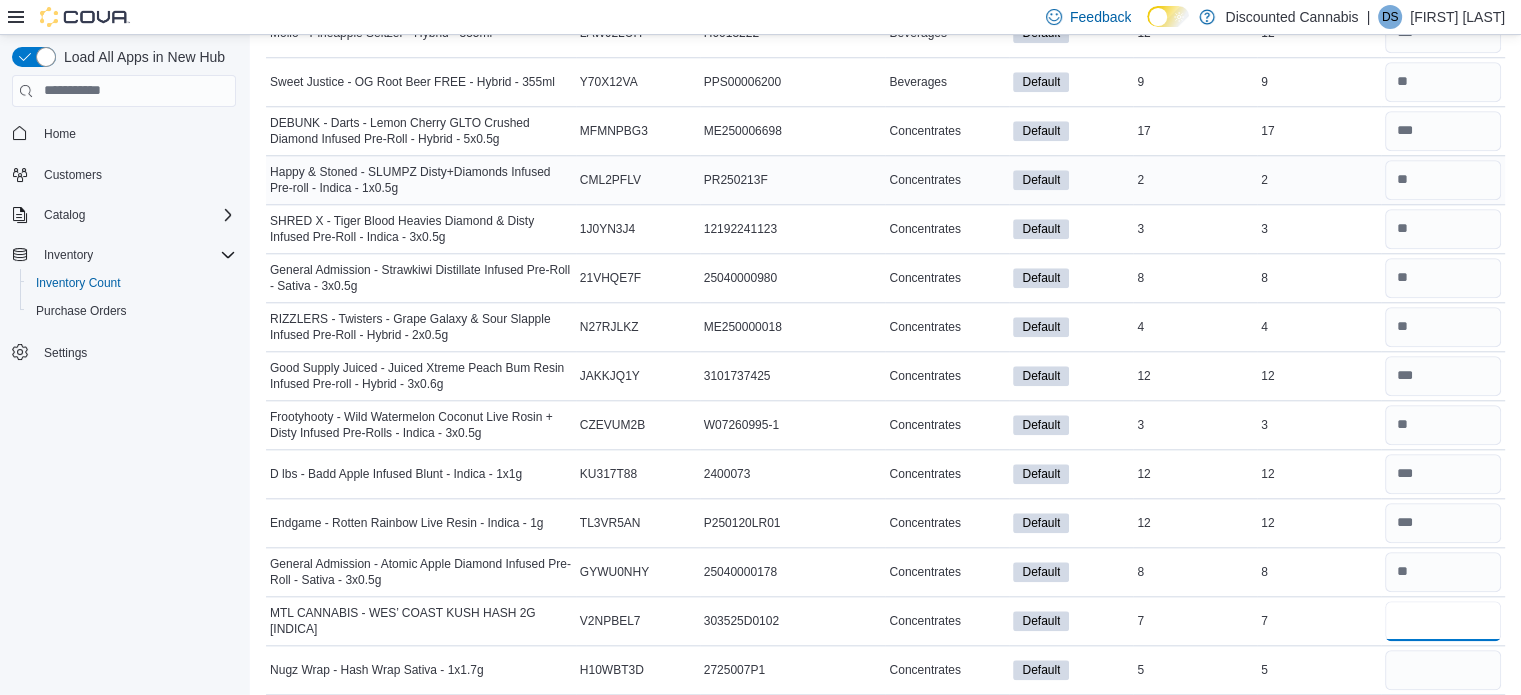 type on "*" 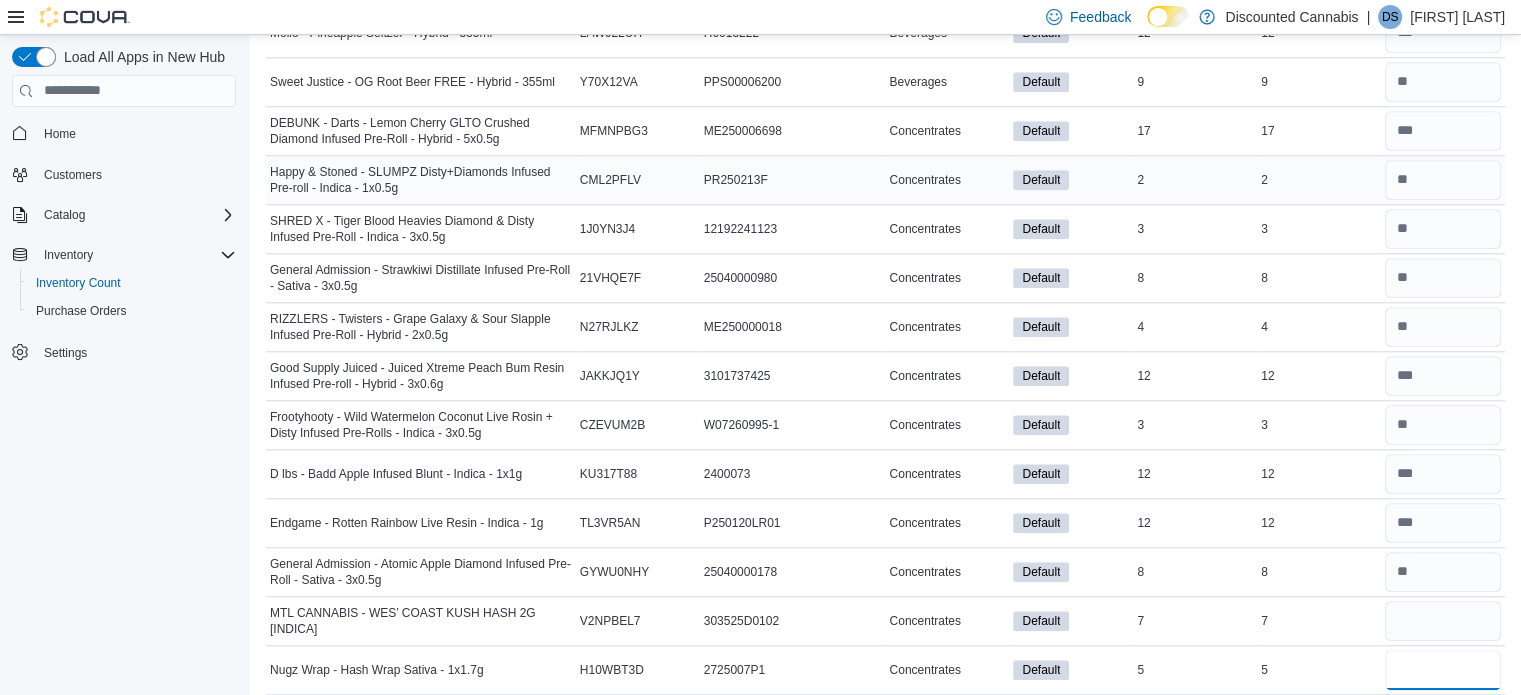 type 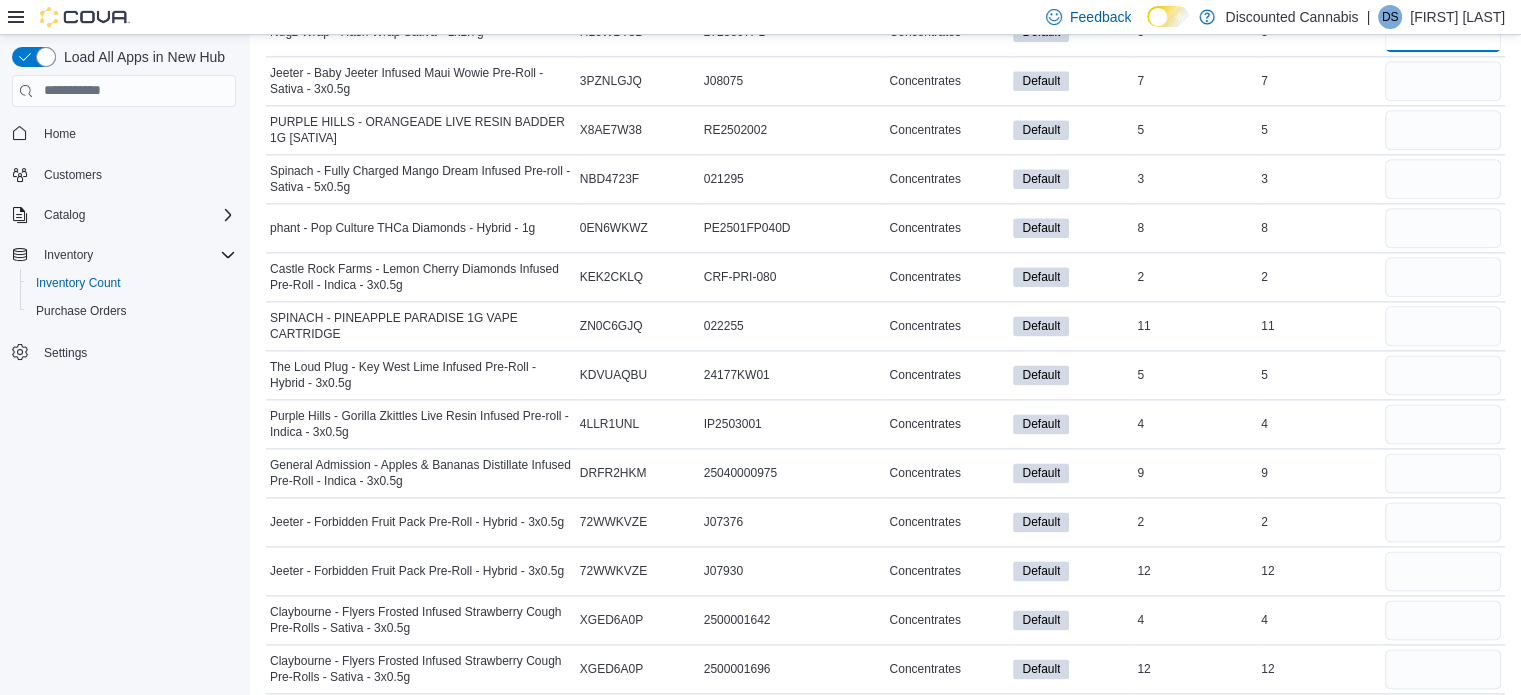scroll, scrollTop: 2542, scrollLeft: 0, axis: vertical 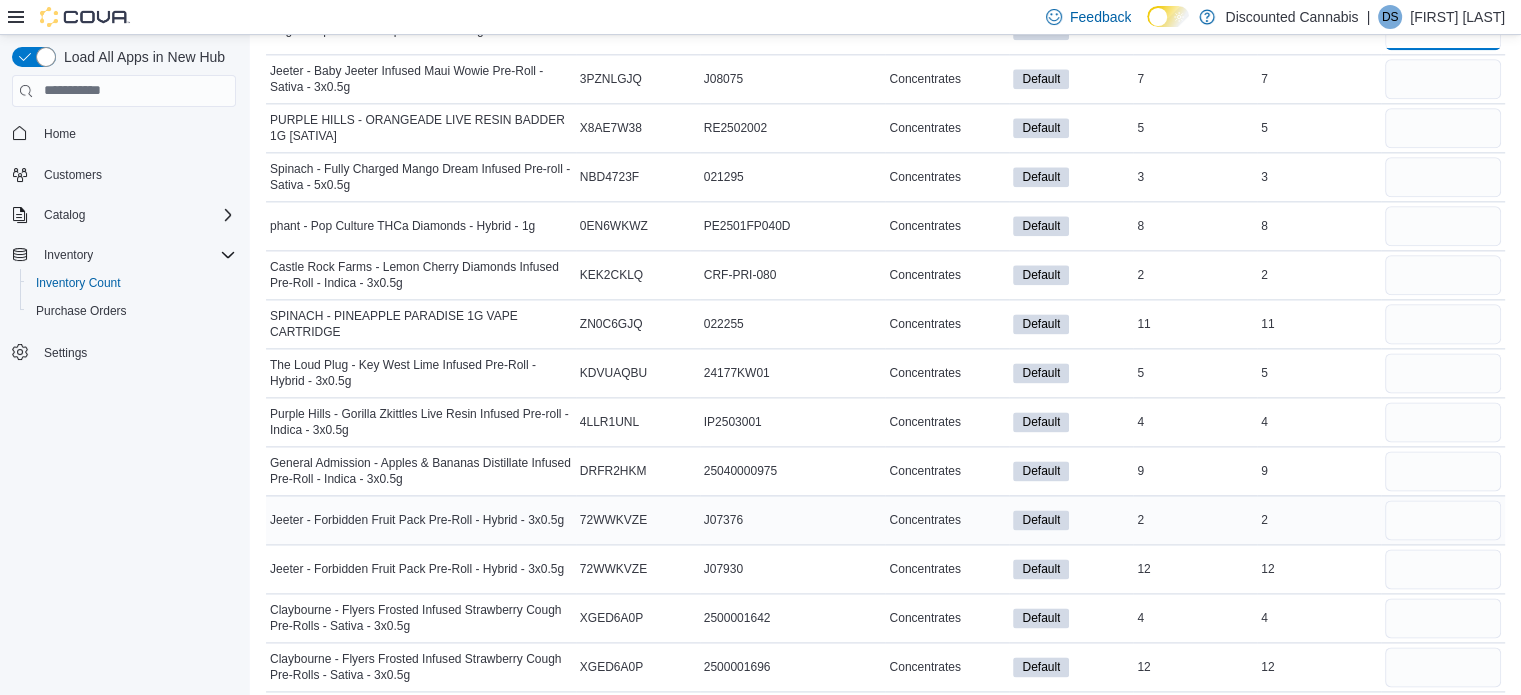 type on "*" 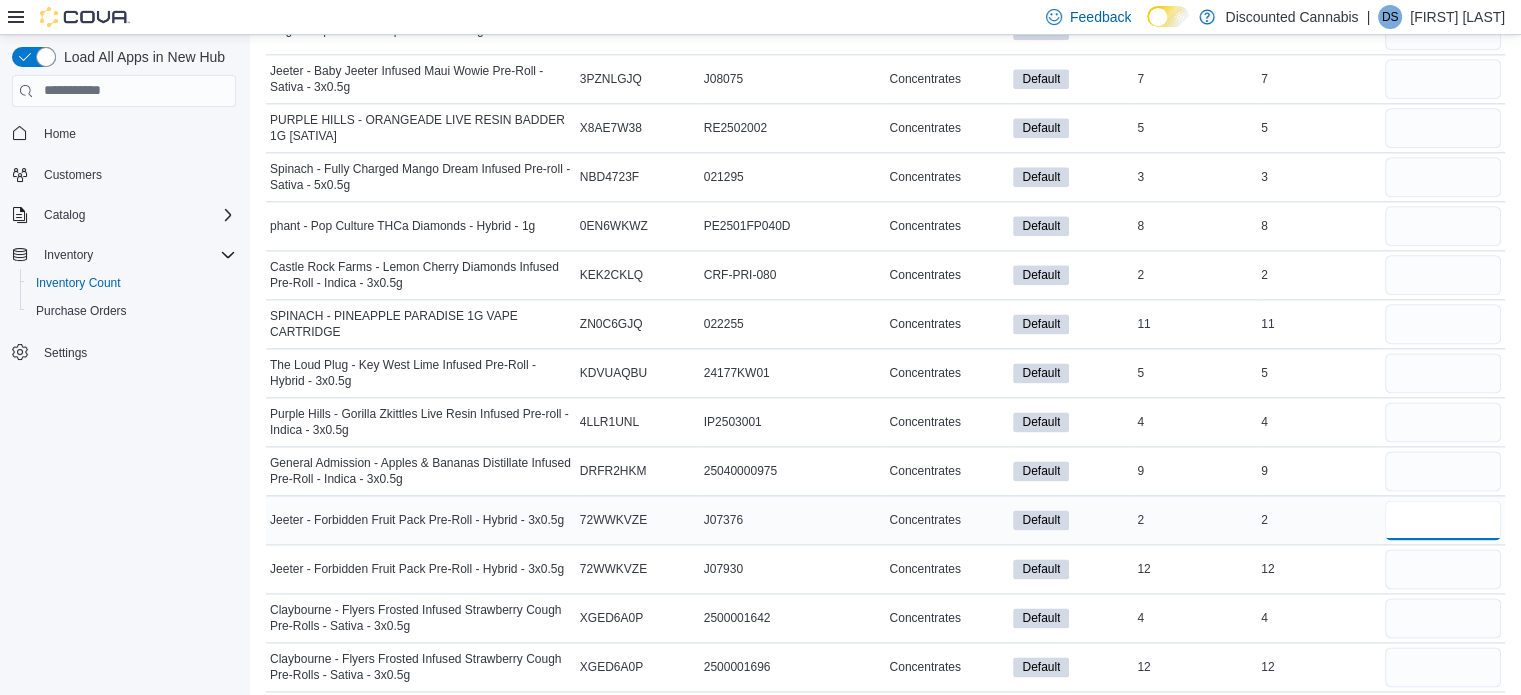 type 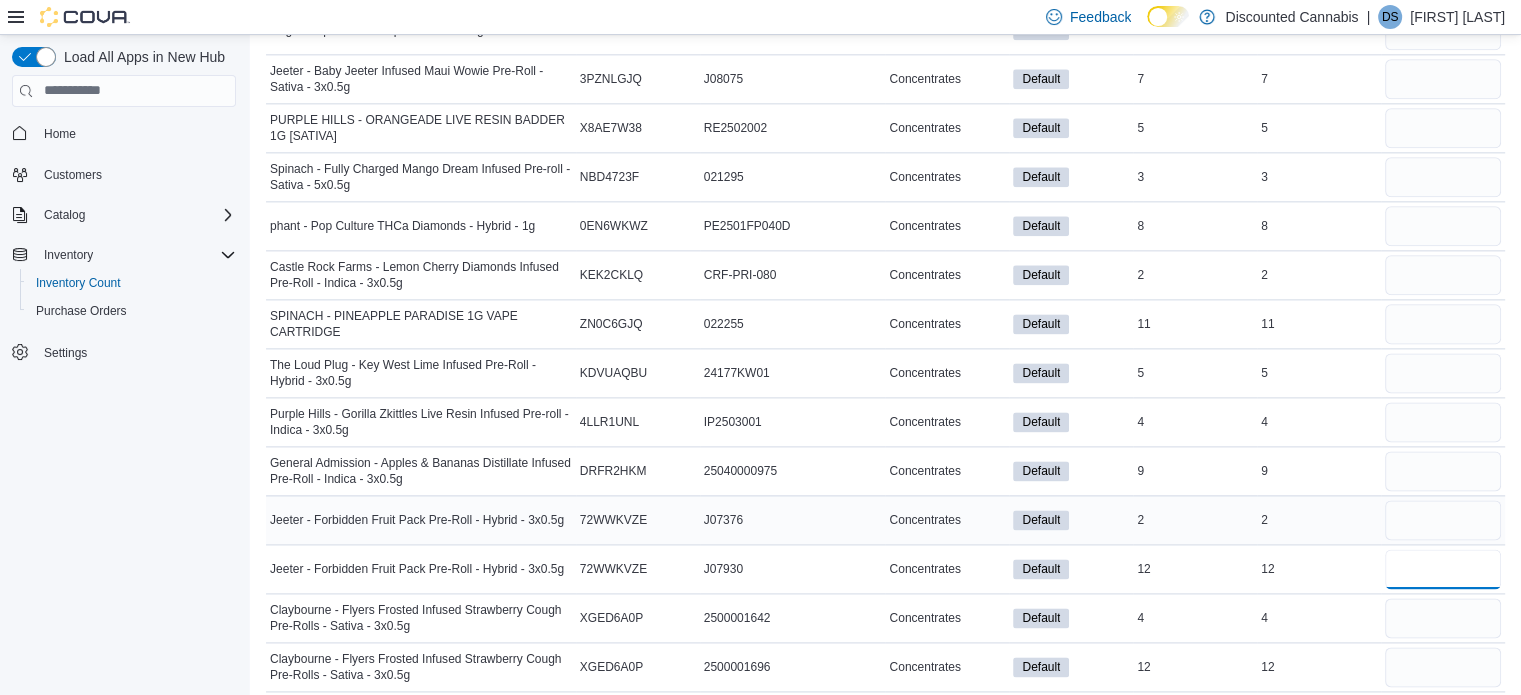 type 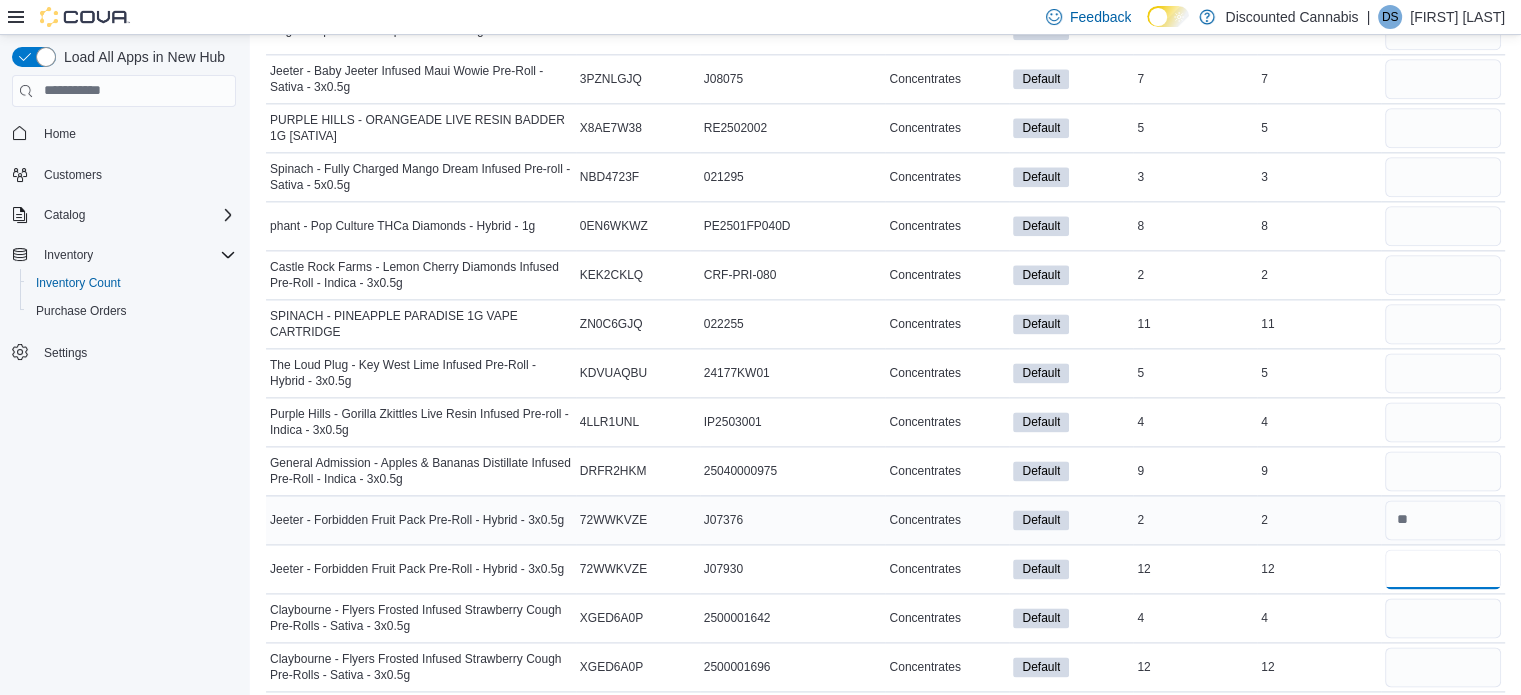 type on "**" 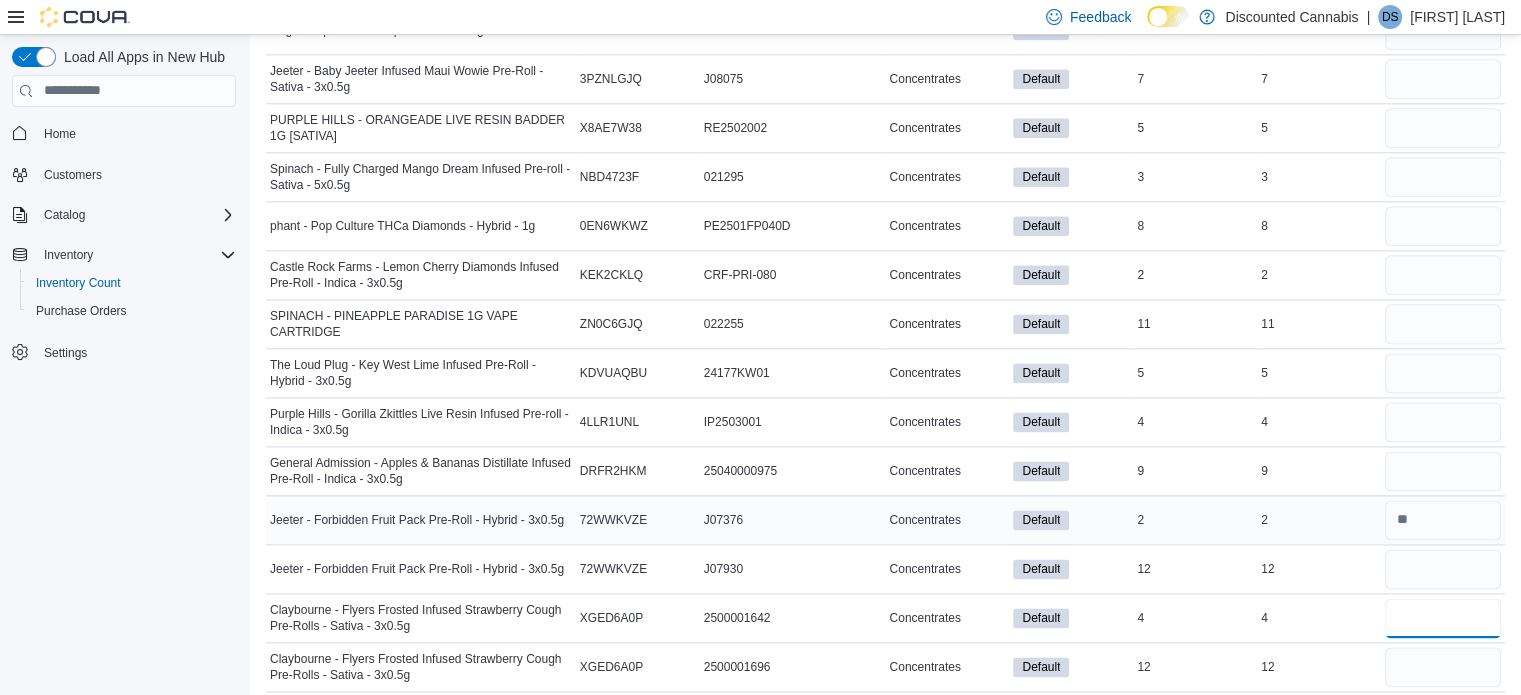 type 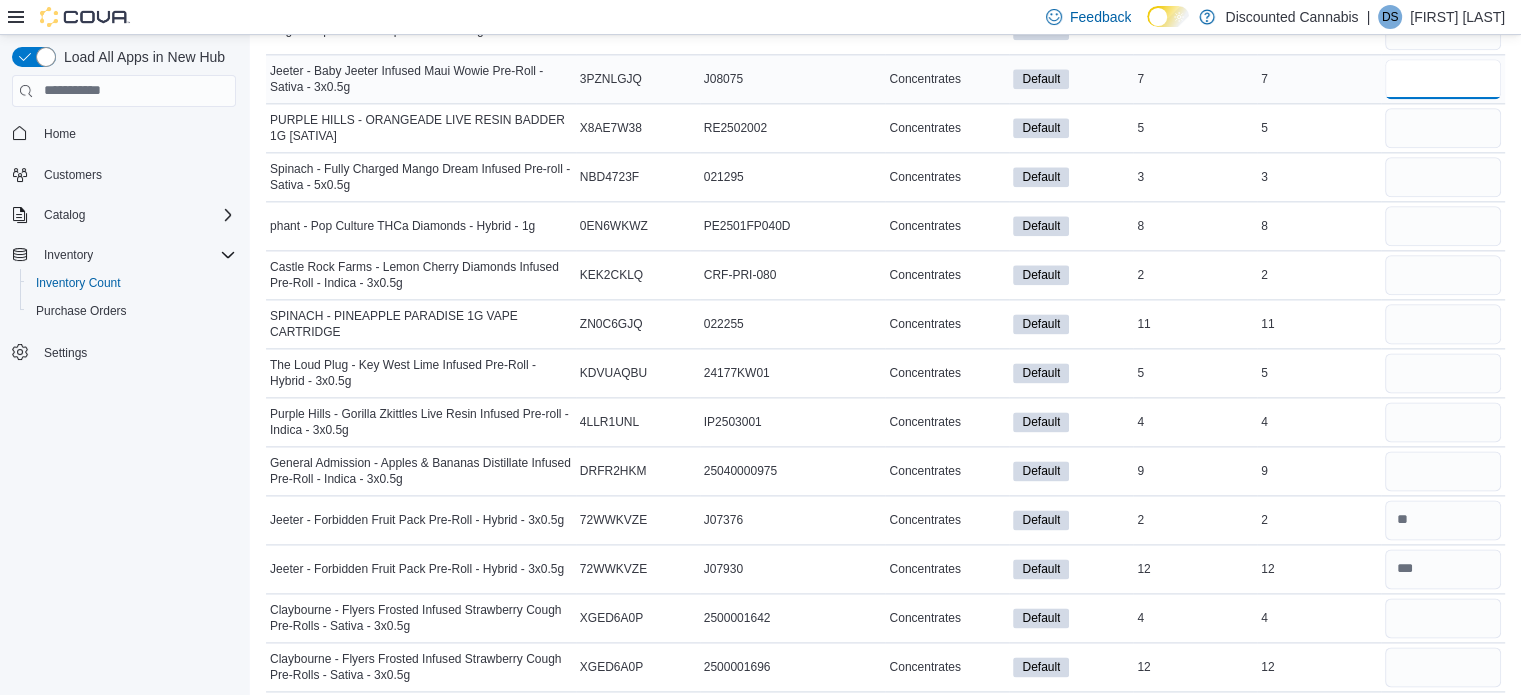 click at bounding box center [1443, 79] 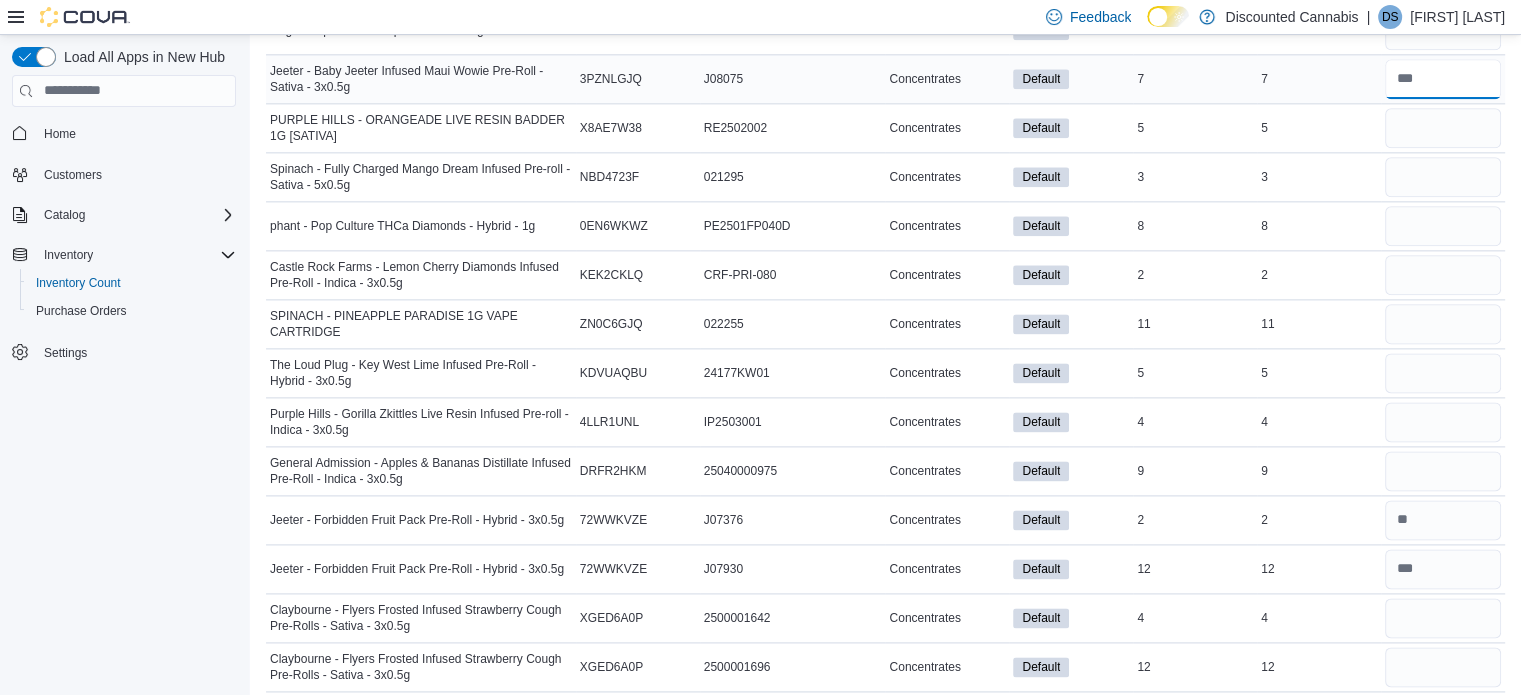 click at bounding box center (1443, 79) 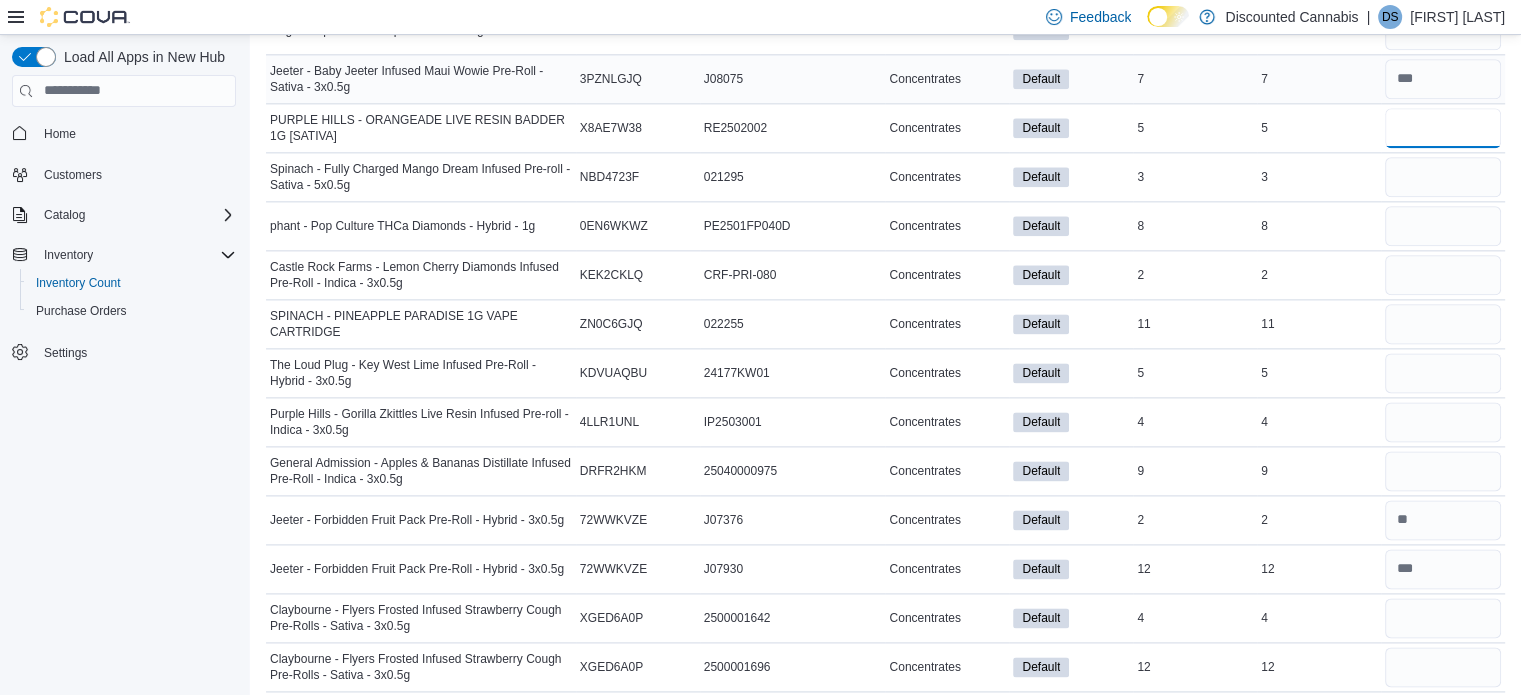 type 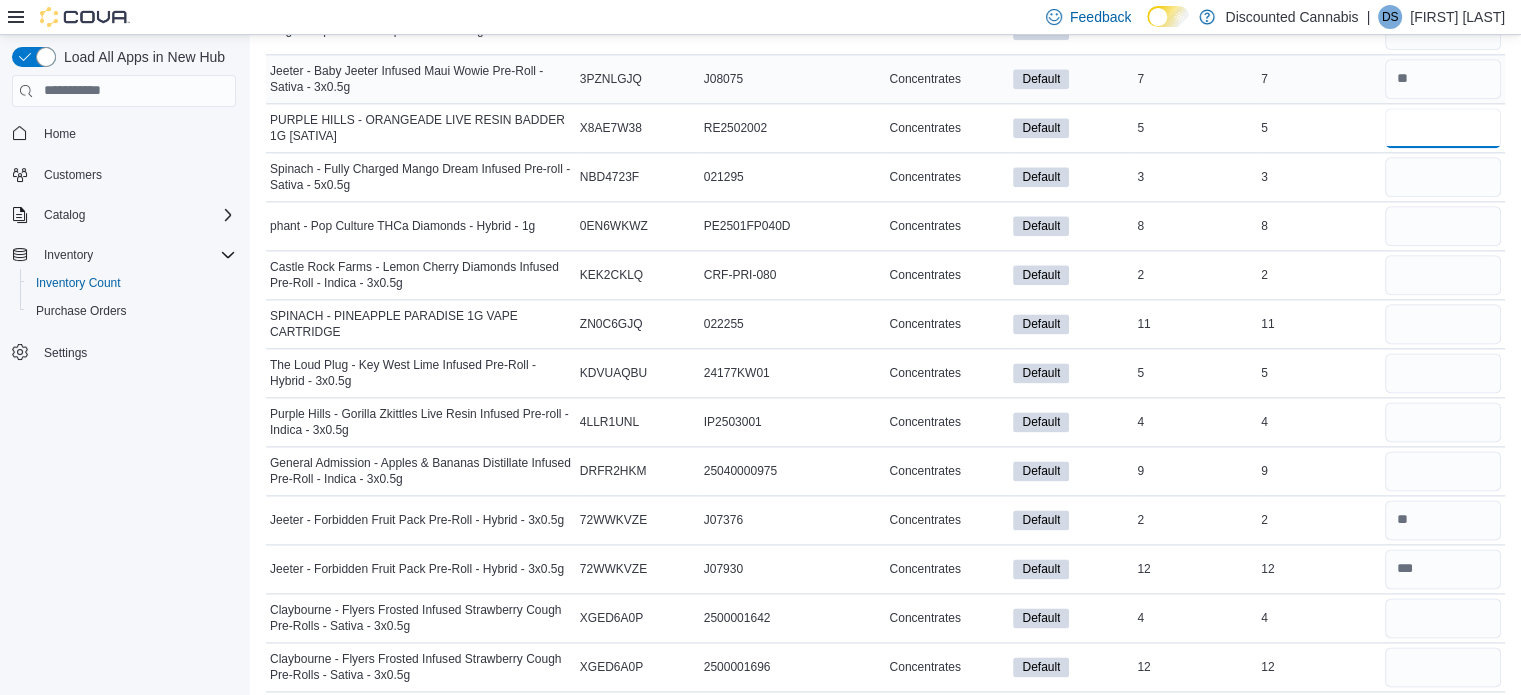 type on "*" 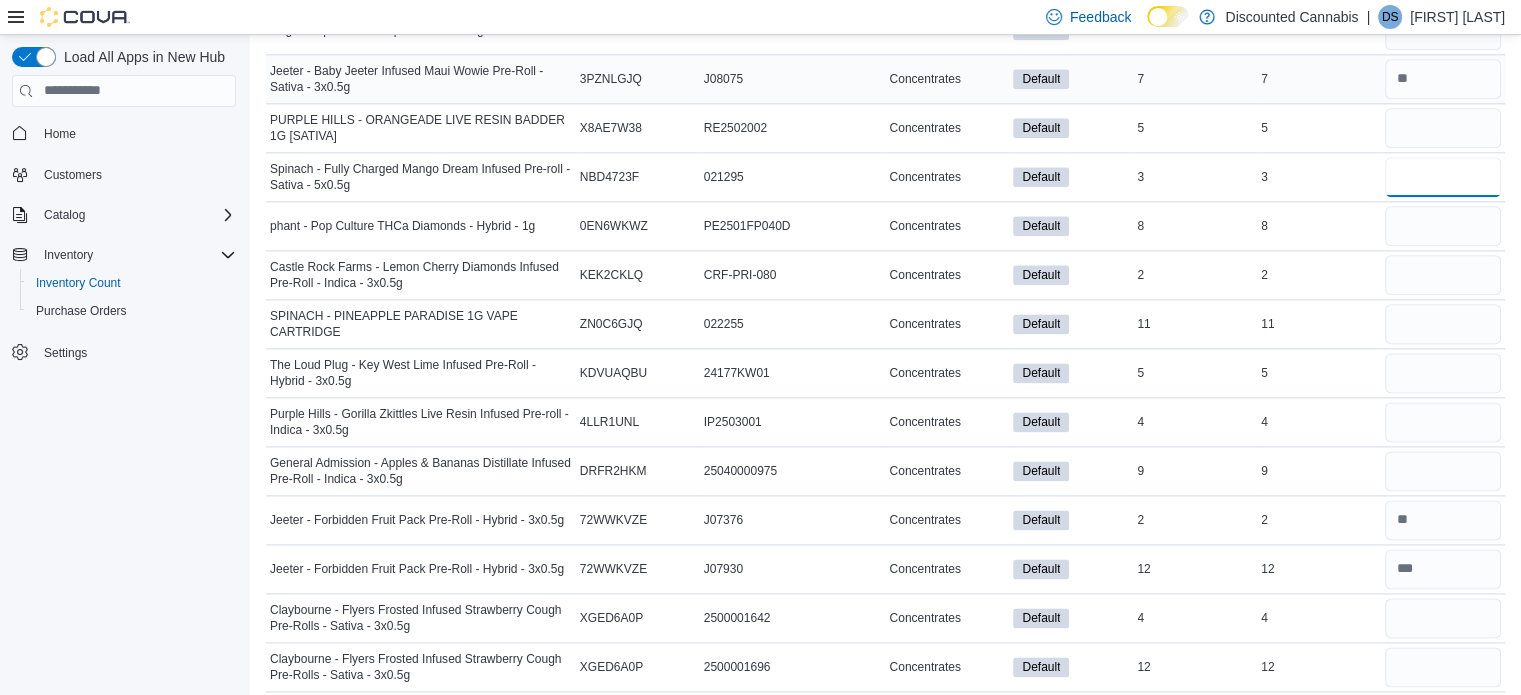 type 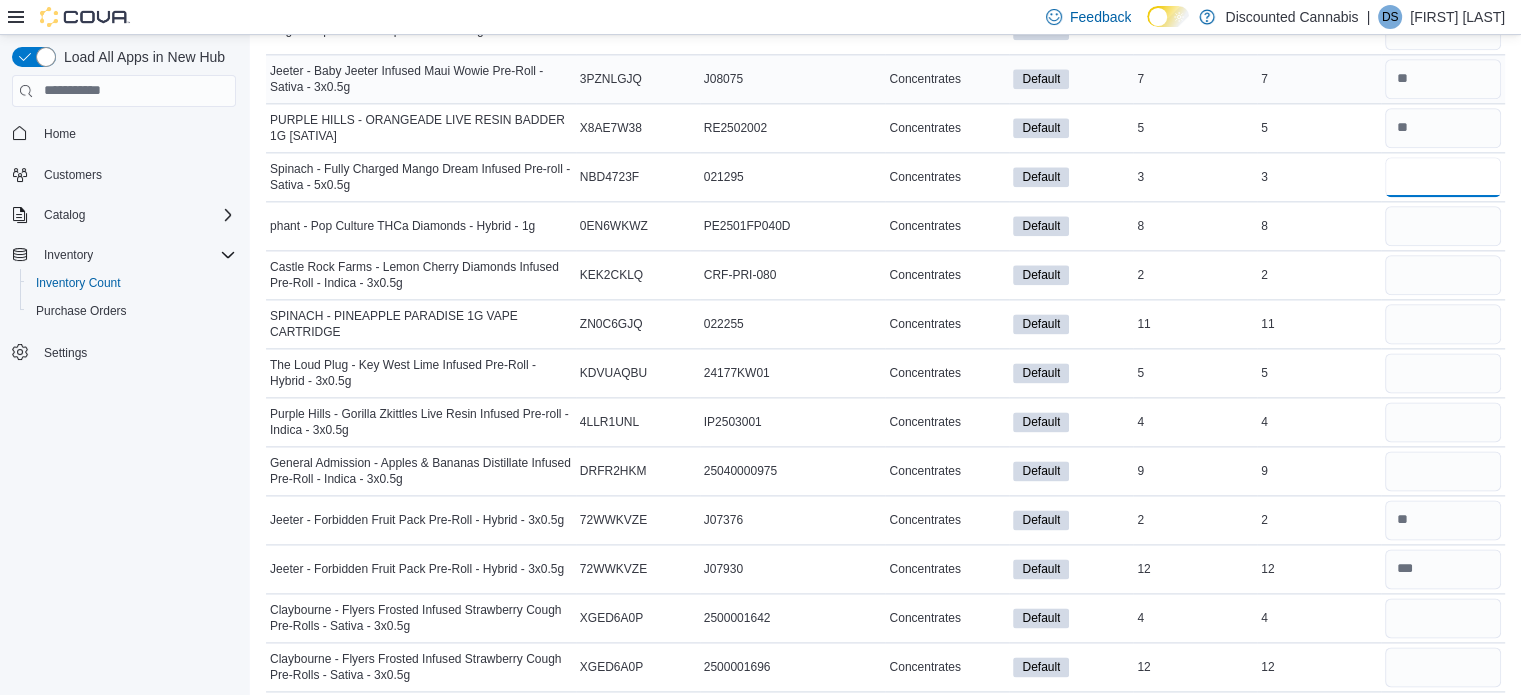 type on "*" 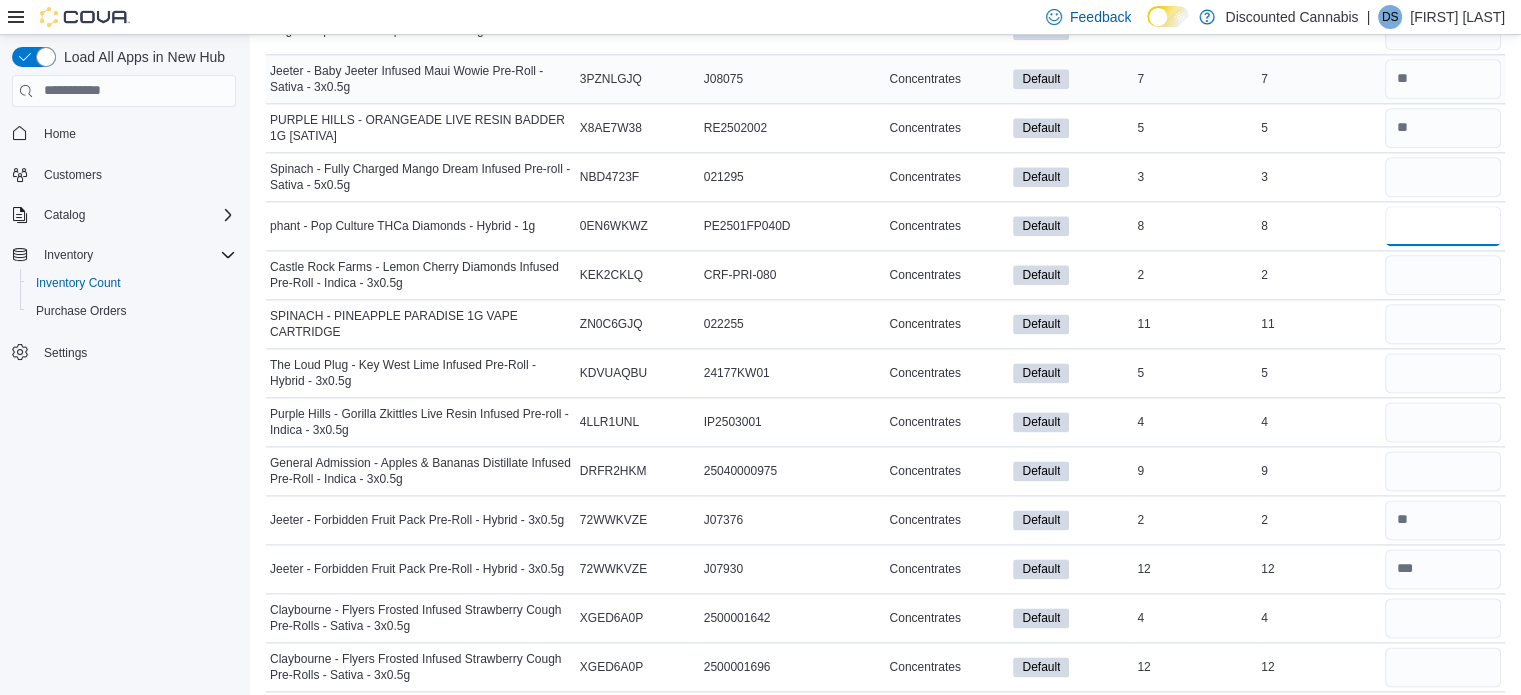 type 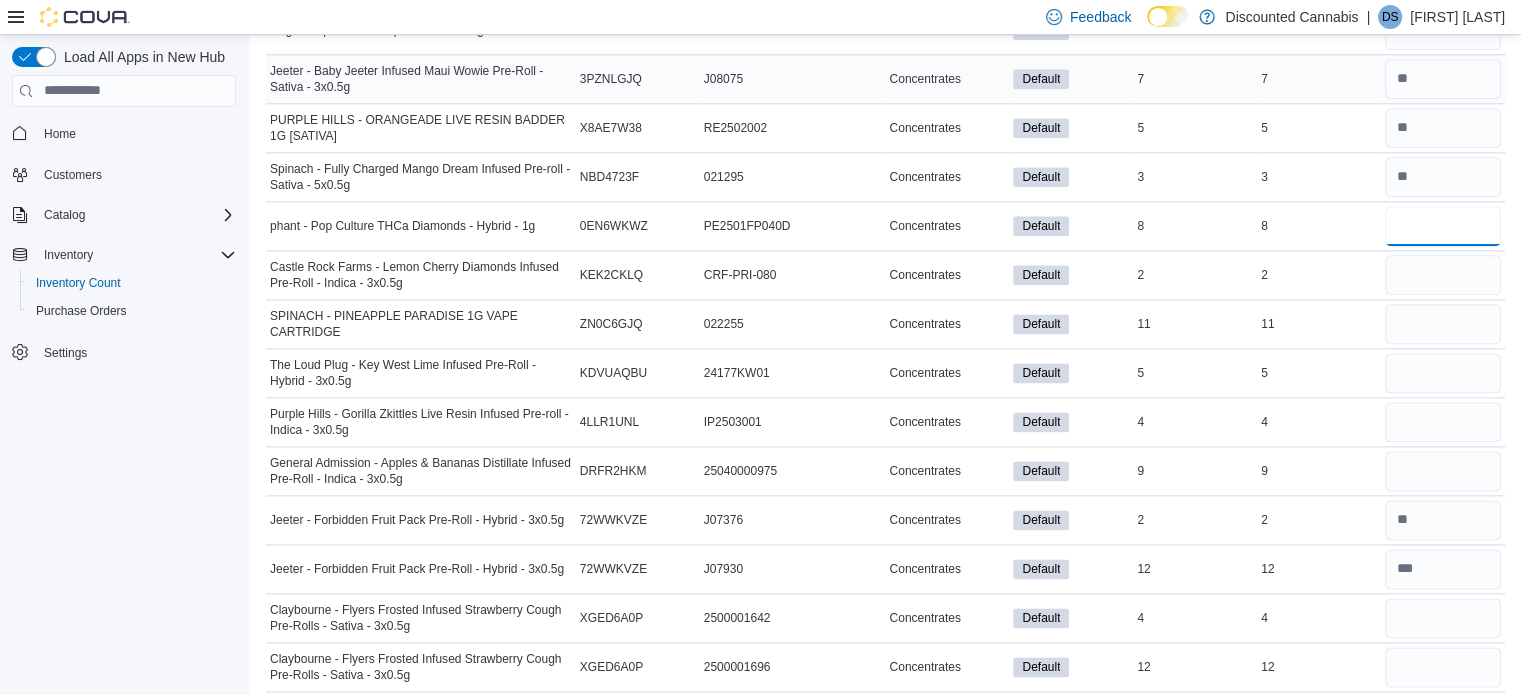 type on "*" 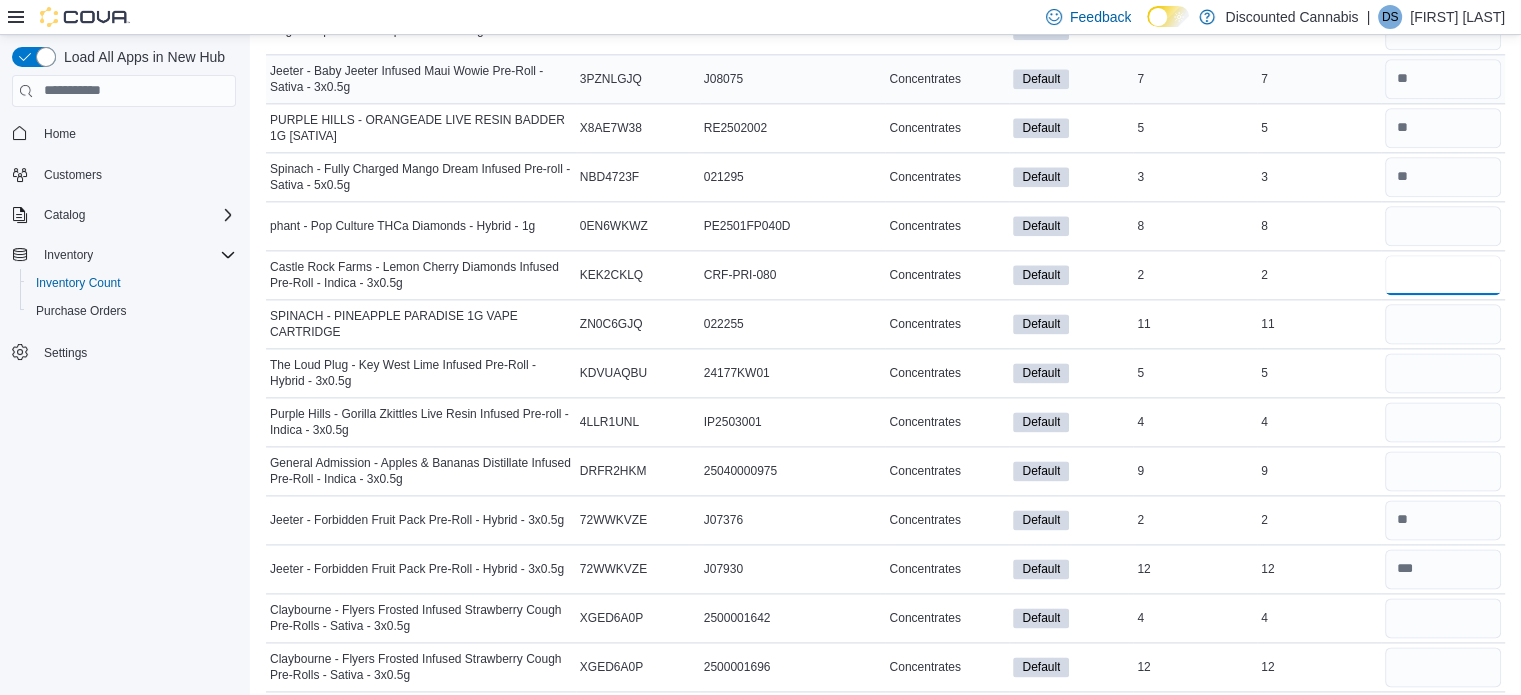 type 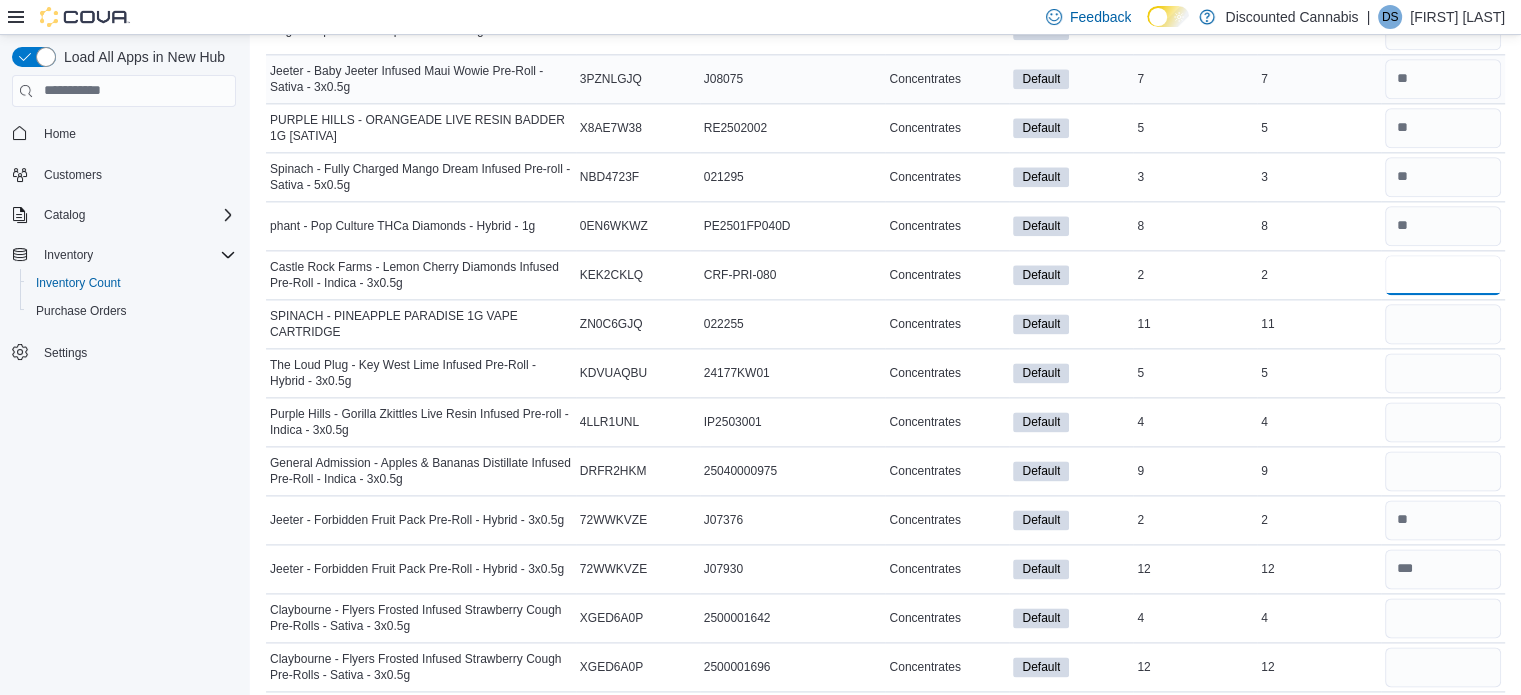 type on "*" 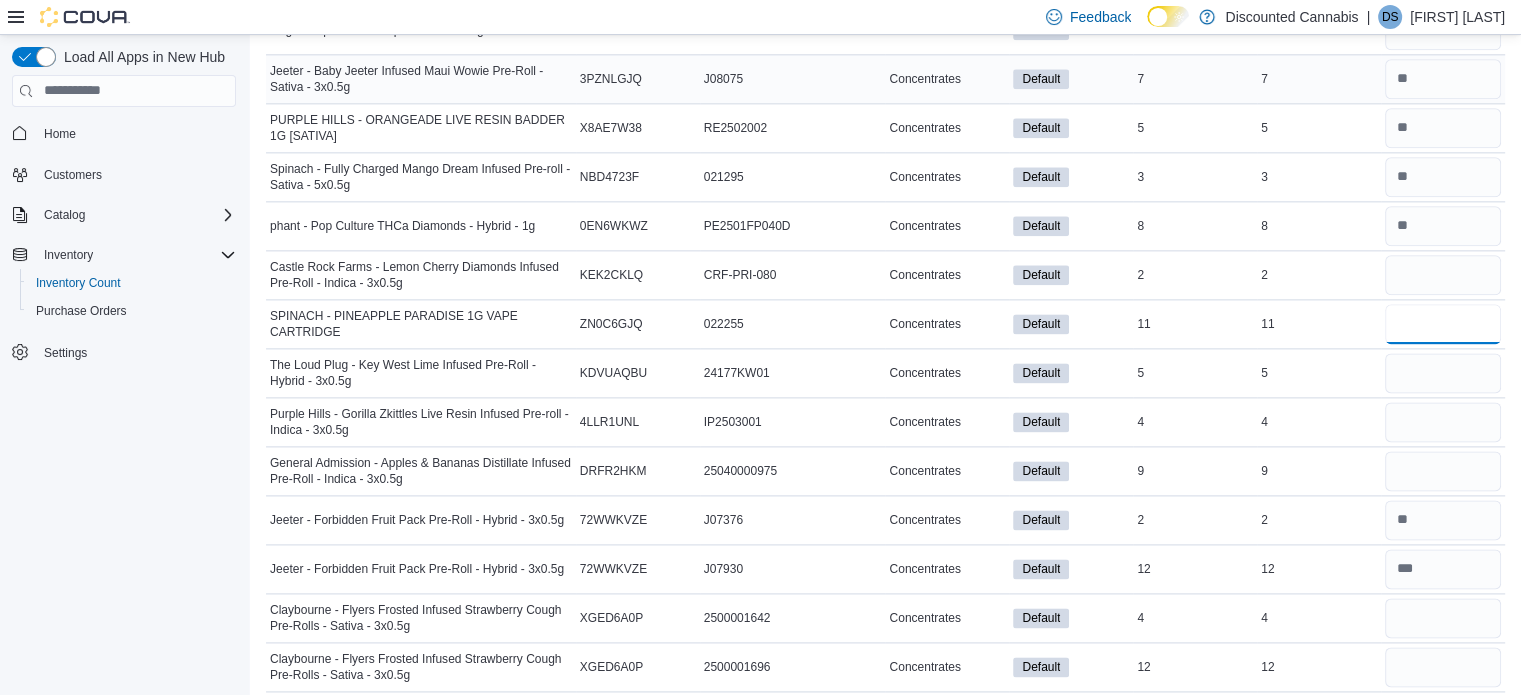 type 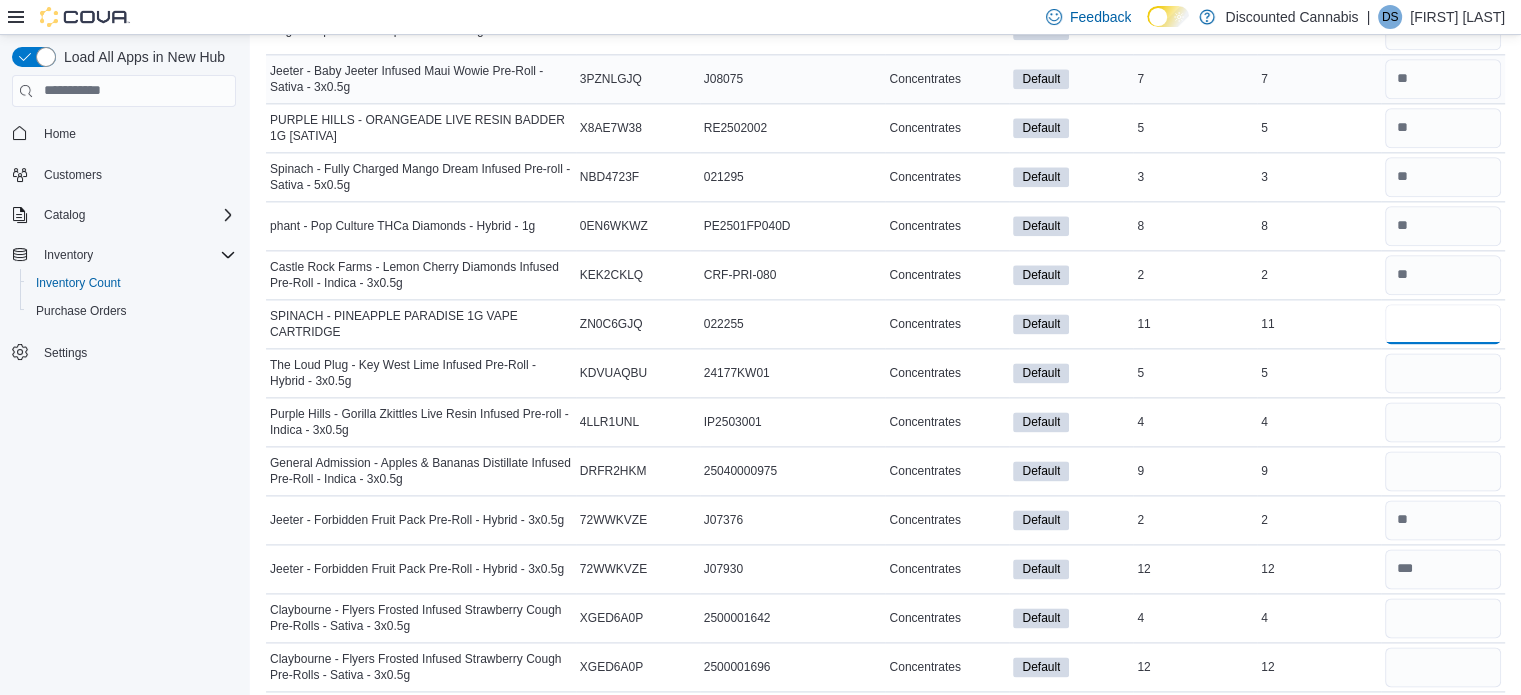 type on "**" 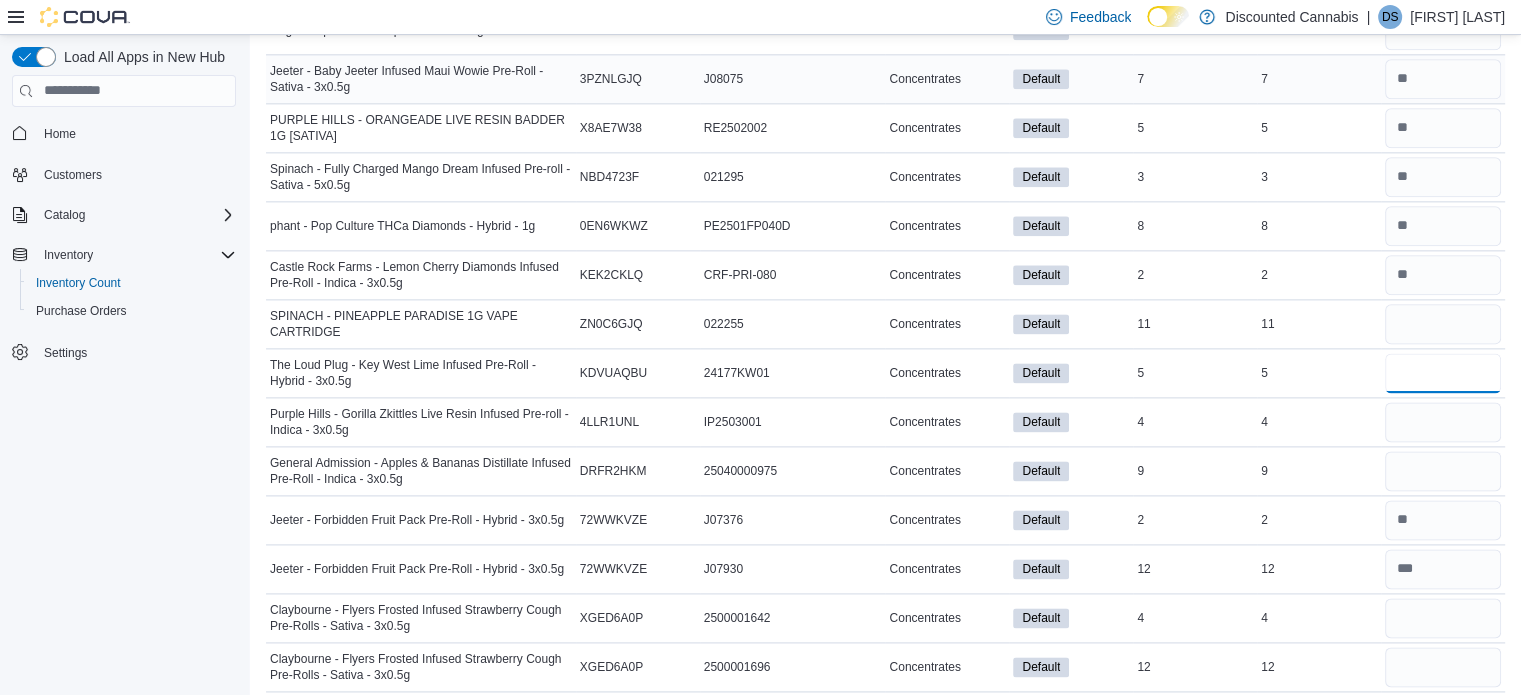 type 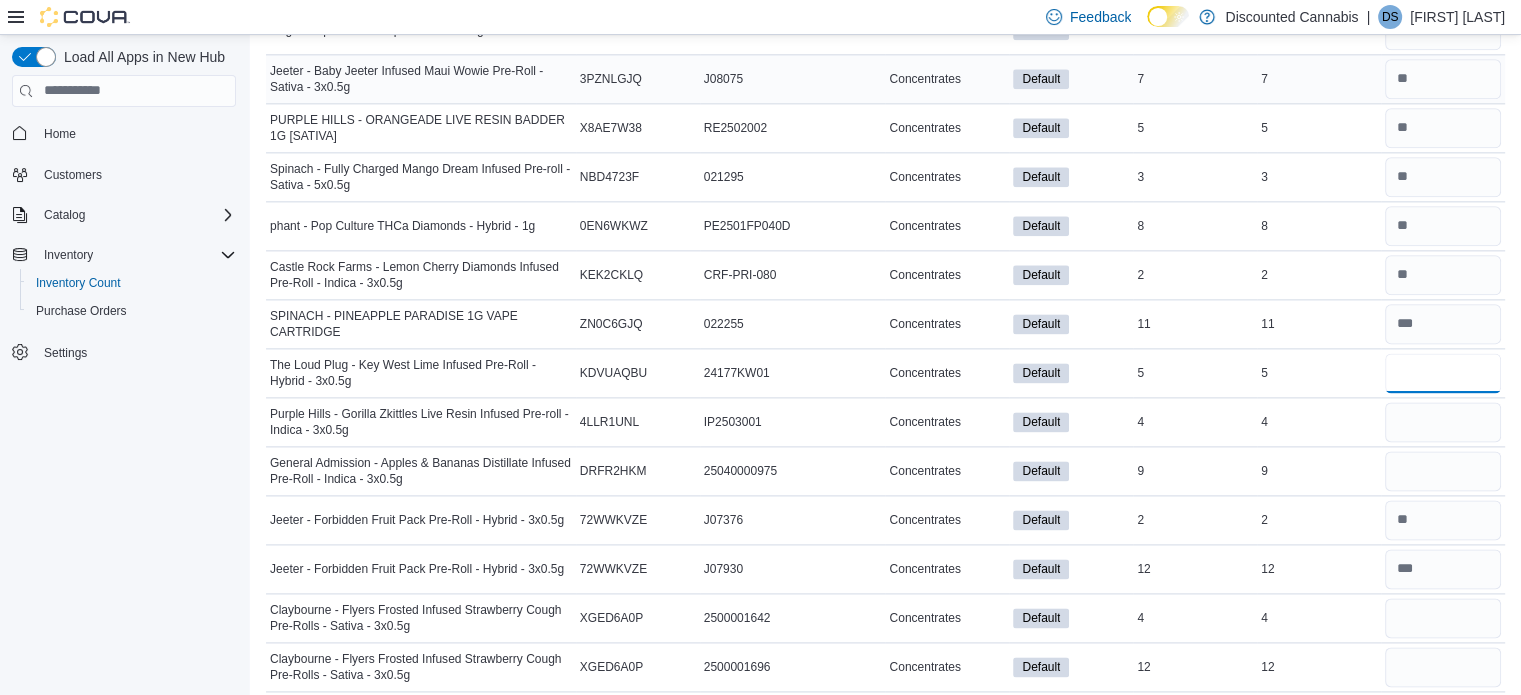 type on "*" 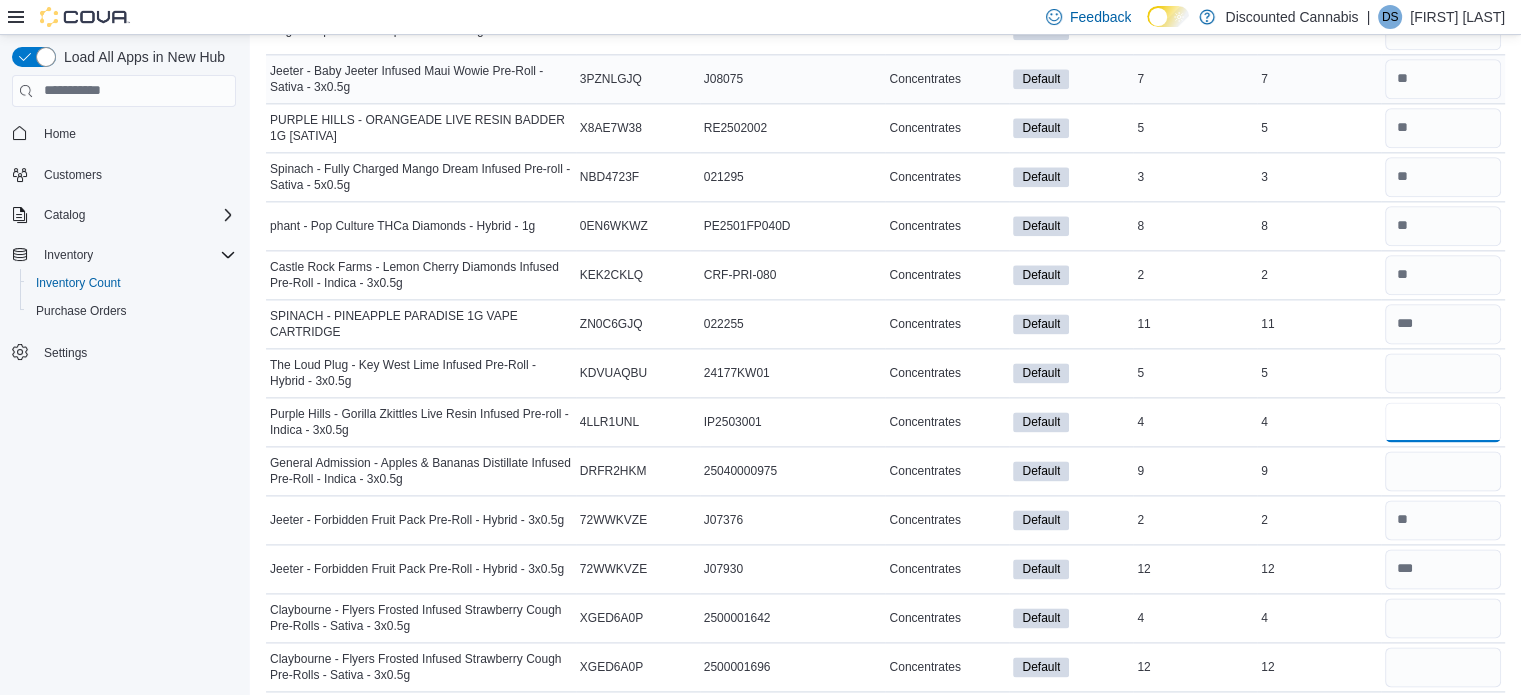 type 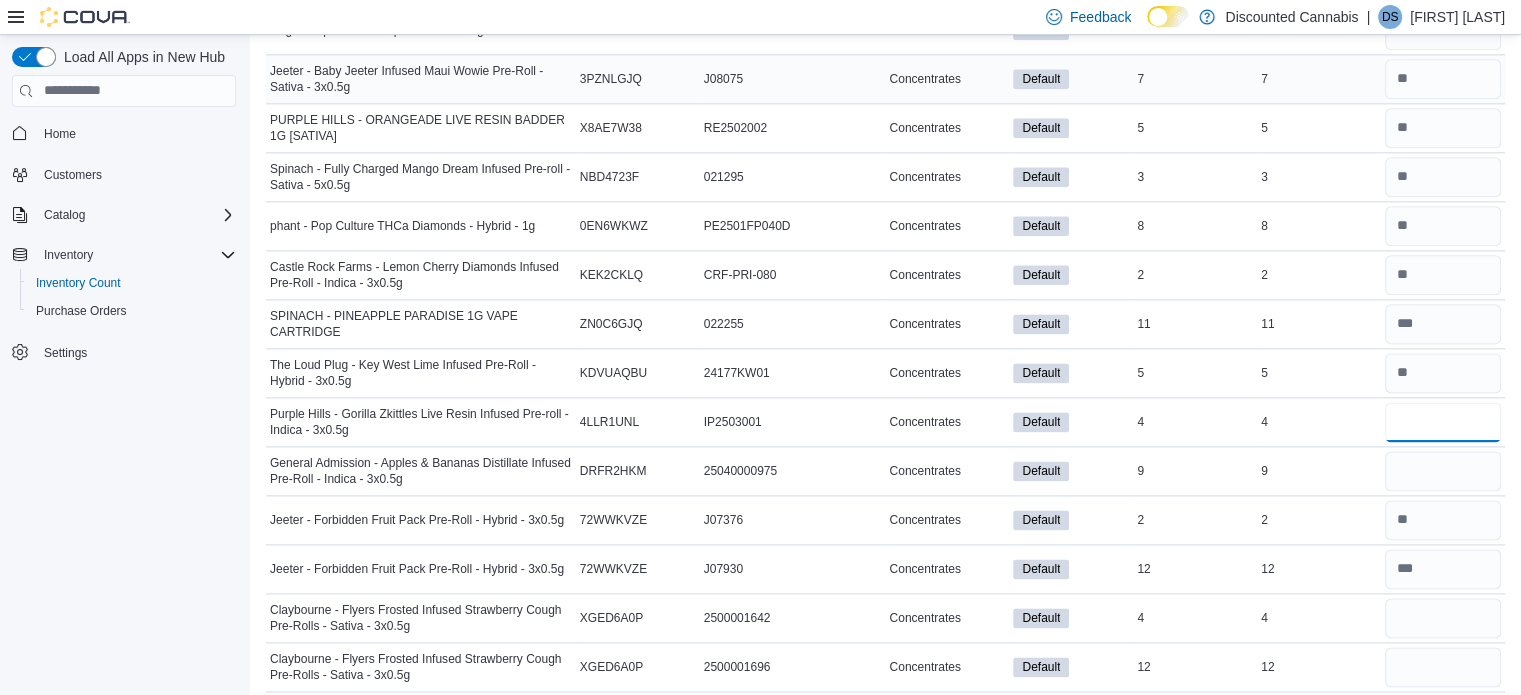 type on "*" 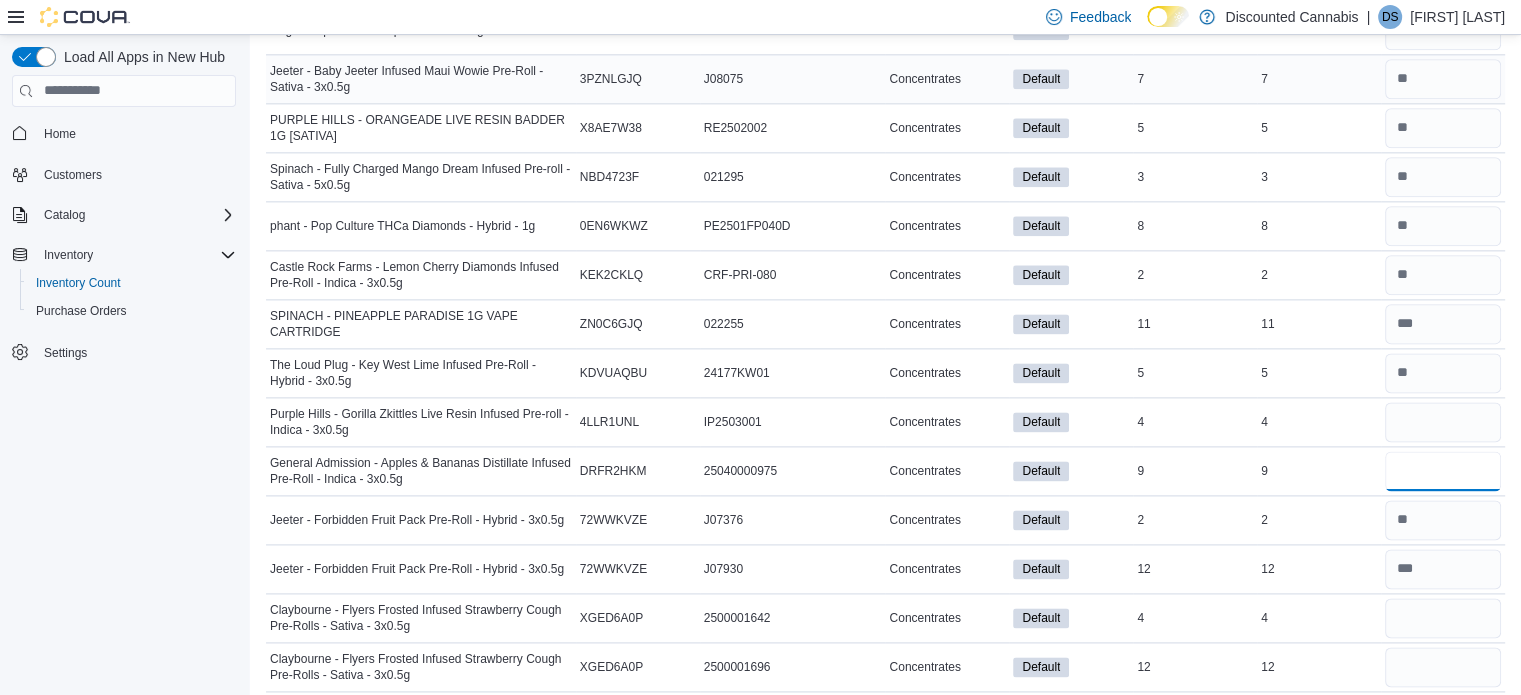 type 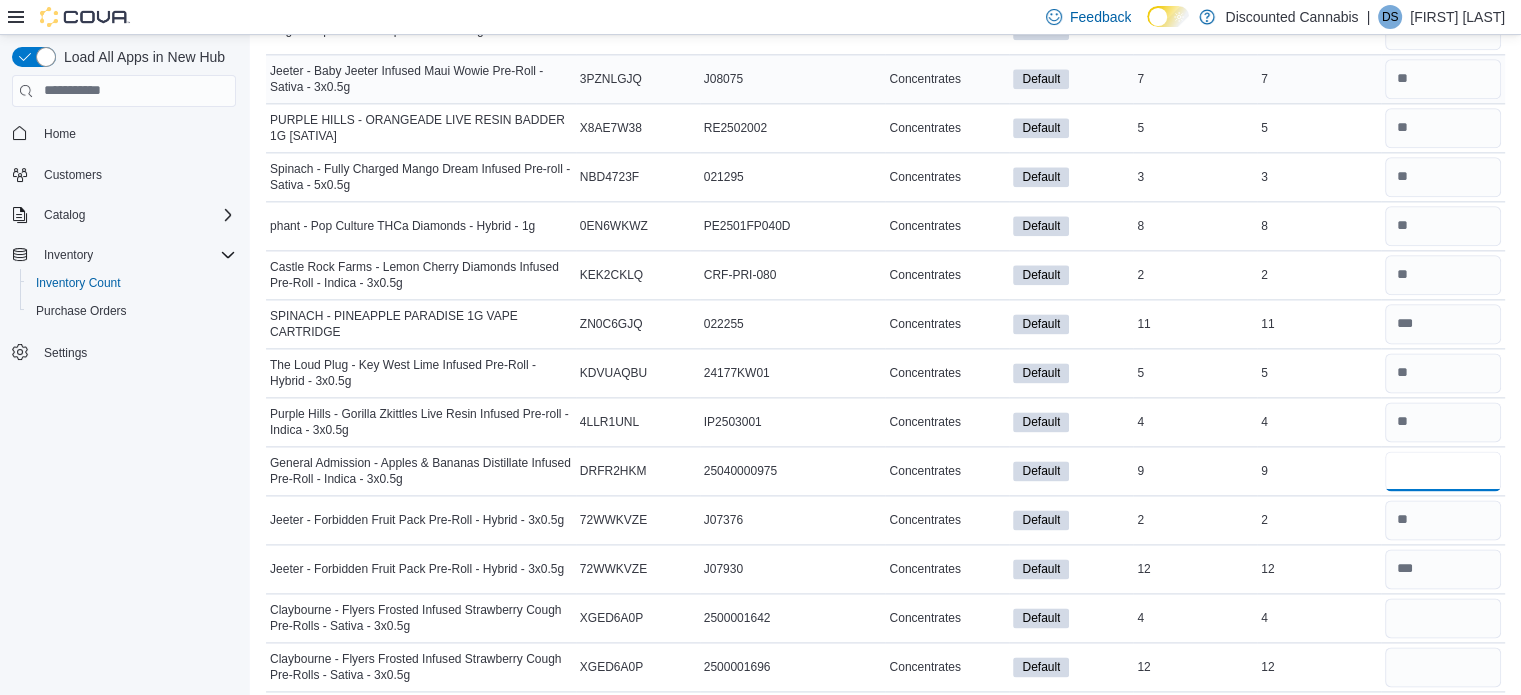 type on "*" 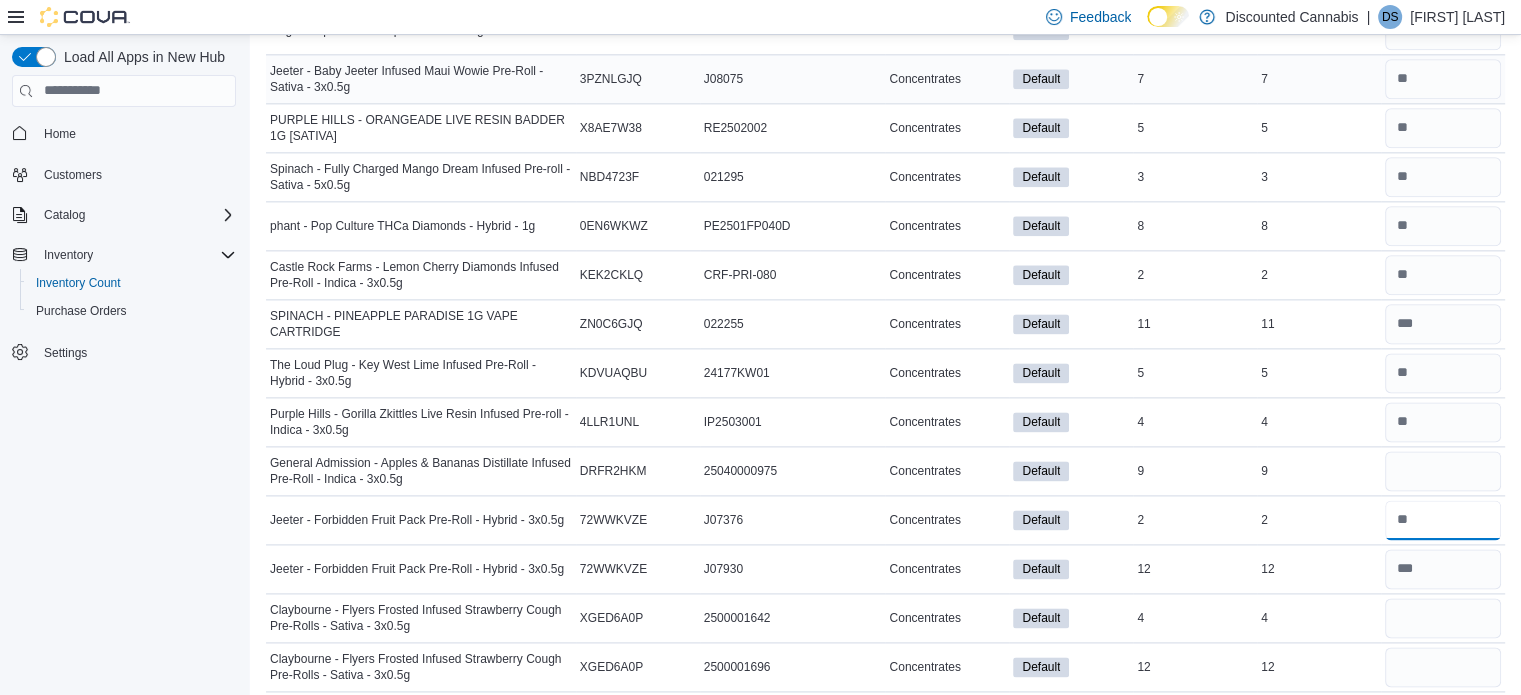 type 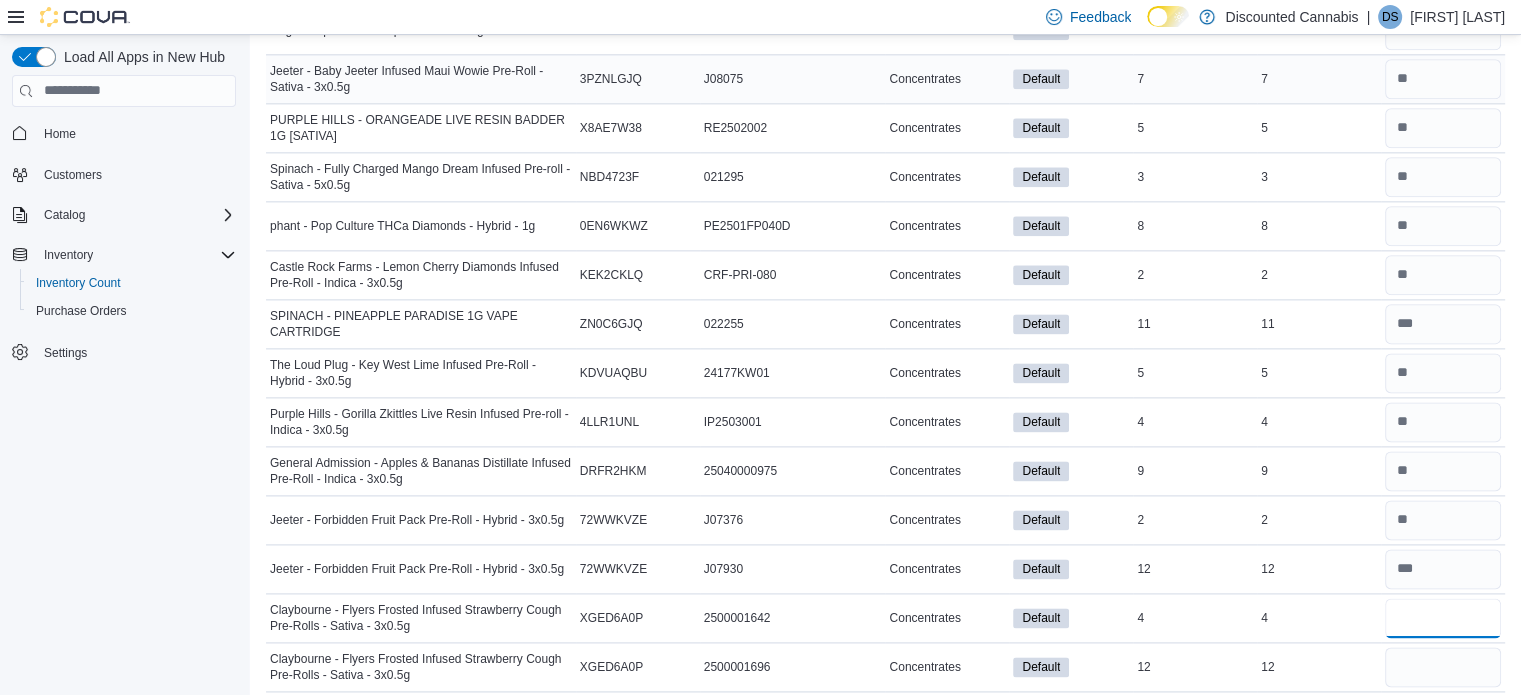 type on "*" 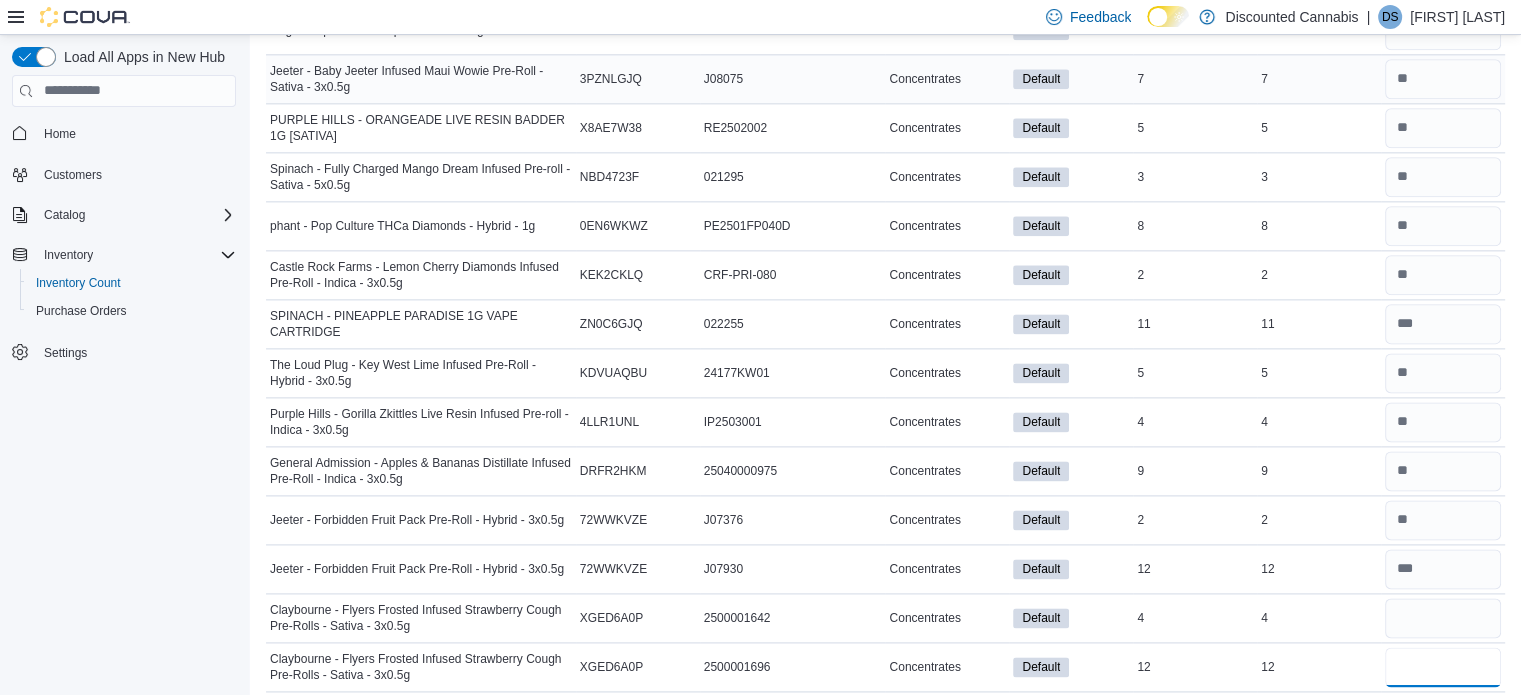 type 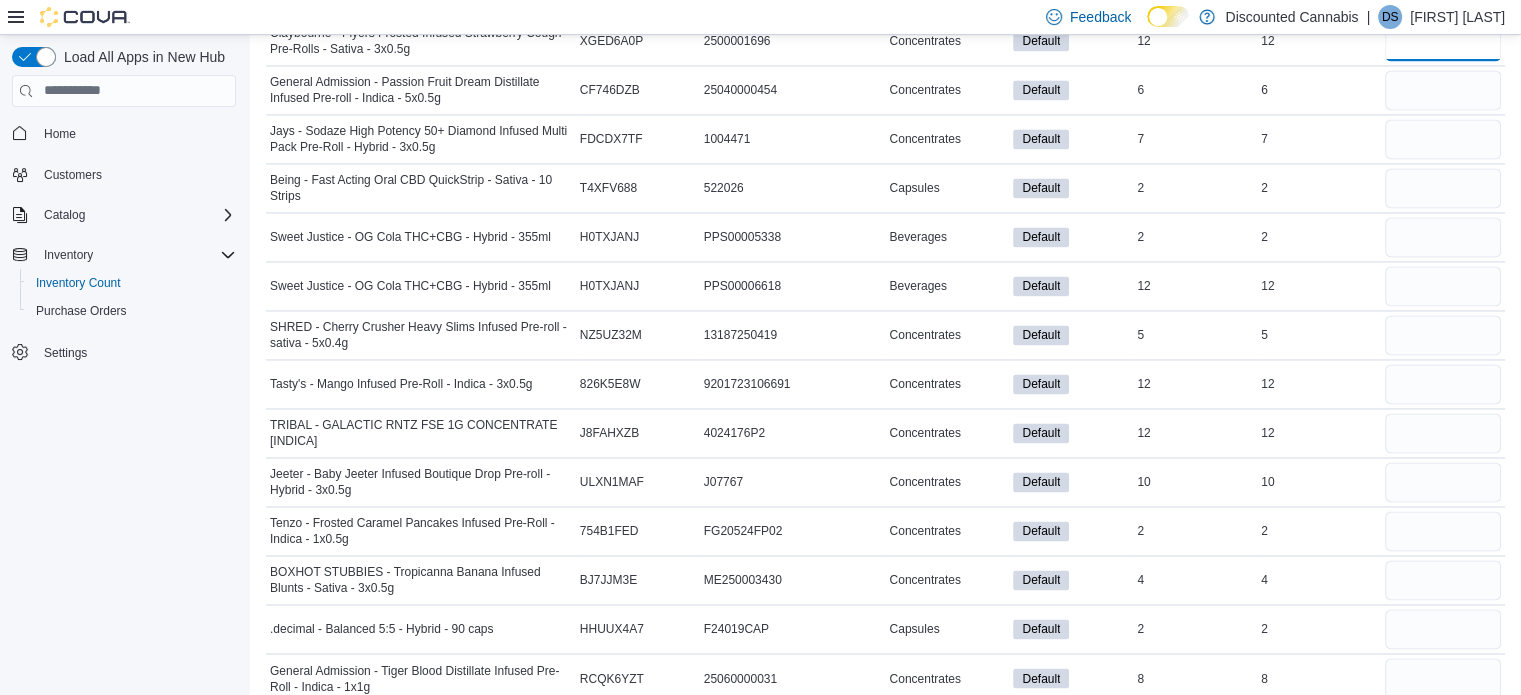 scroll, scrollTop: 3170, scrollLeft: 0, axis: vertical 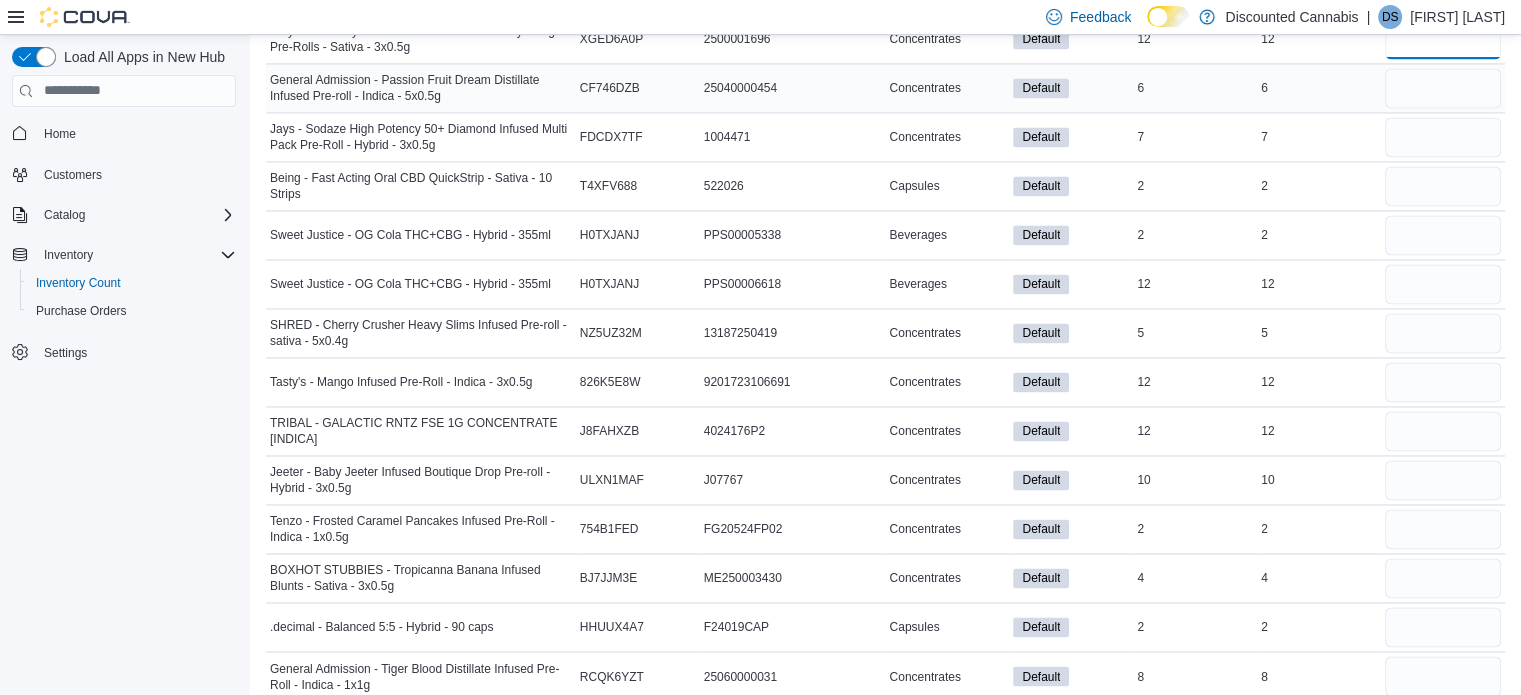 type on "**" 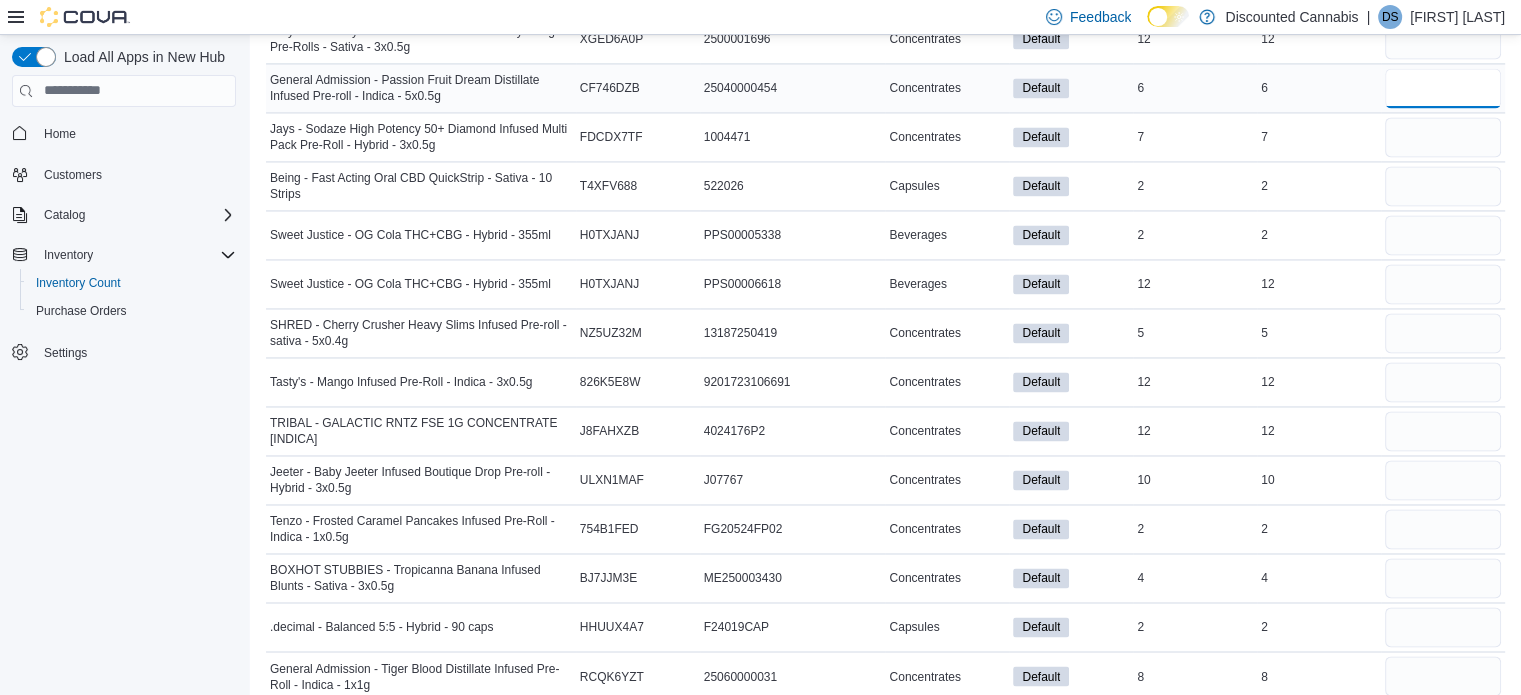 type 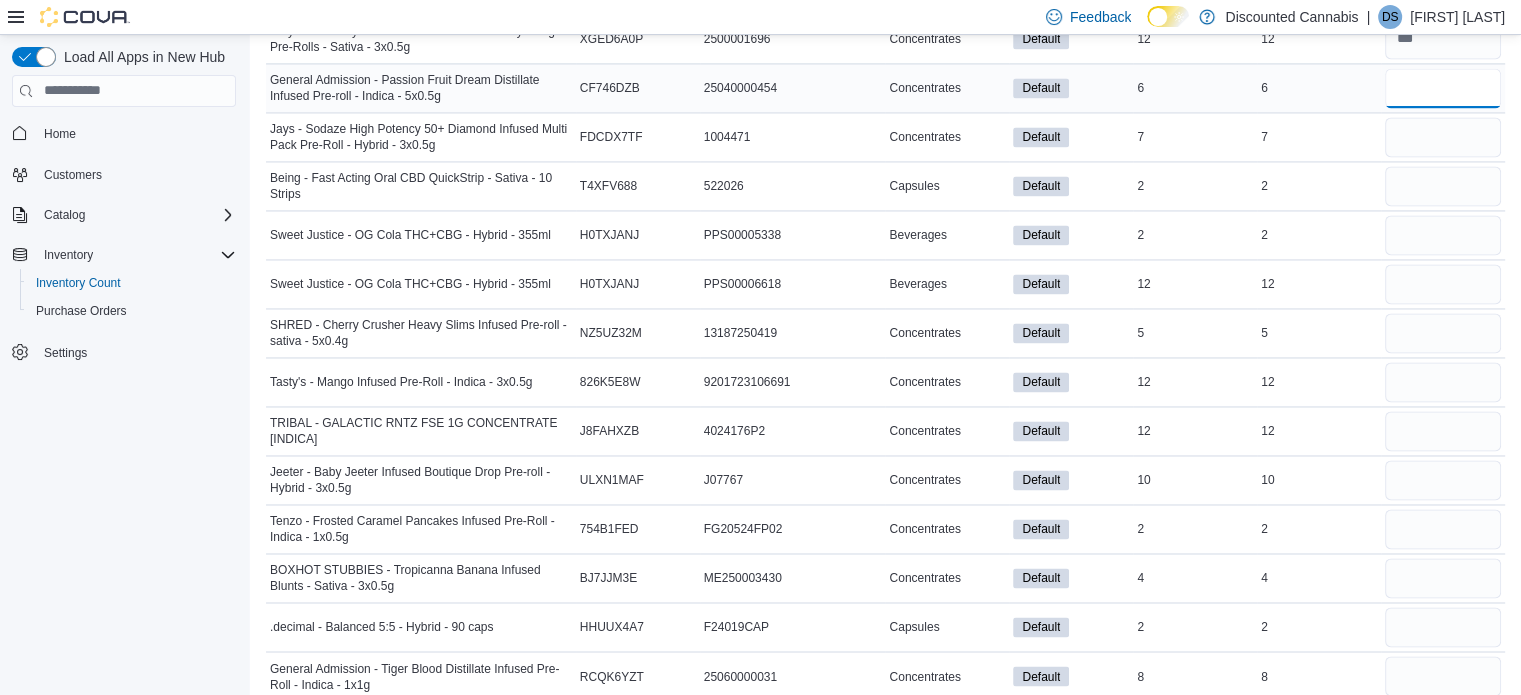 click at bounding box center (1443, 88) 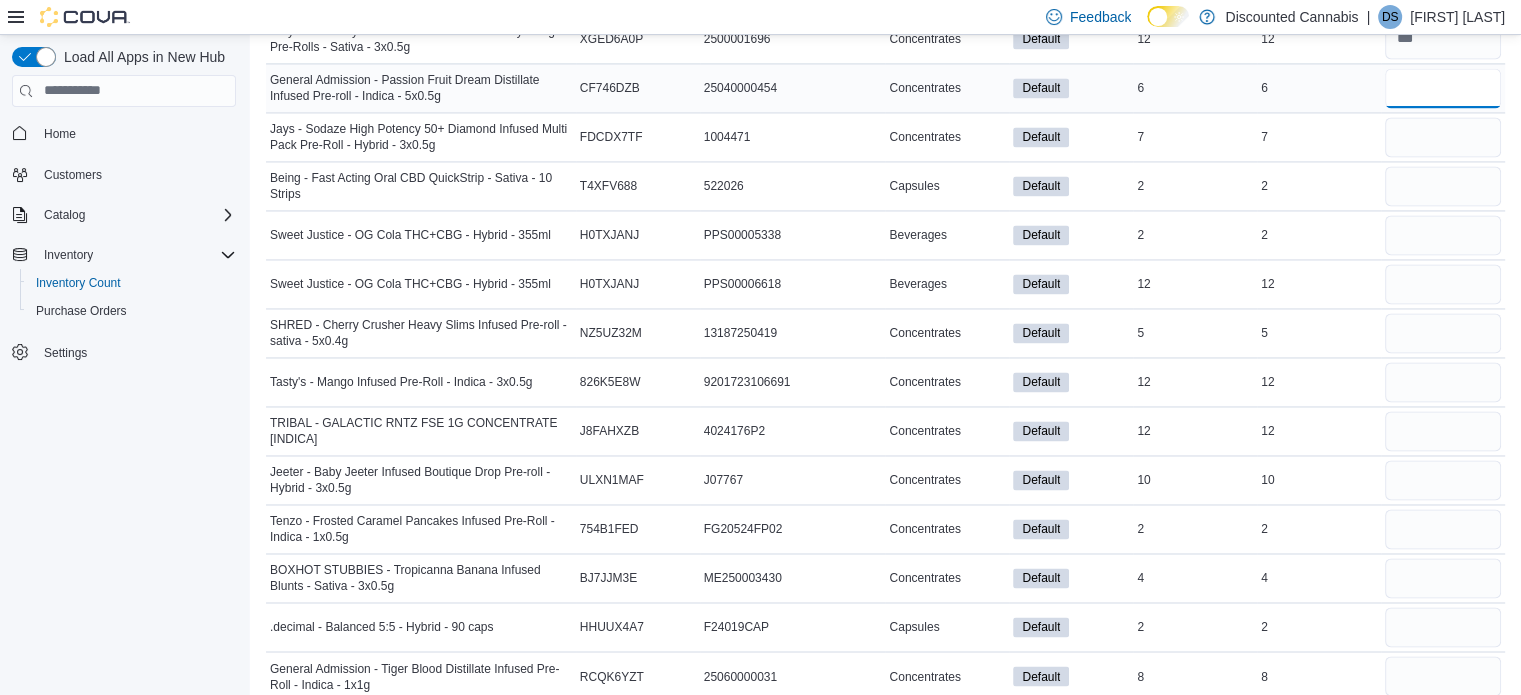 type on "*" 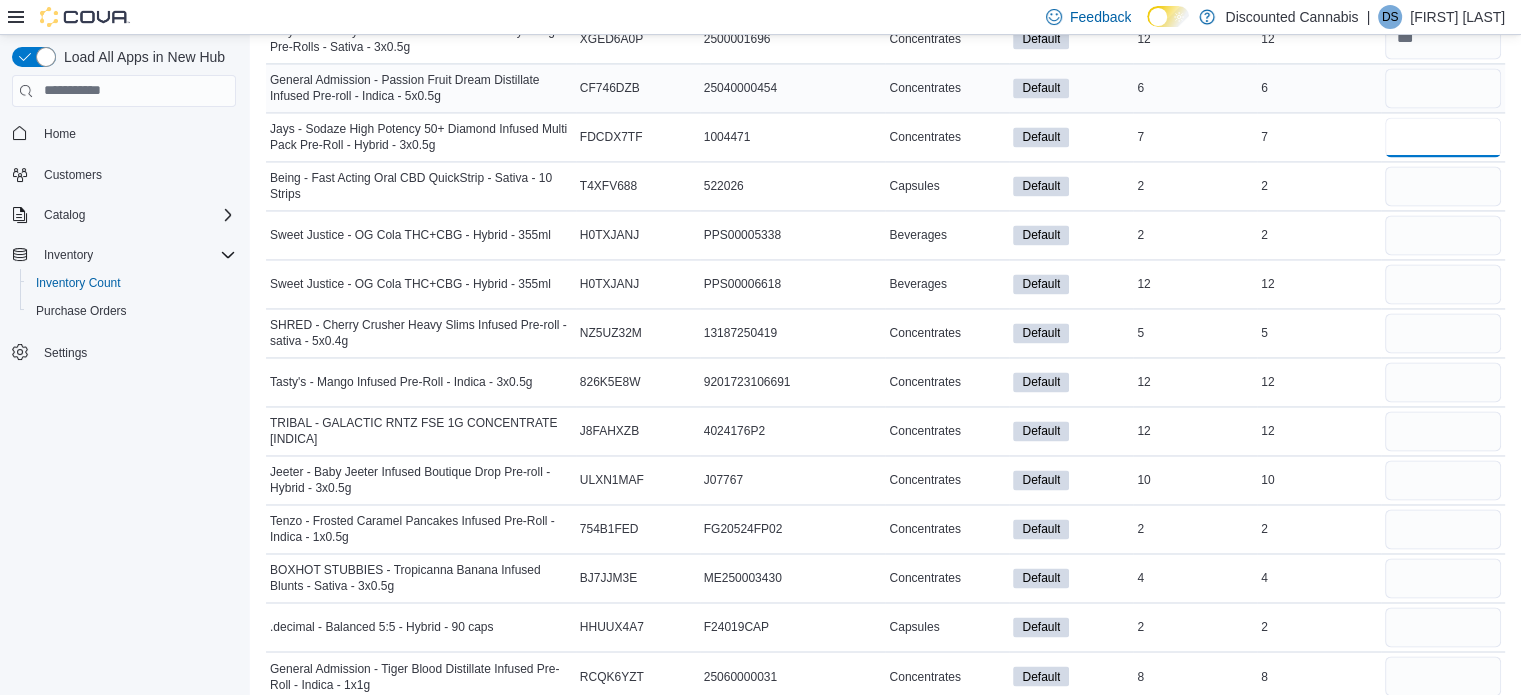 type 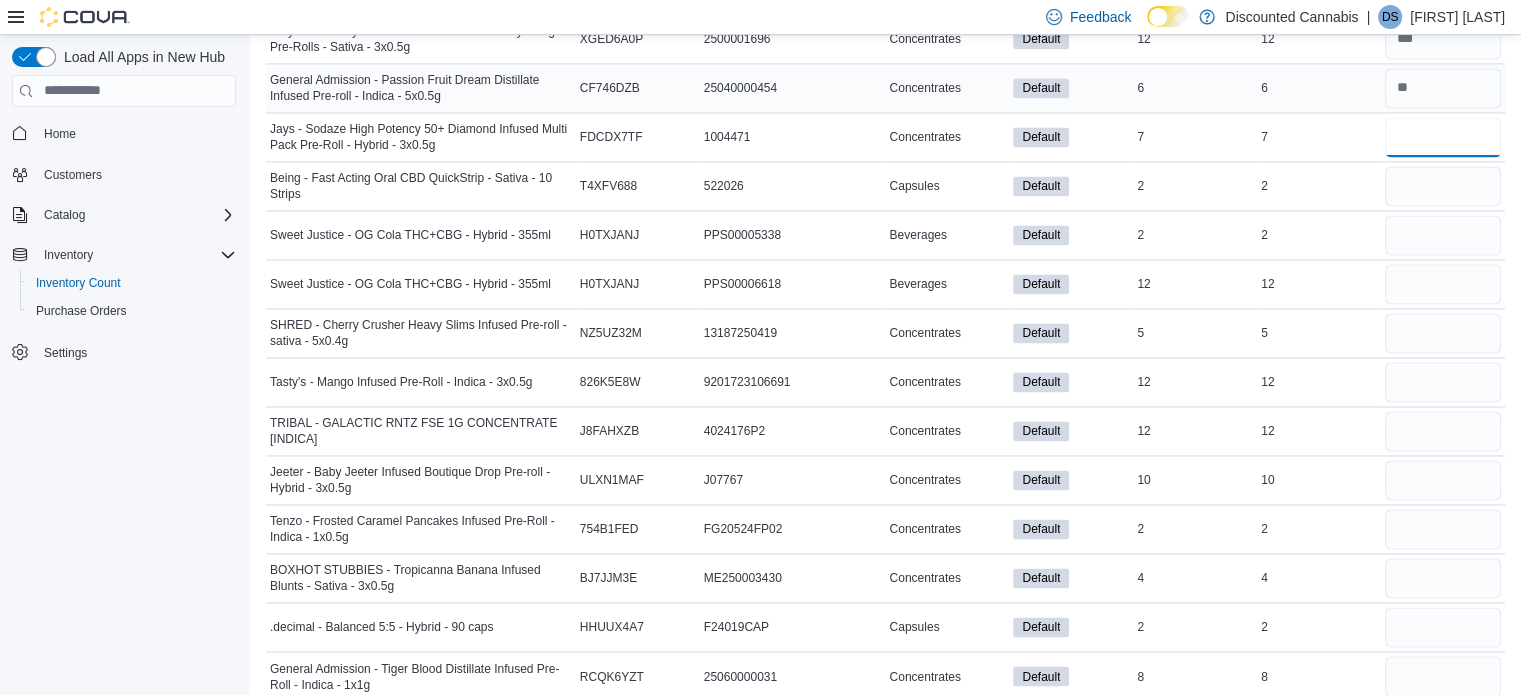 type on "*" 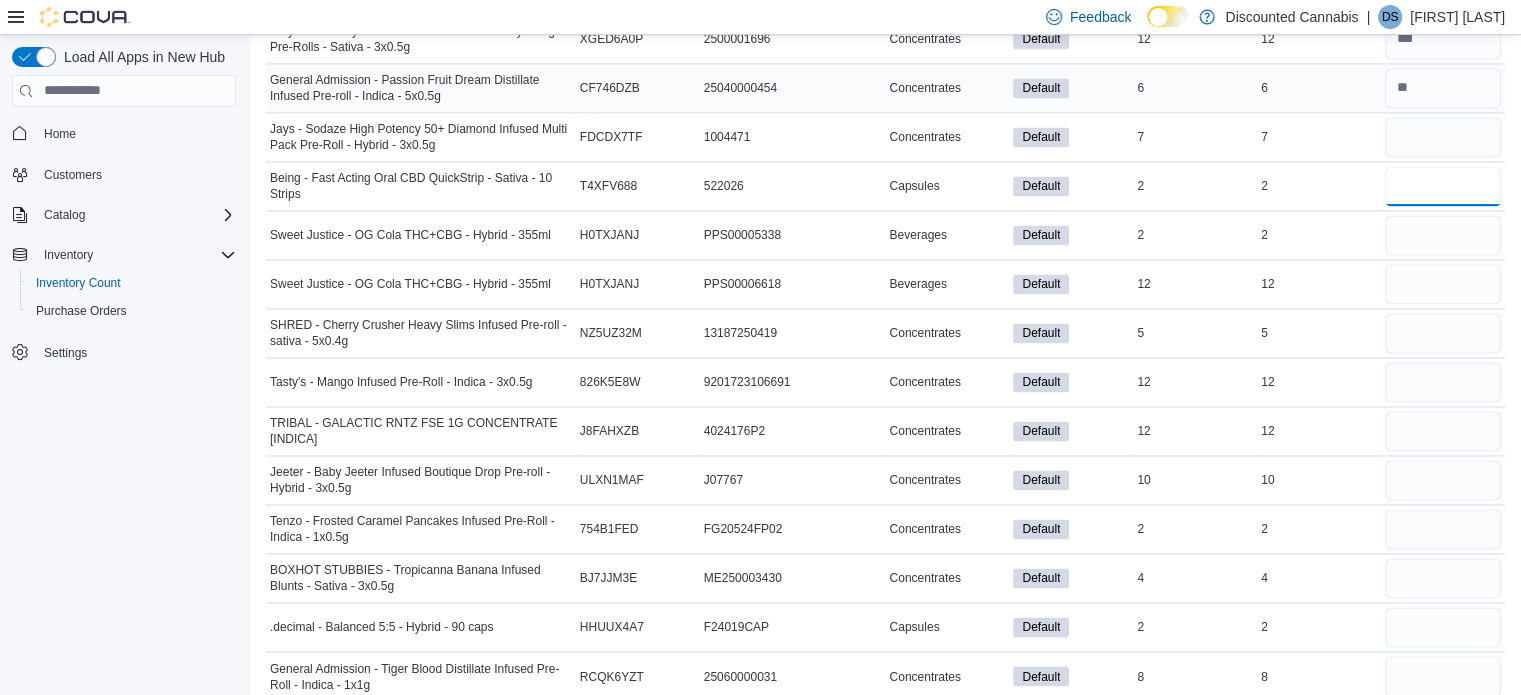 type 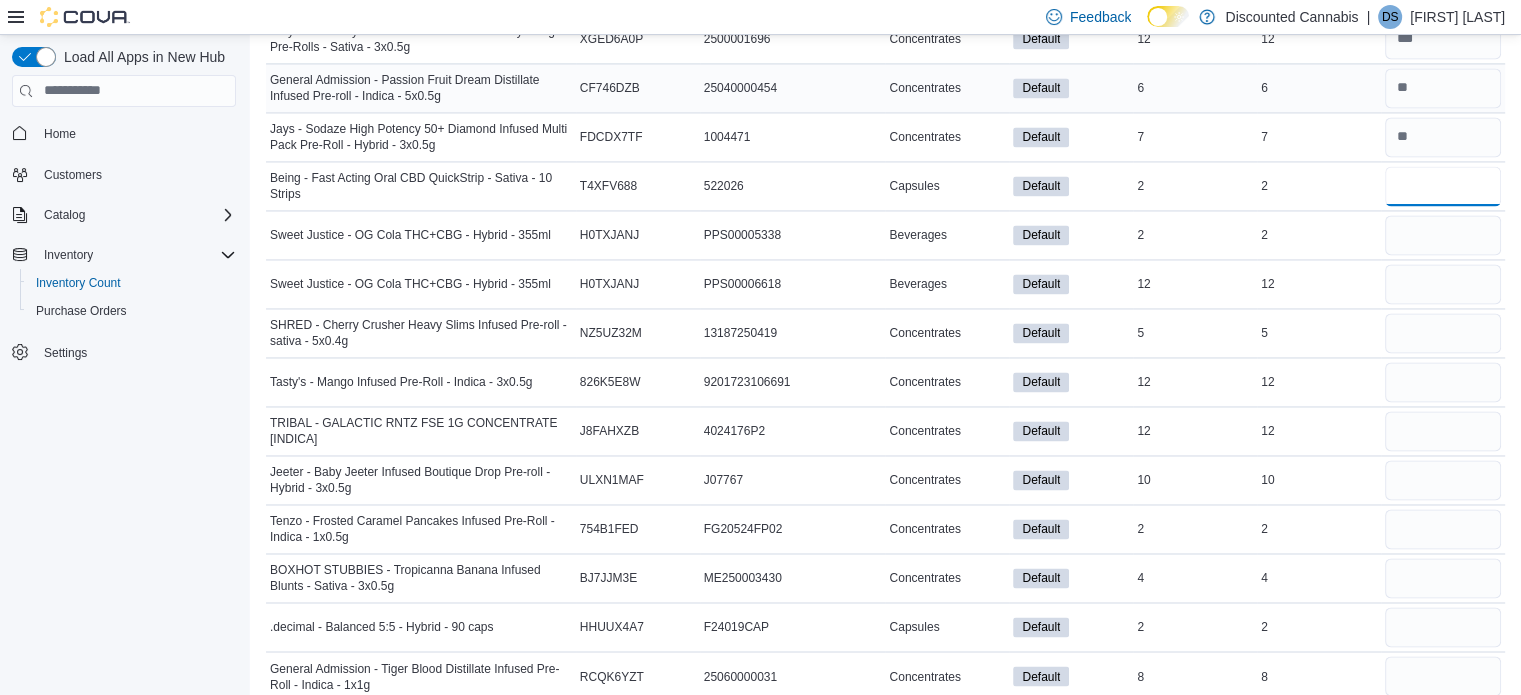 type on "*" 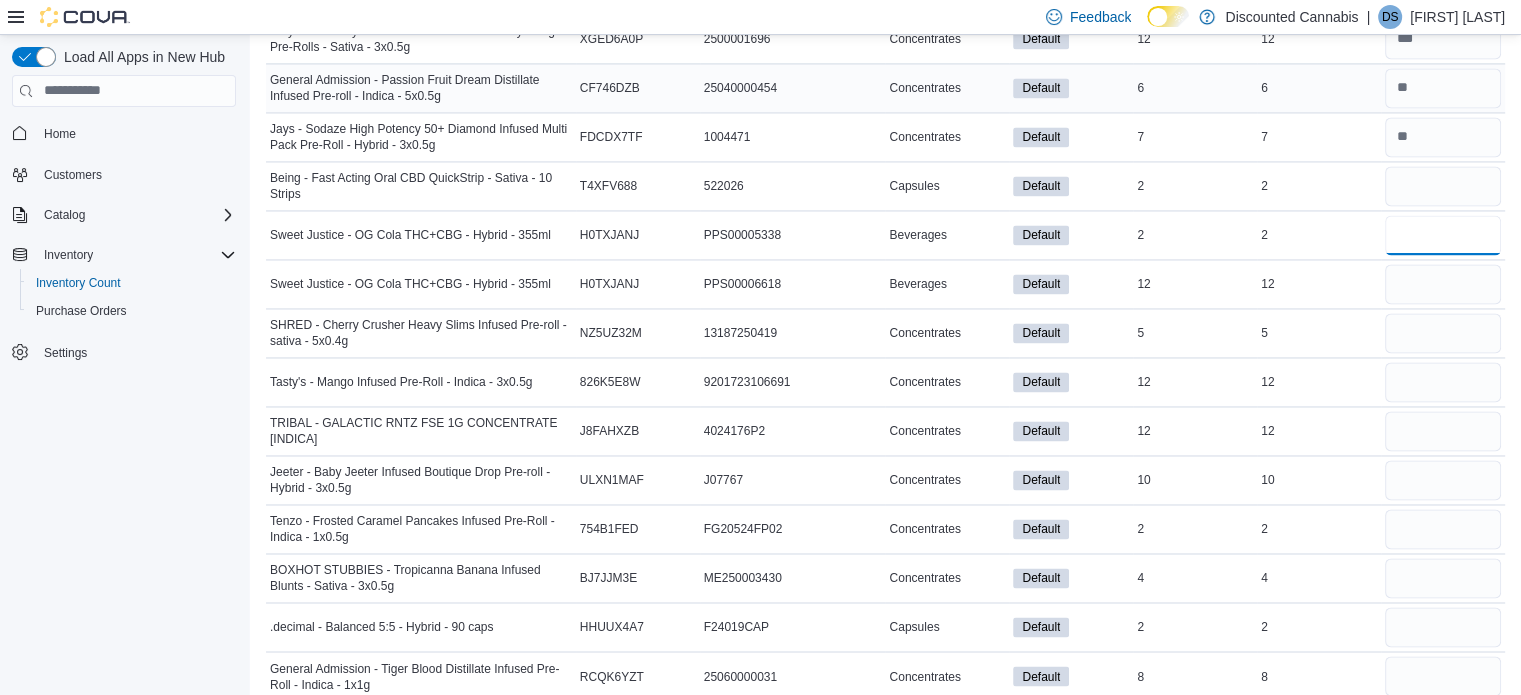 type 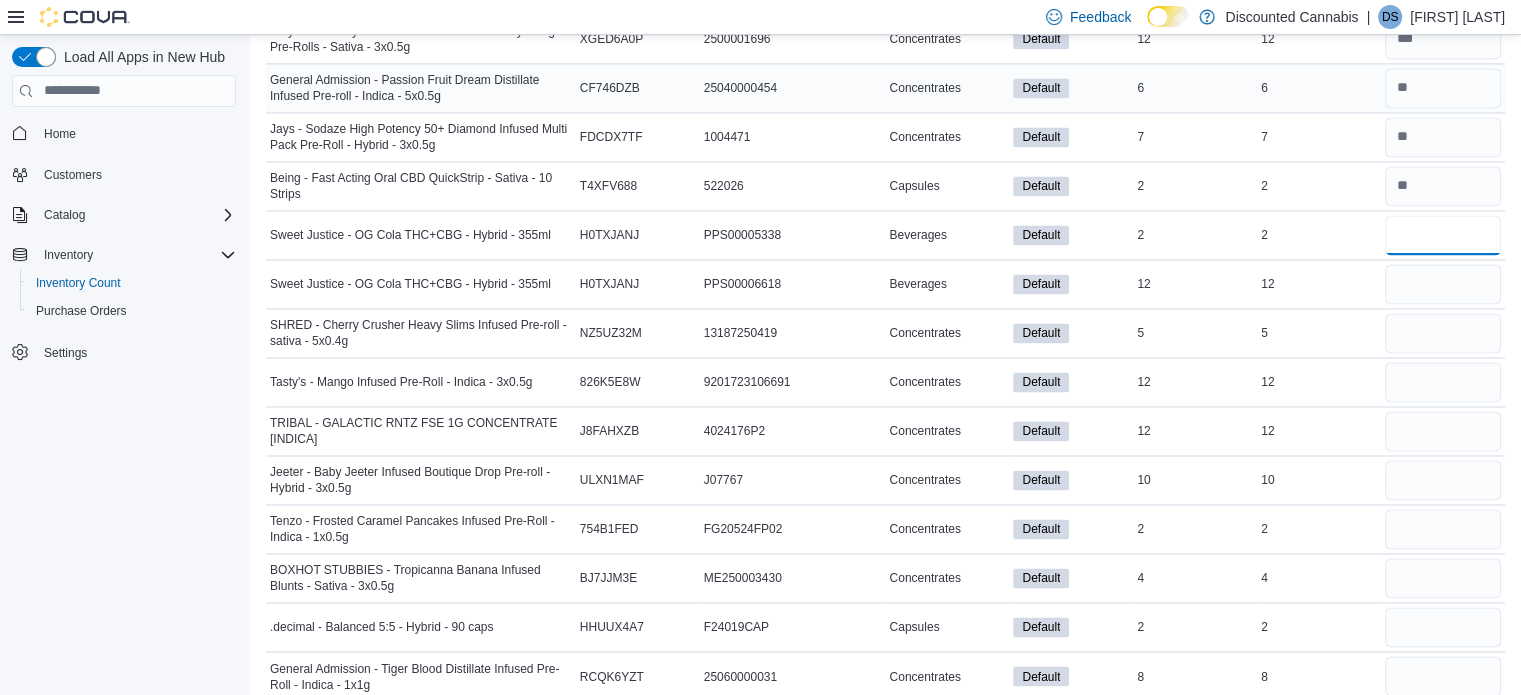 type on "*" 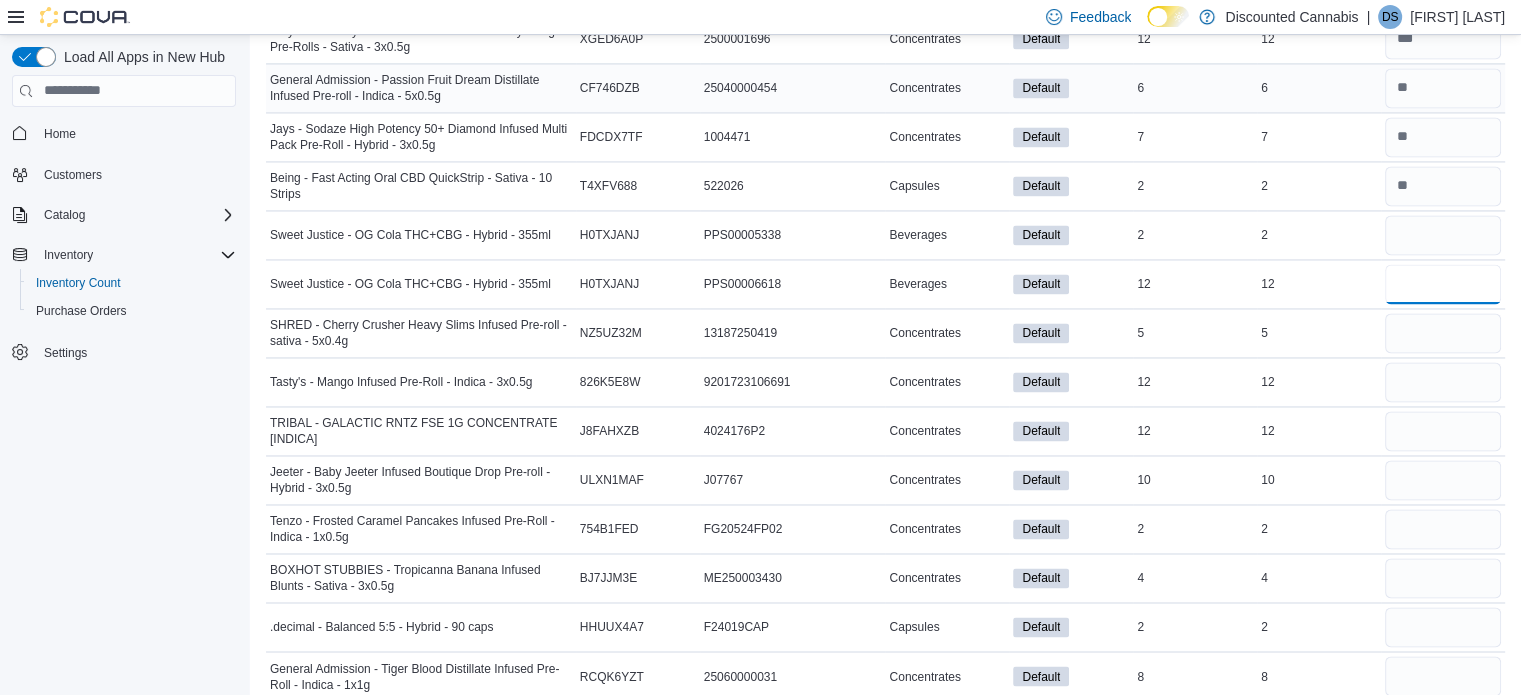type 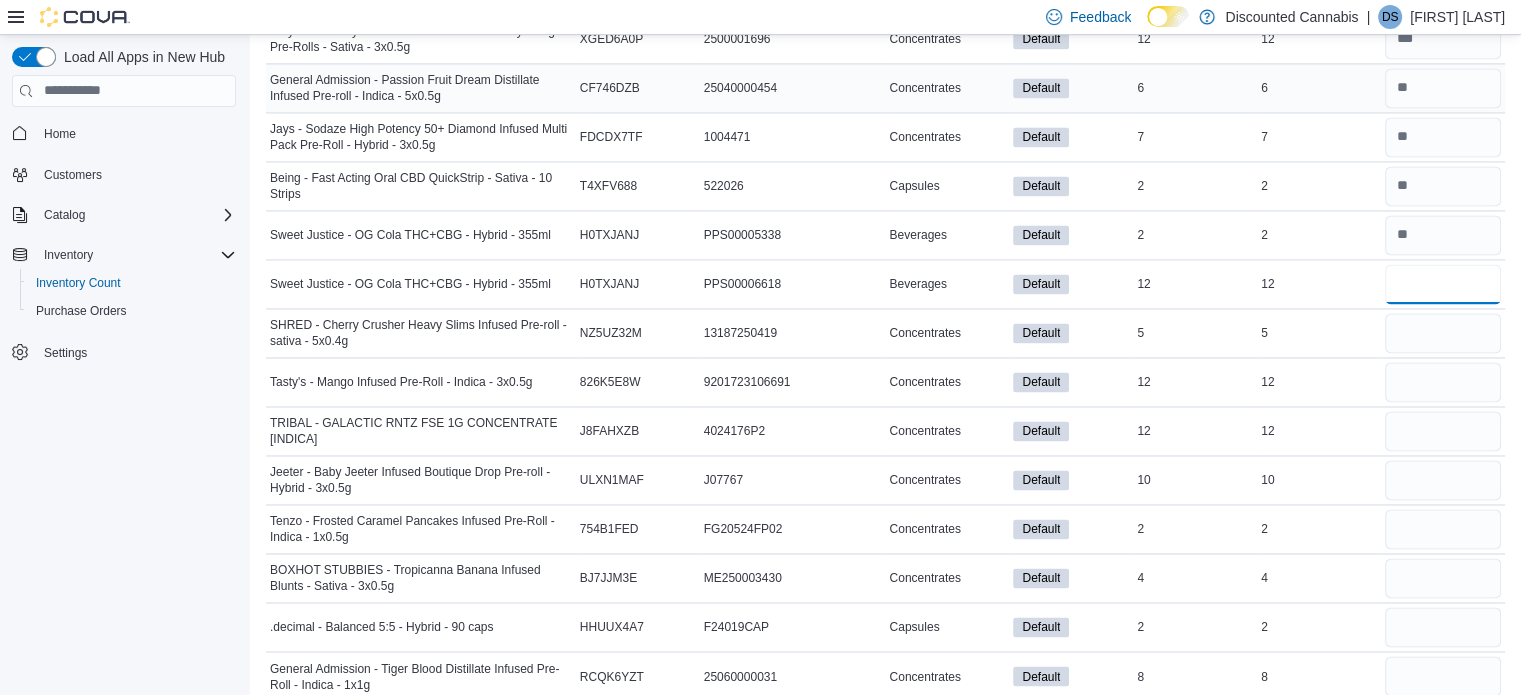 type on "**" 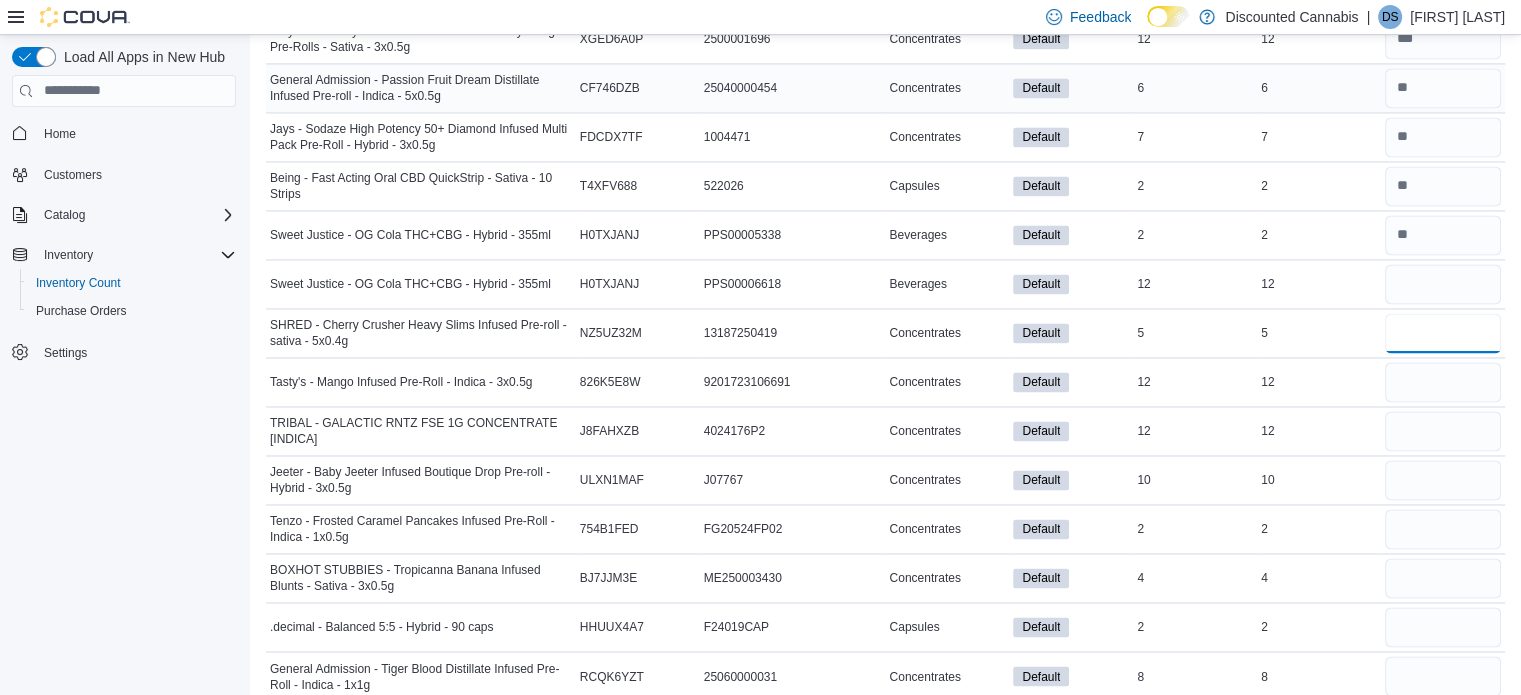 type 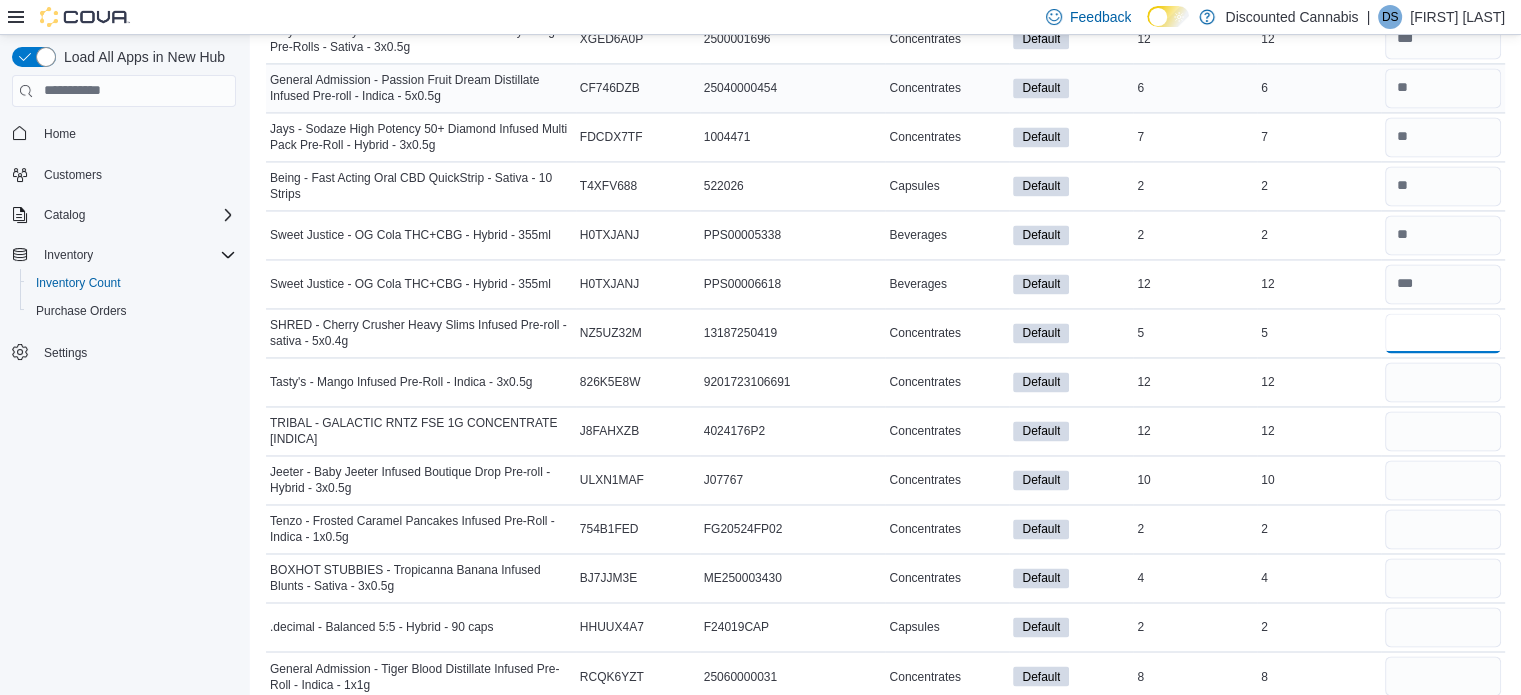 type on "*" 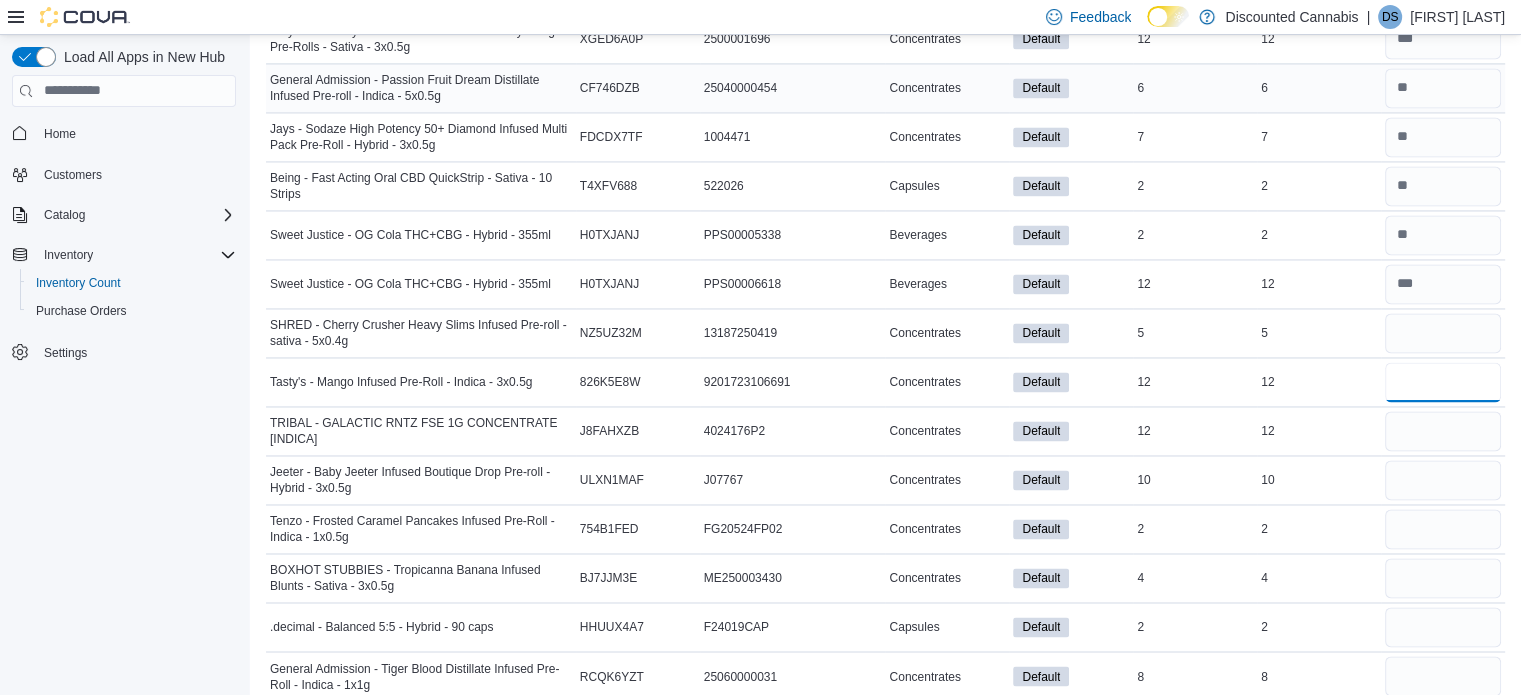 type 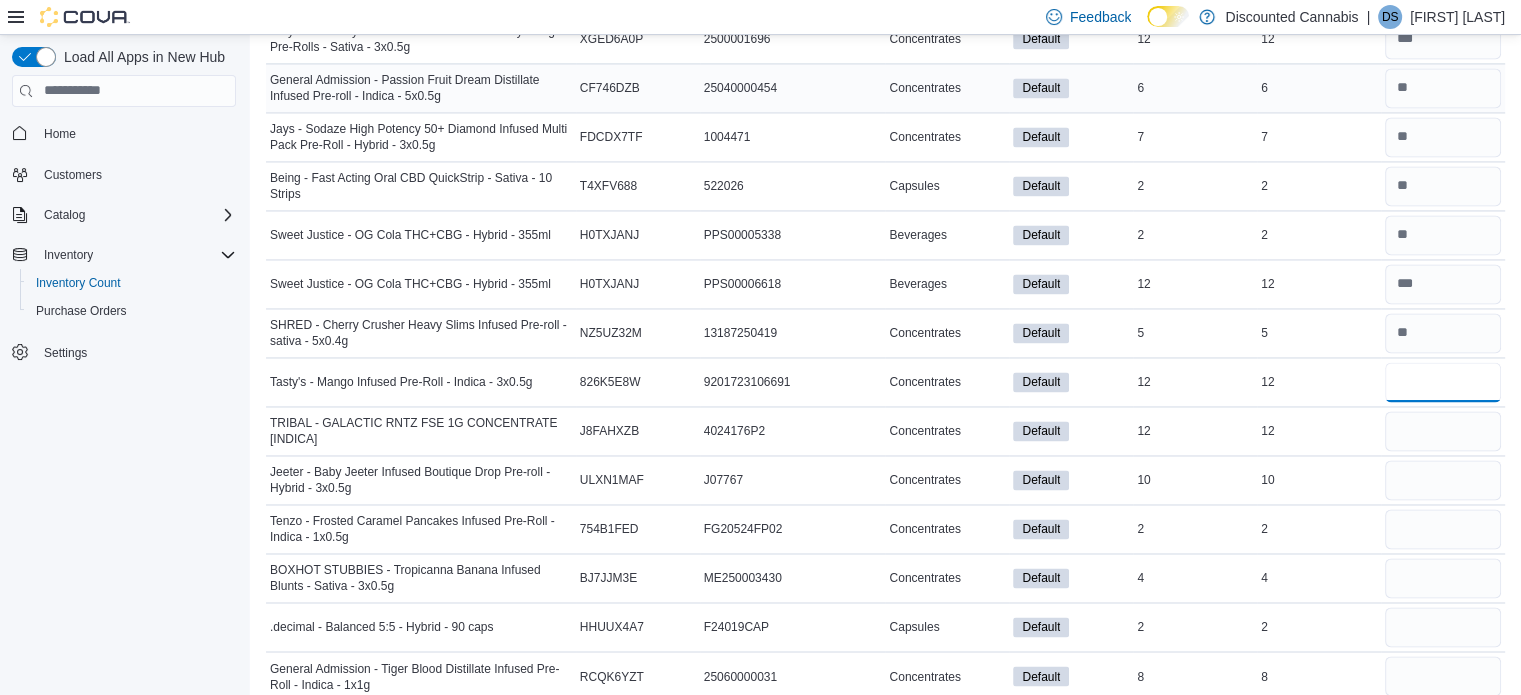 type on "**" 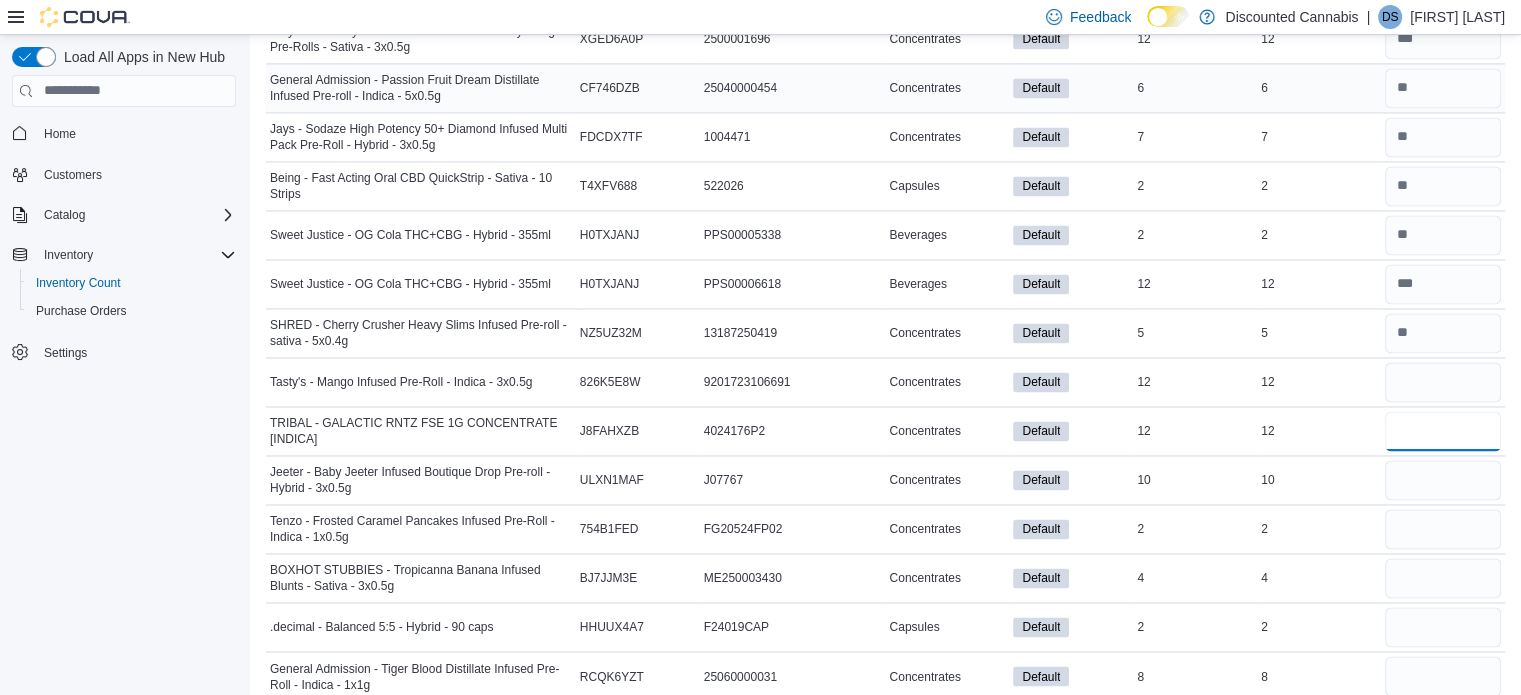 type 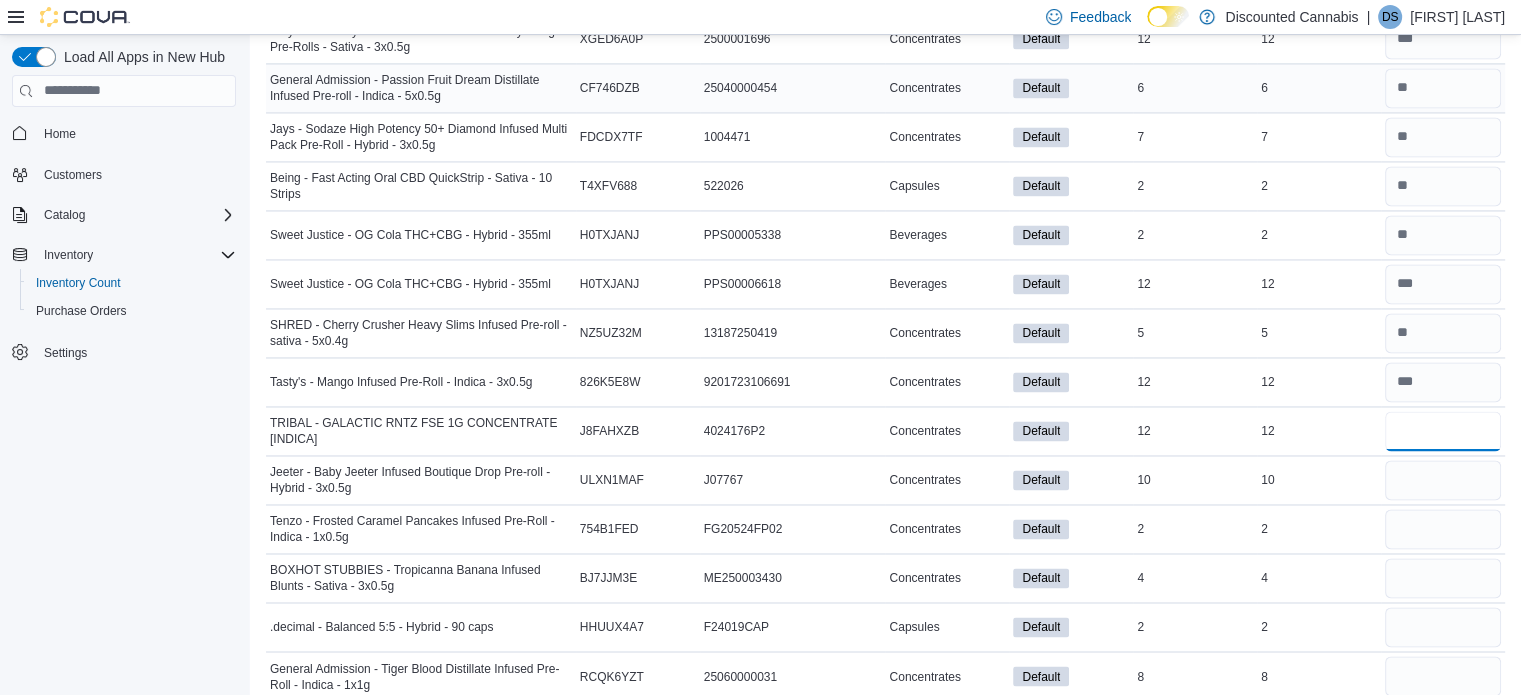 type on "**" 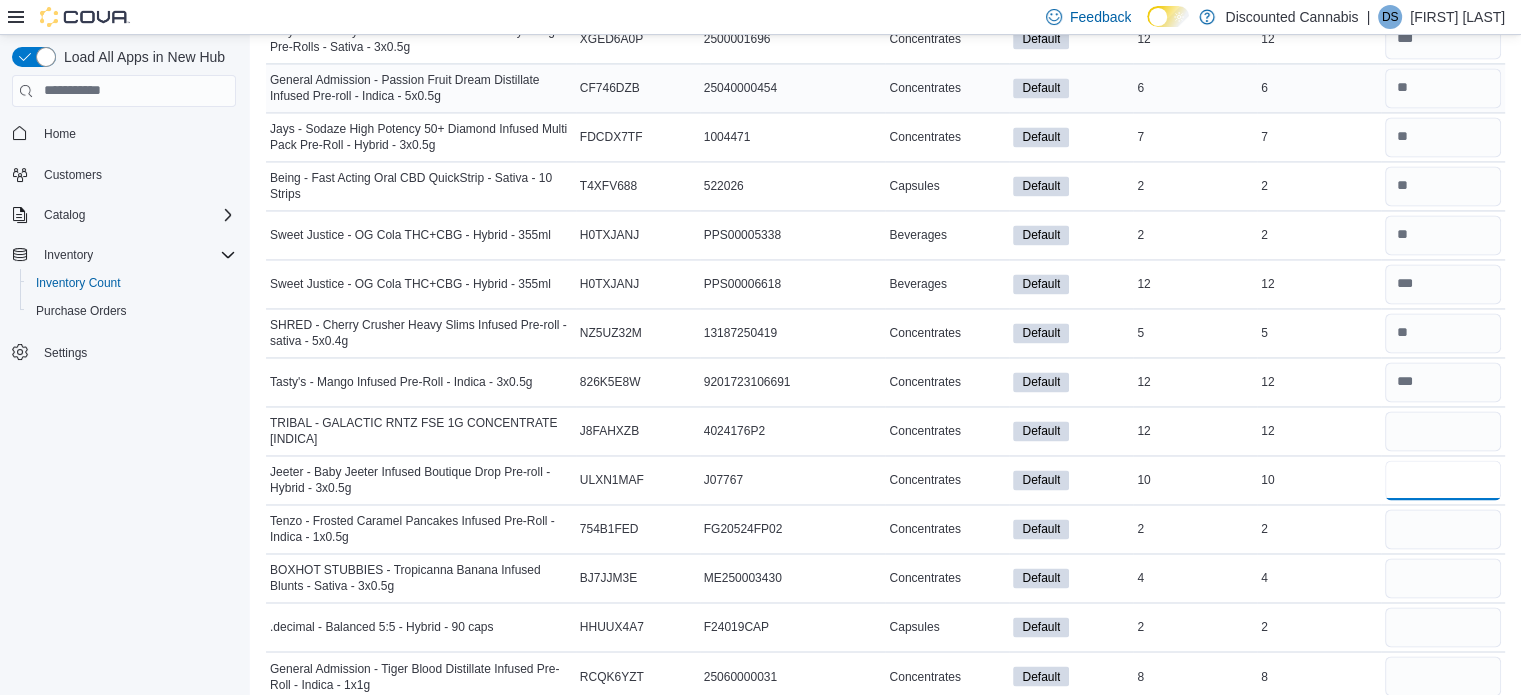 type 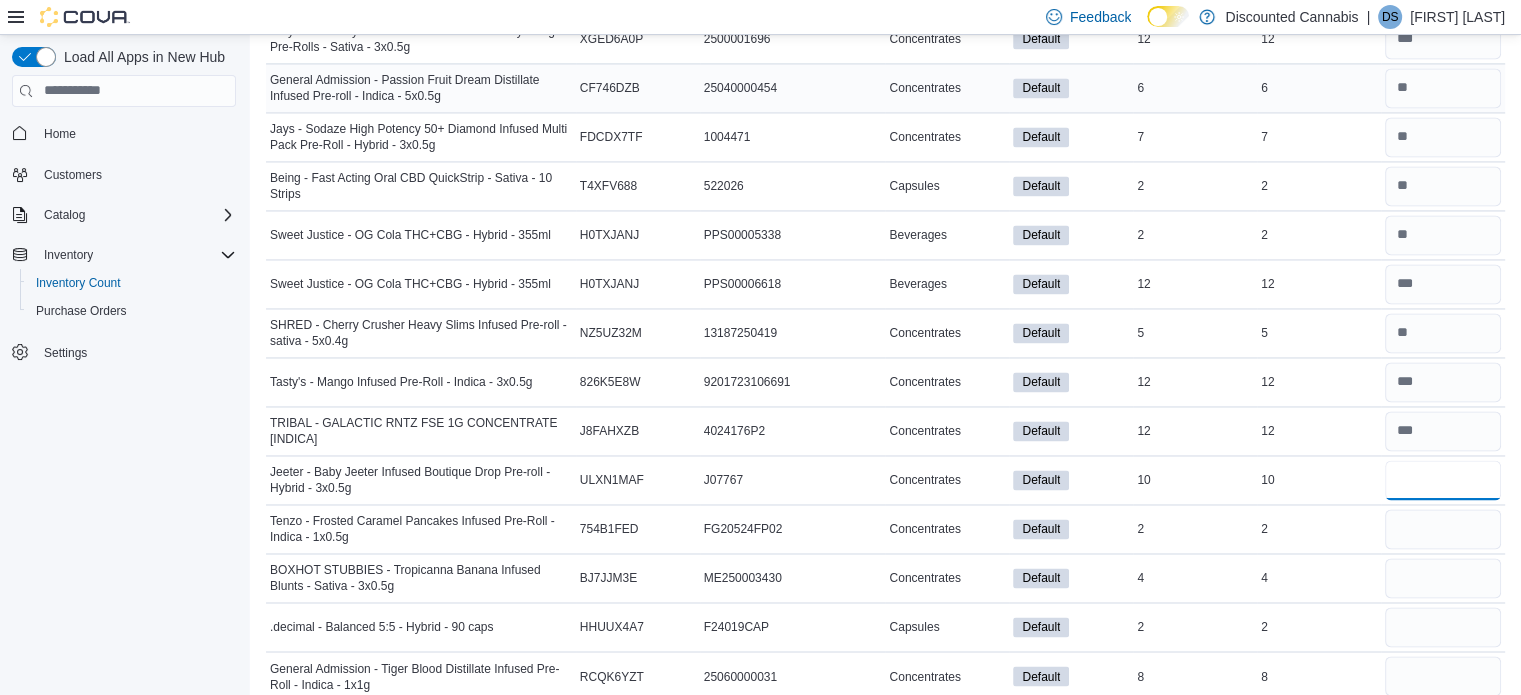 type on "**" 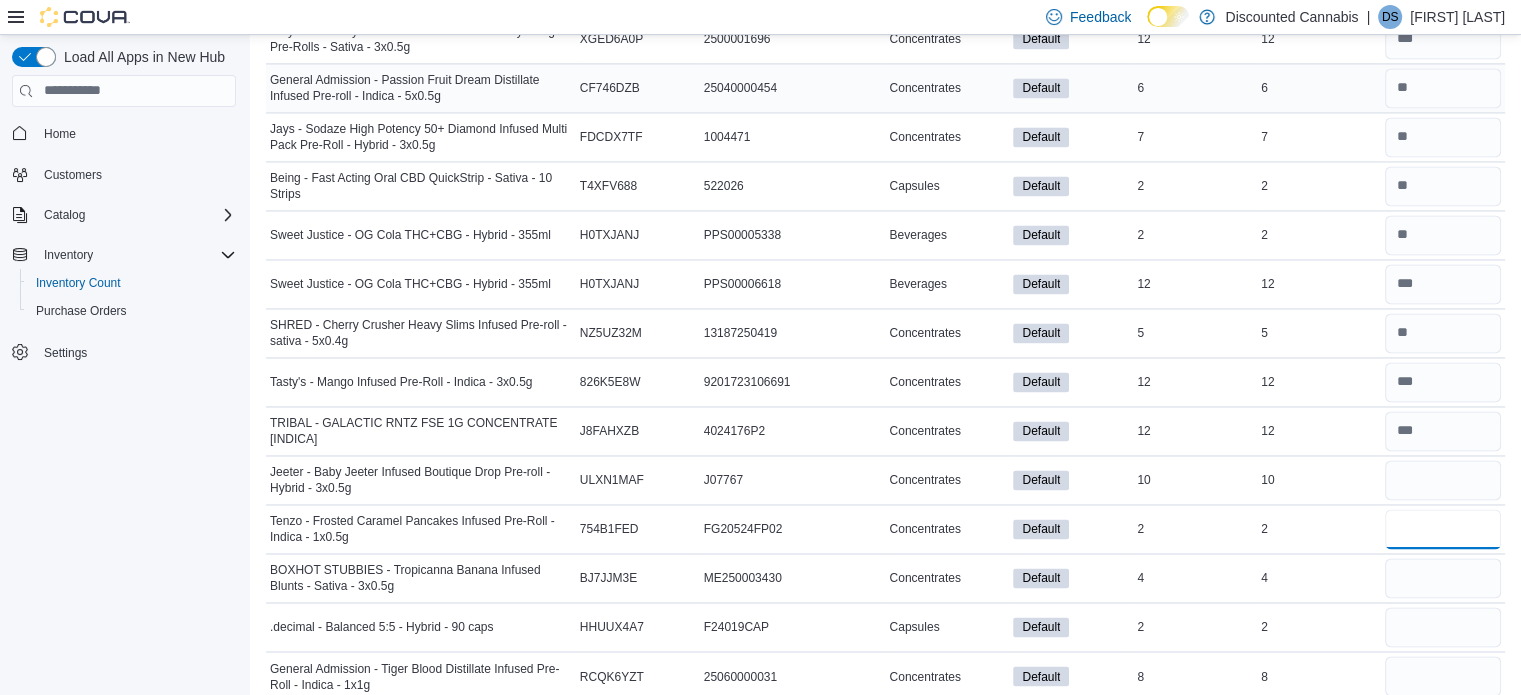 type 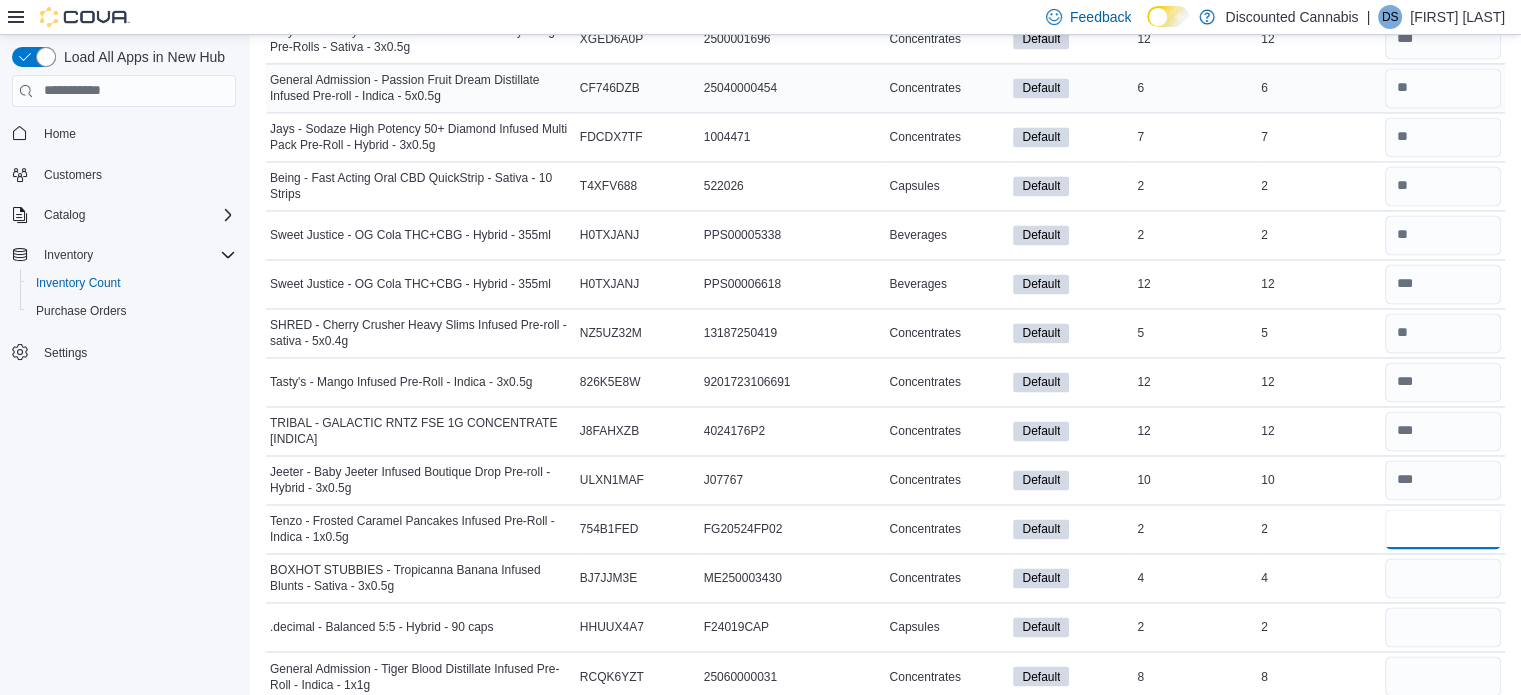 type on "*" 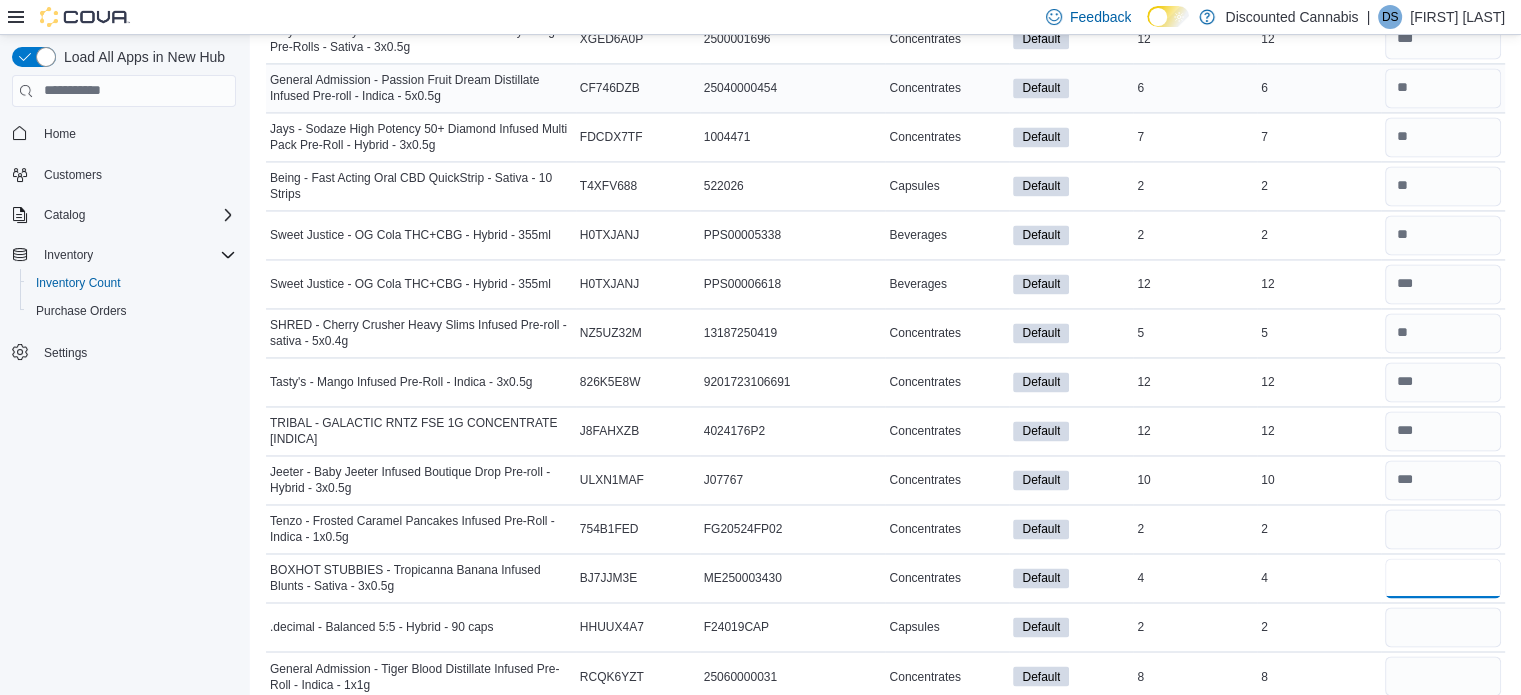 type 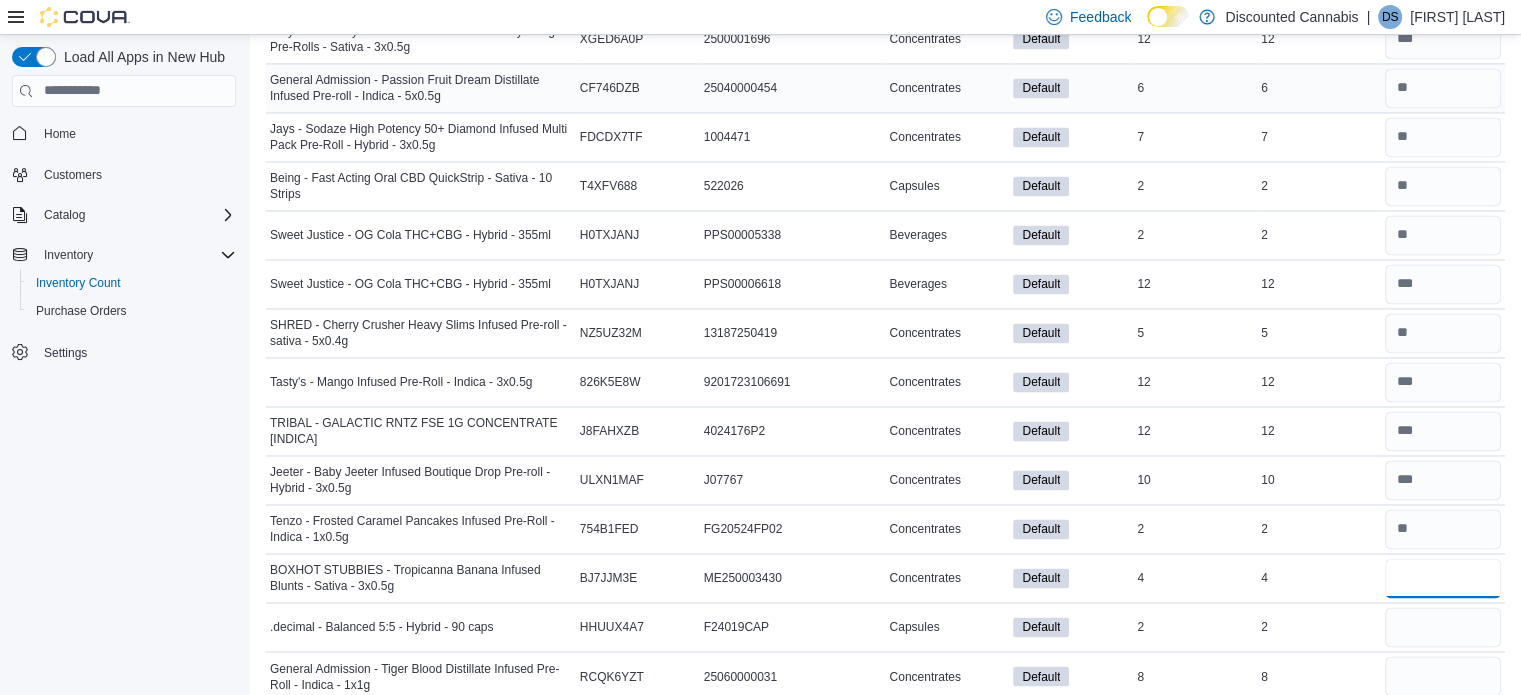 type on "*" 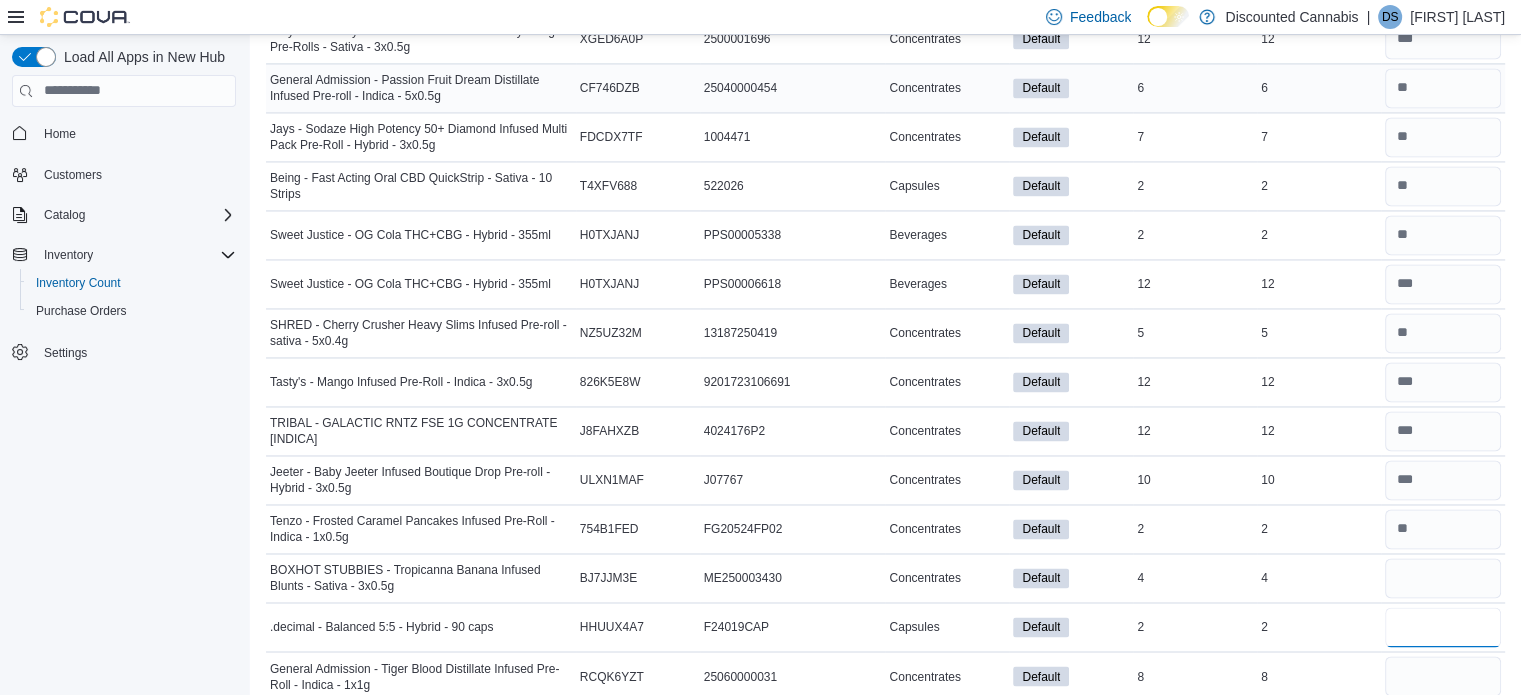 type 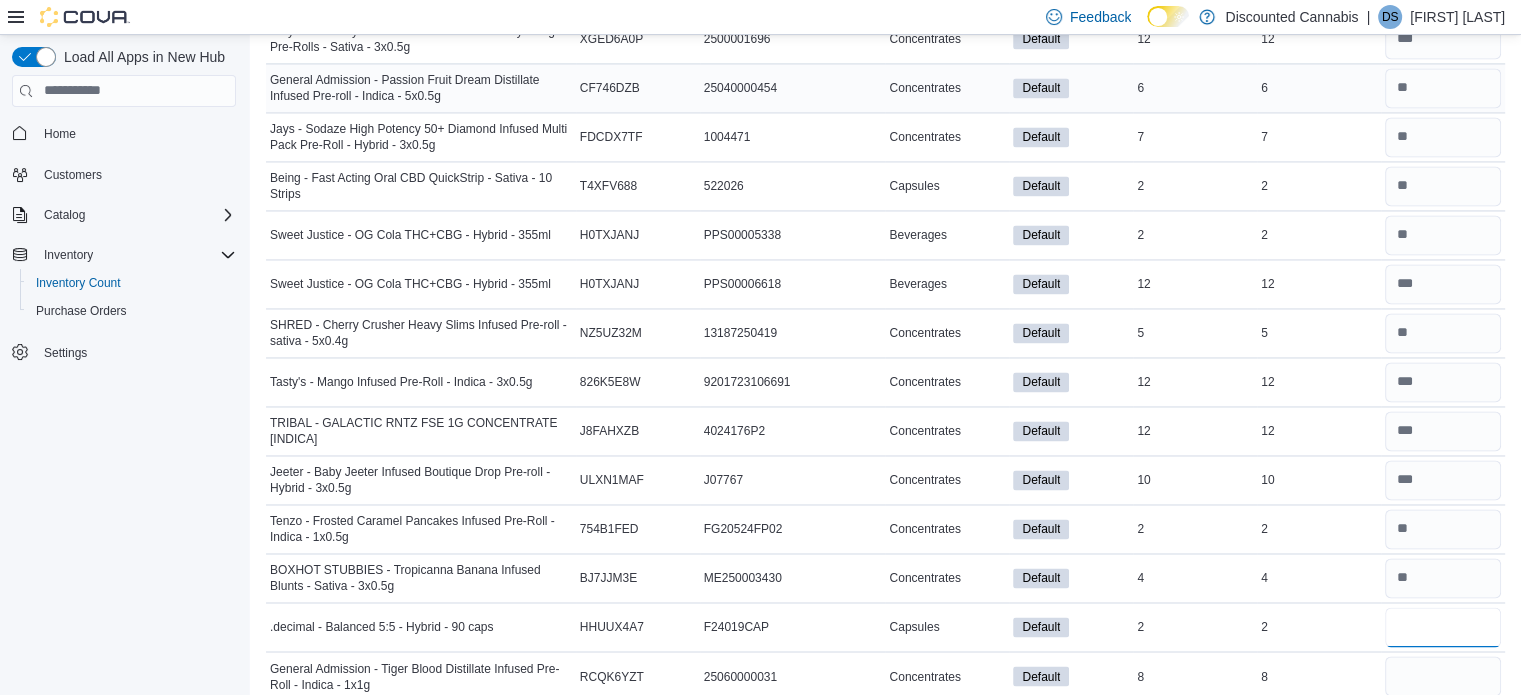 type on "*" 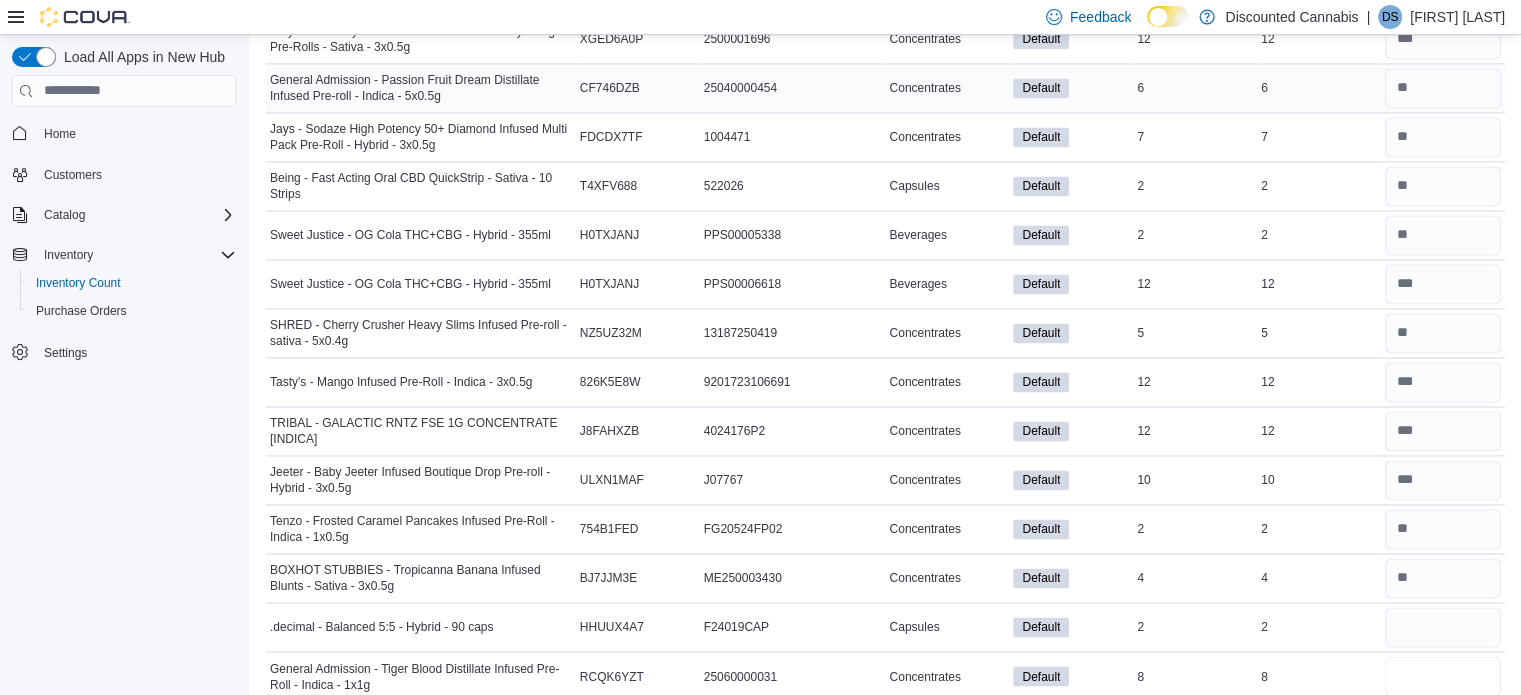 type 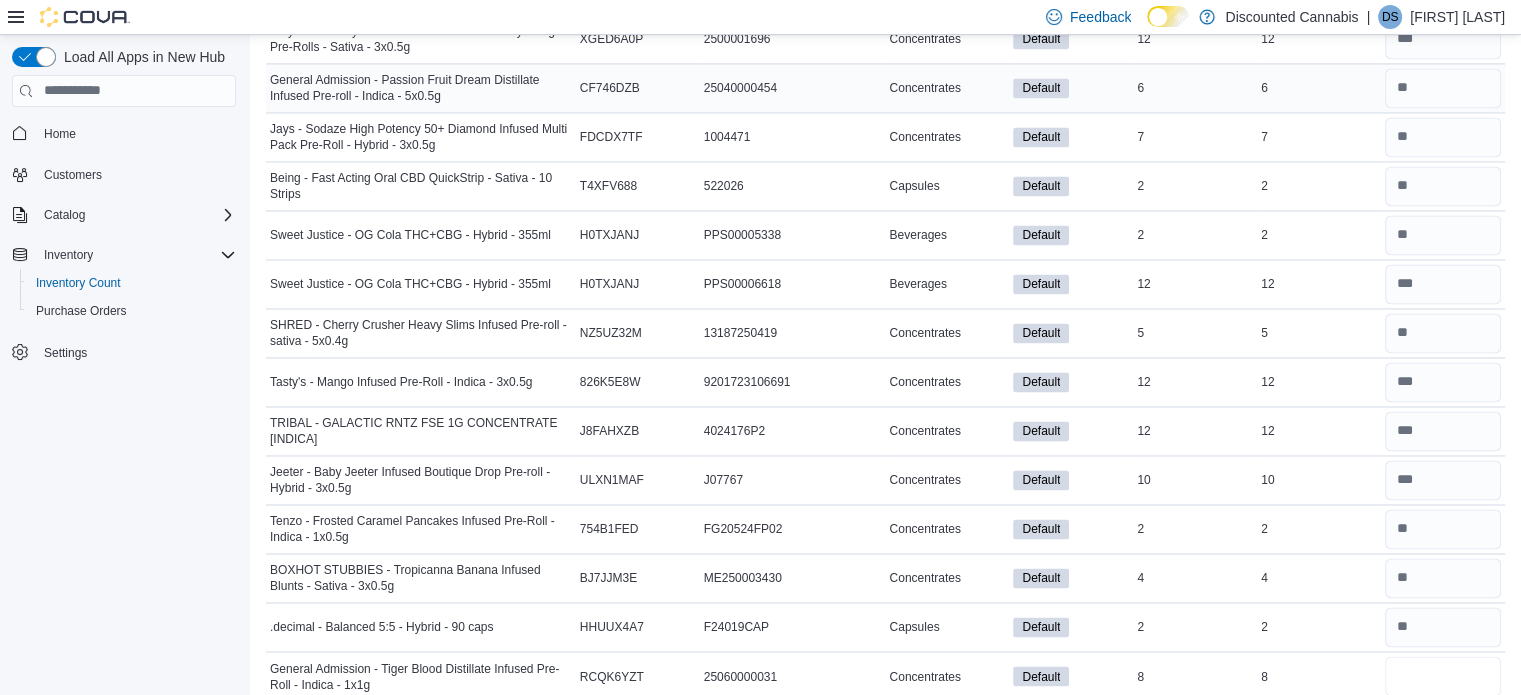 type on "*" 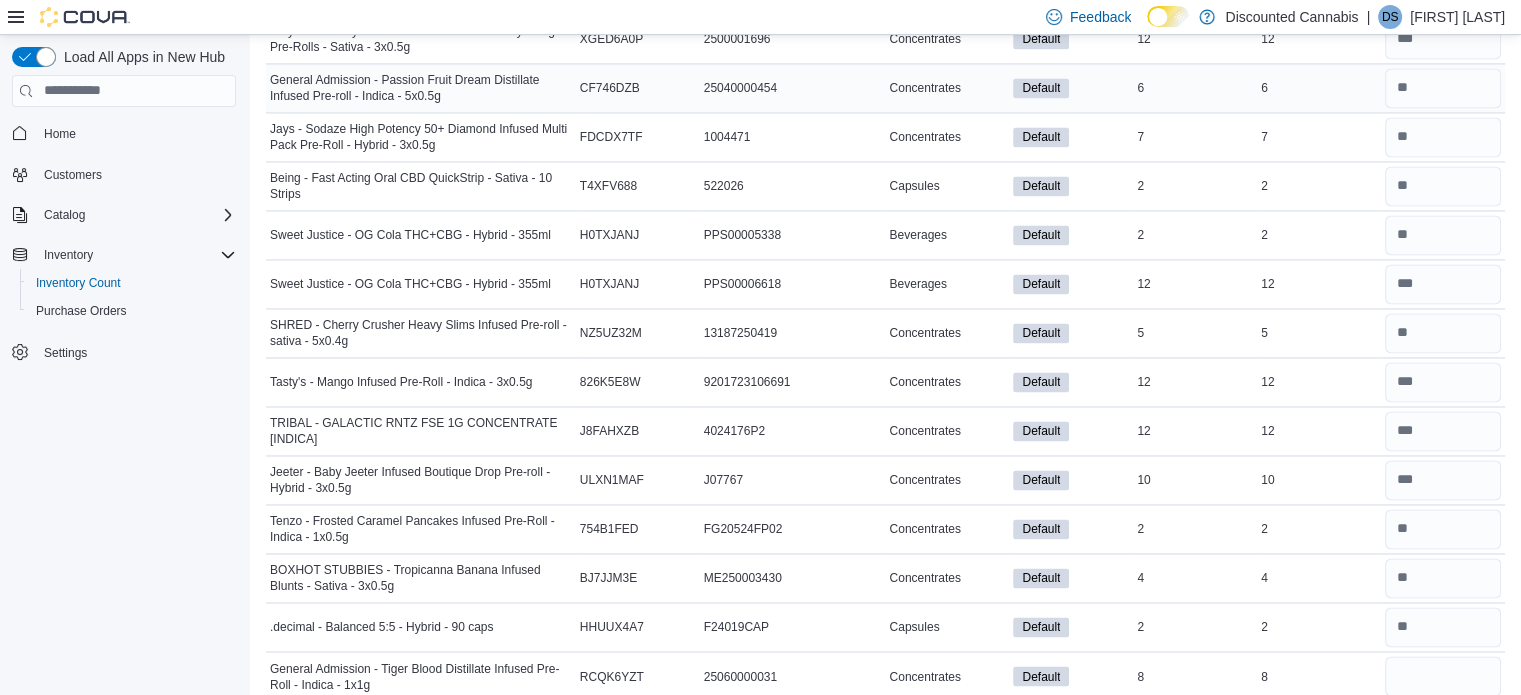 type 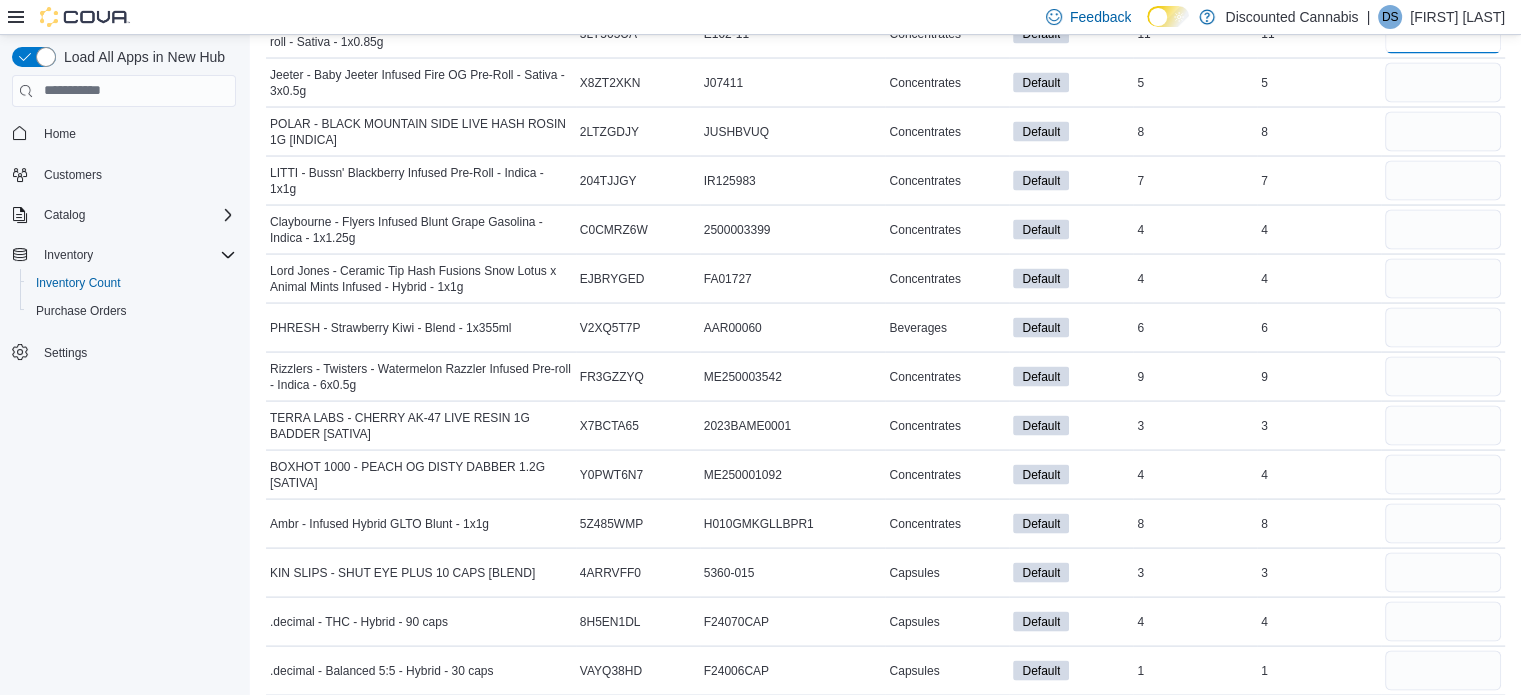 scroll, scrollTop: 3862, scrollLeft: 0, axis: vertical 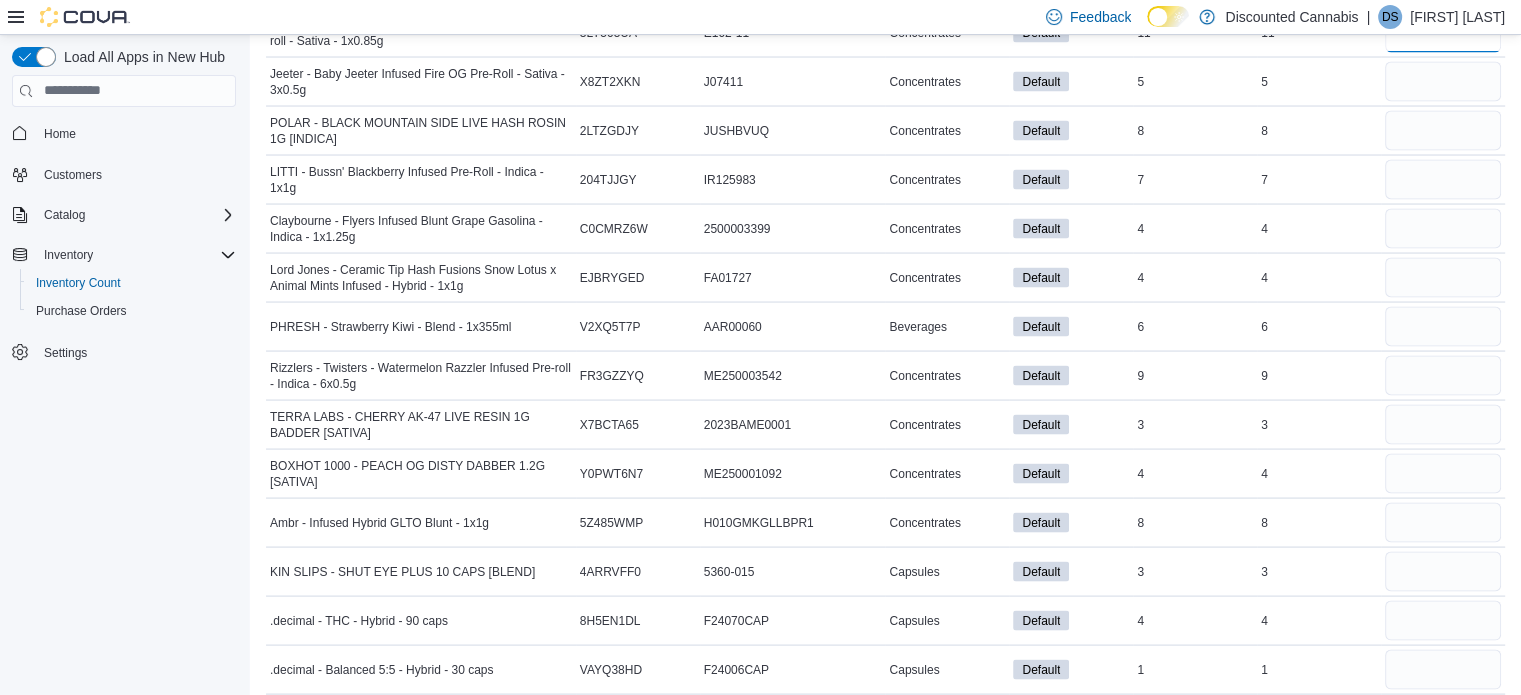 type on "**" 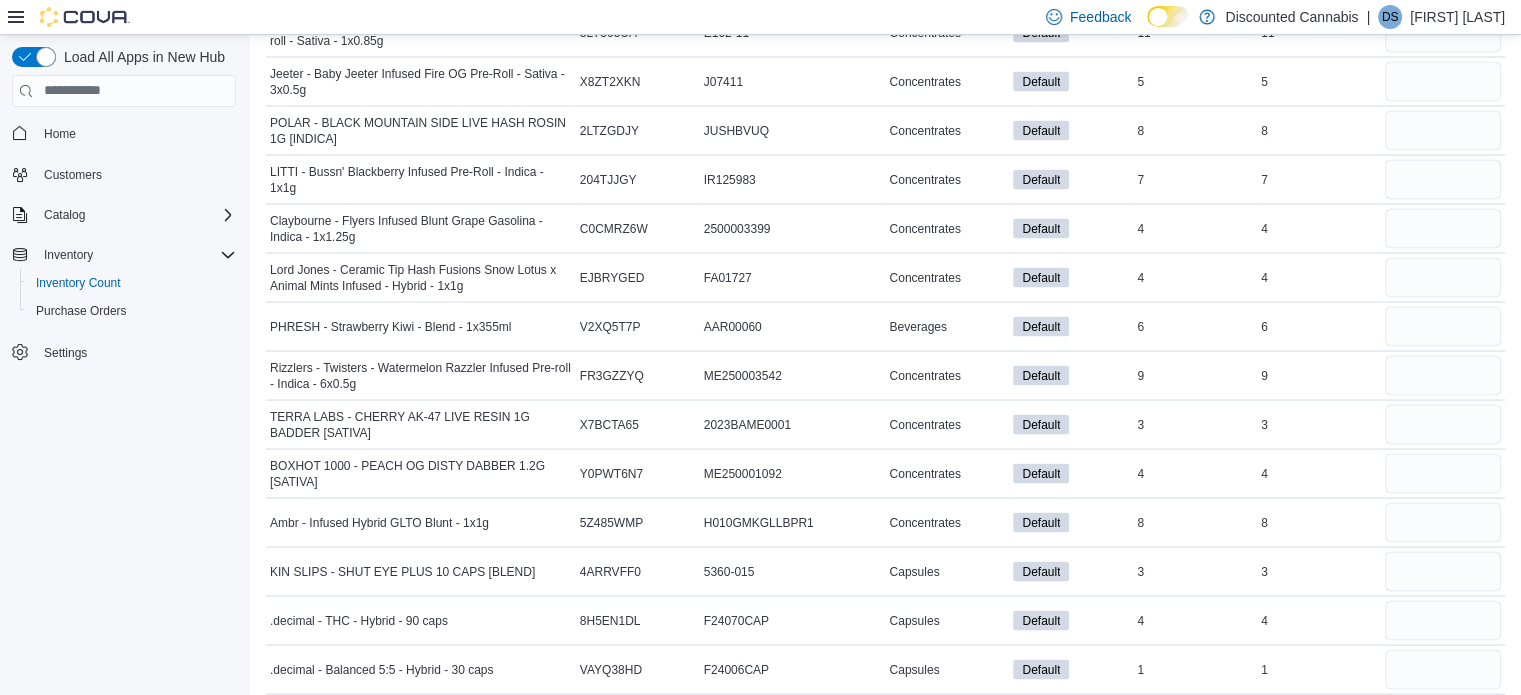 type 